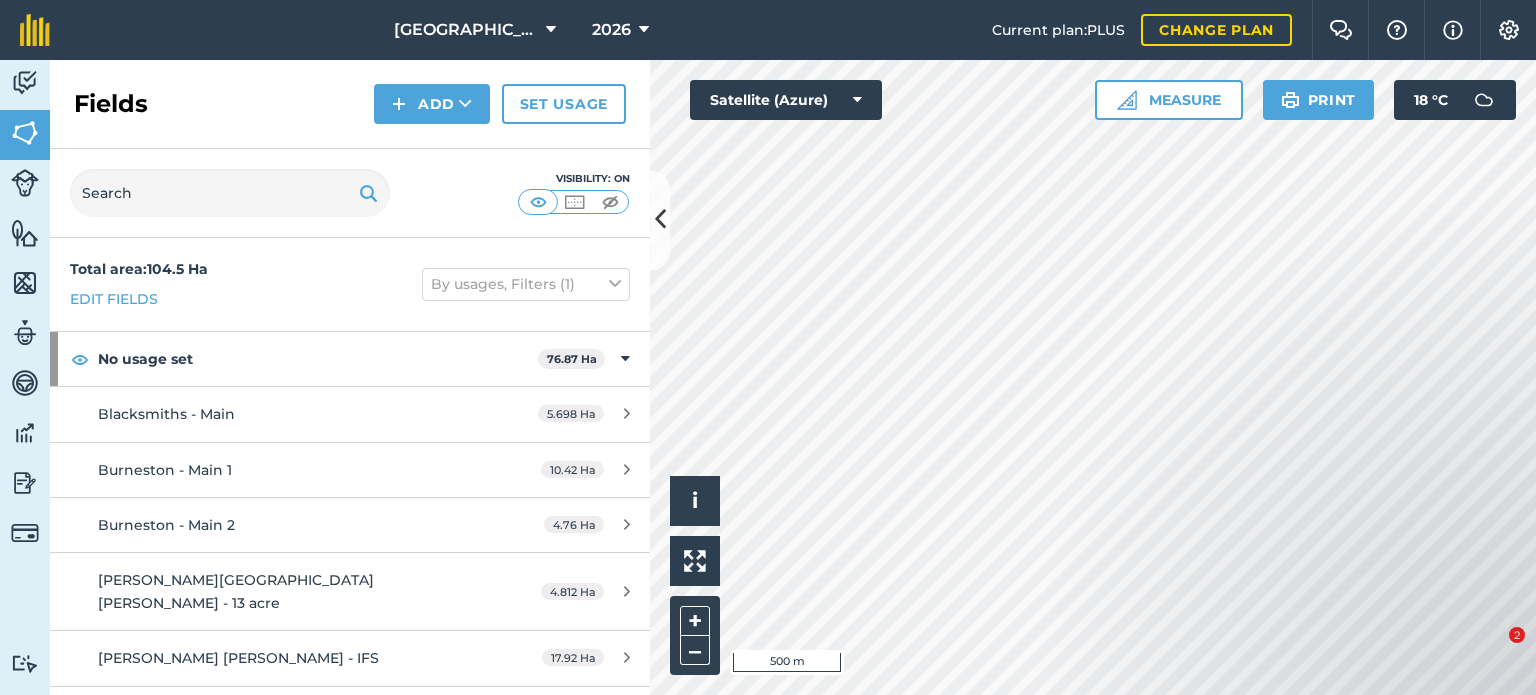 scroll, scrollTop: 0, scrollLeft: 0, axis: both 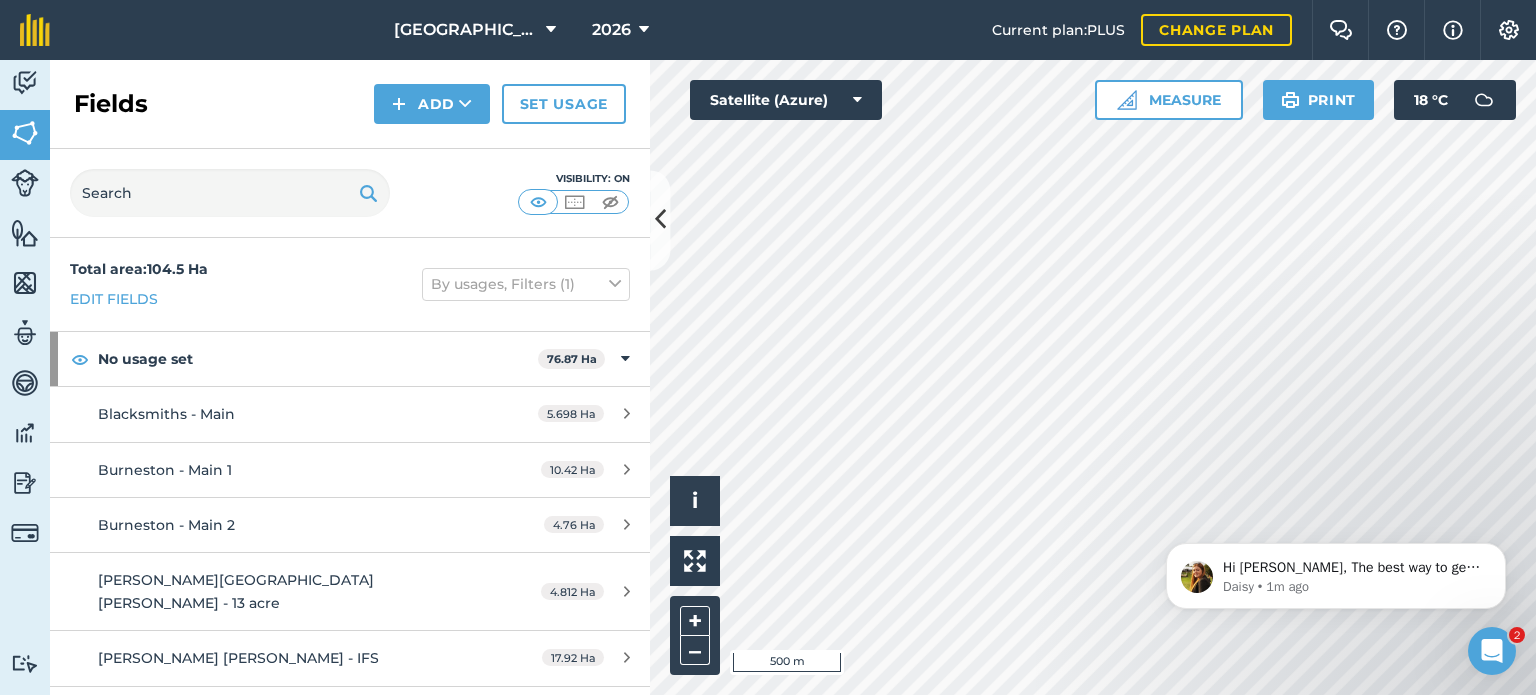 click 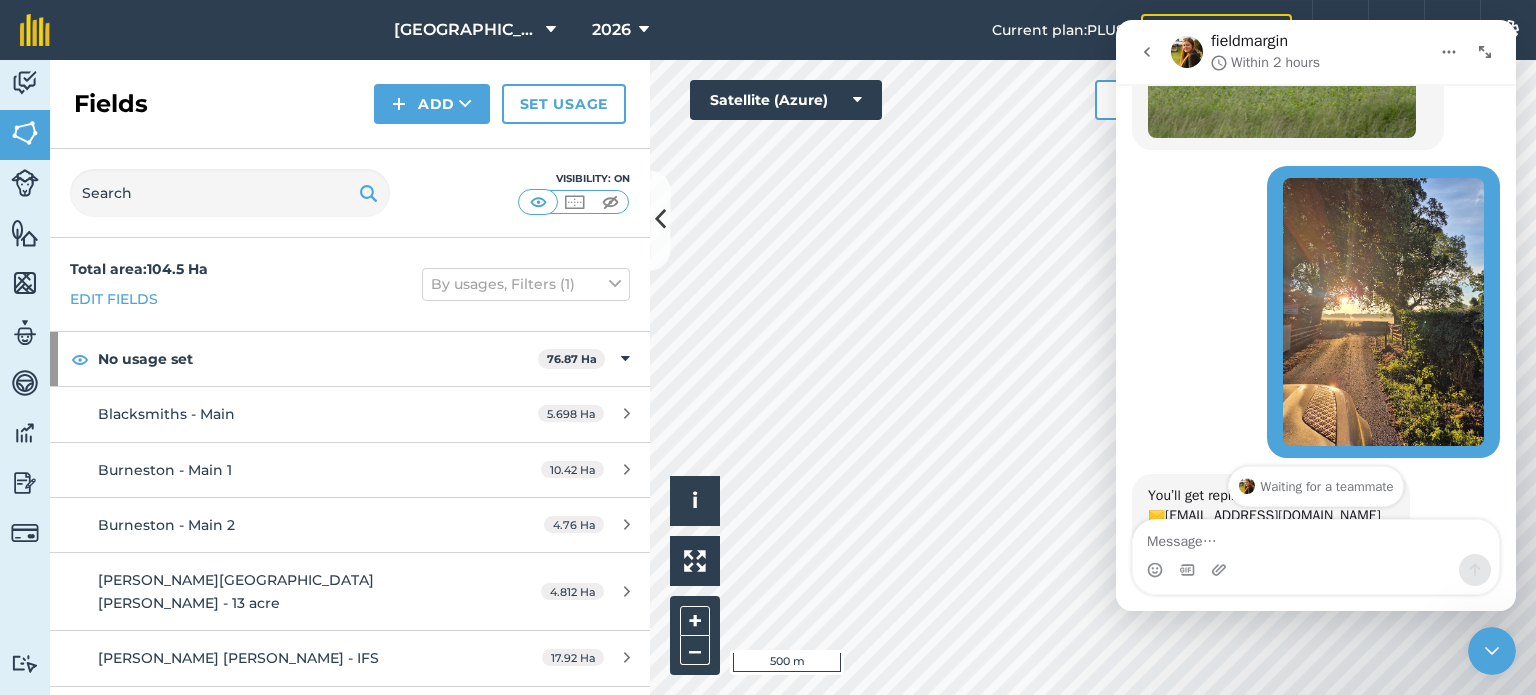 scroll, scrollTop: 905, scrollLeft: 0, axis: vertical 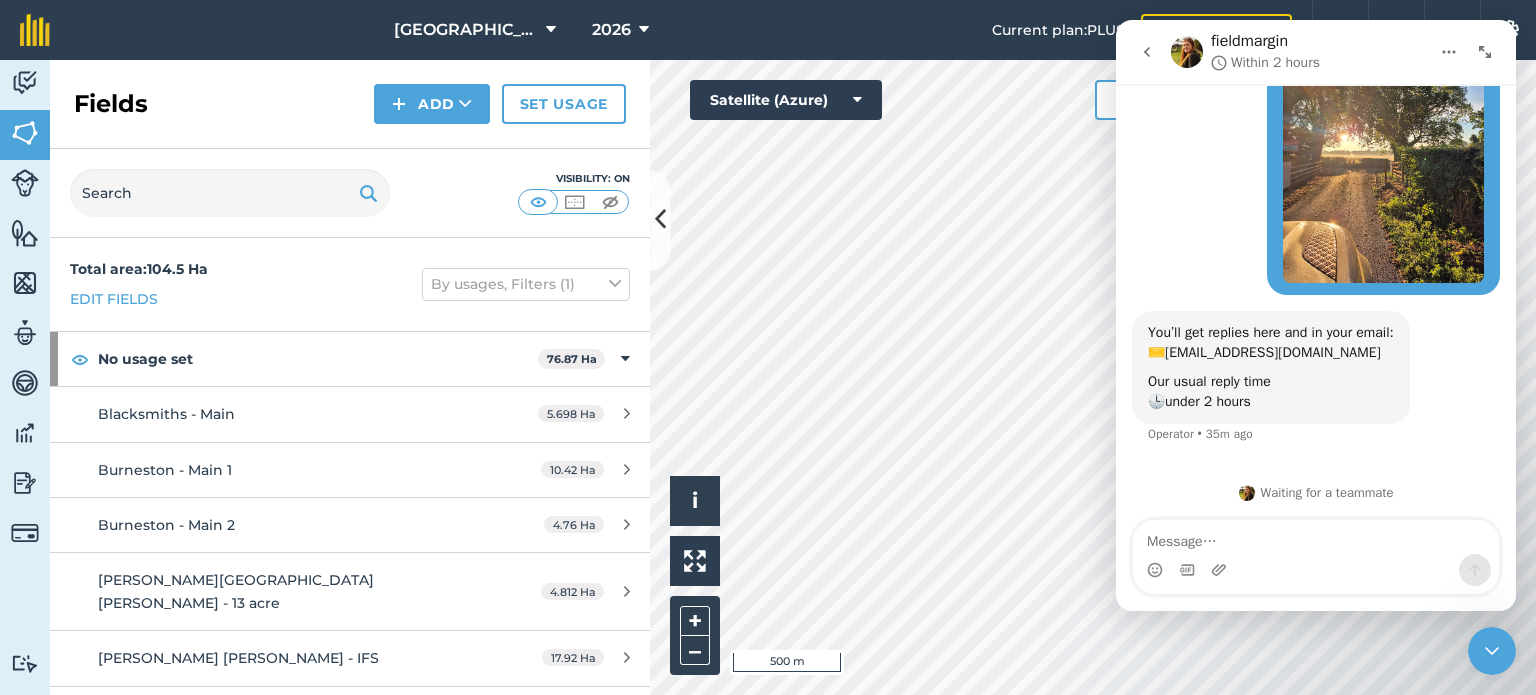 click 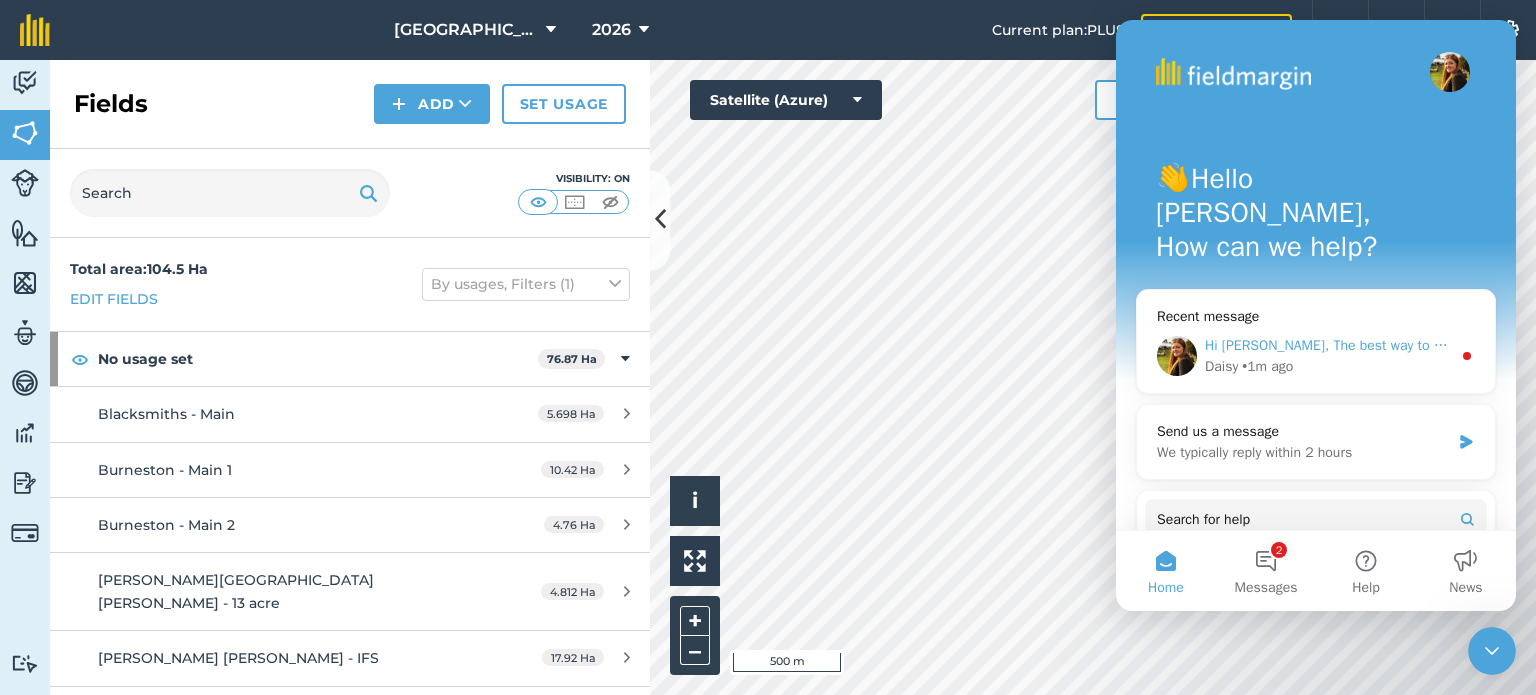 click on "Hi [PERSON_NAME],    The best way to get your sub-fields from 2025 set up in the 2026 farm year is to use the 'use previous' option - the support guide below has the instructions for this:    There isn't a way to copy the field usages across for fields, but you can use the bulk editing tool in the web platform to quickly adjust the field usages and get things set up. The support guide linked below has further details on this tool. When setting the usages, if you hover over a field with the mouse, the previous field usages will show so you can see what was set in [DATE].    We can offer bespoke plans and pricing for customers wanting to use the platform for contracting businesses. It'd be great to set up a call to explain this in further detail if you are interested?    Many thanks,  [PERSON_NAME]" at bounding box center (3619, 345) 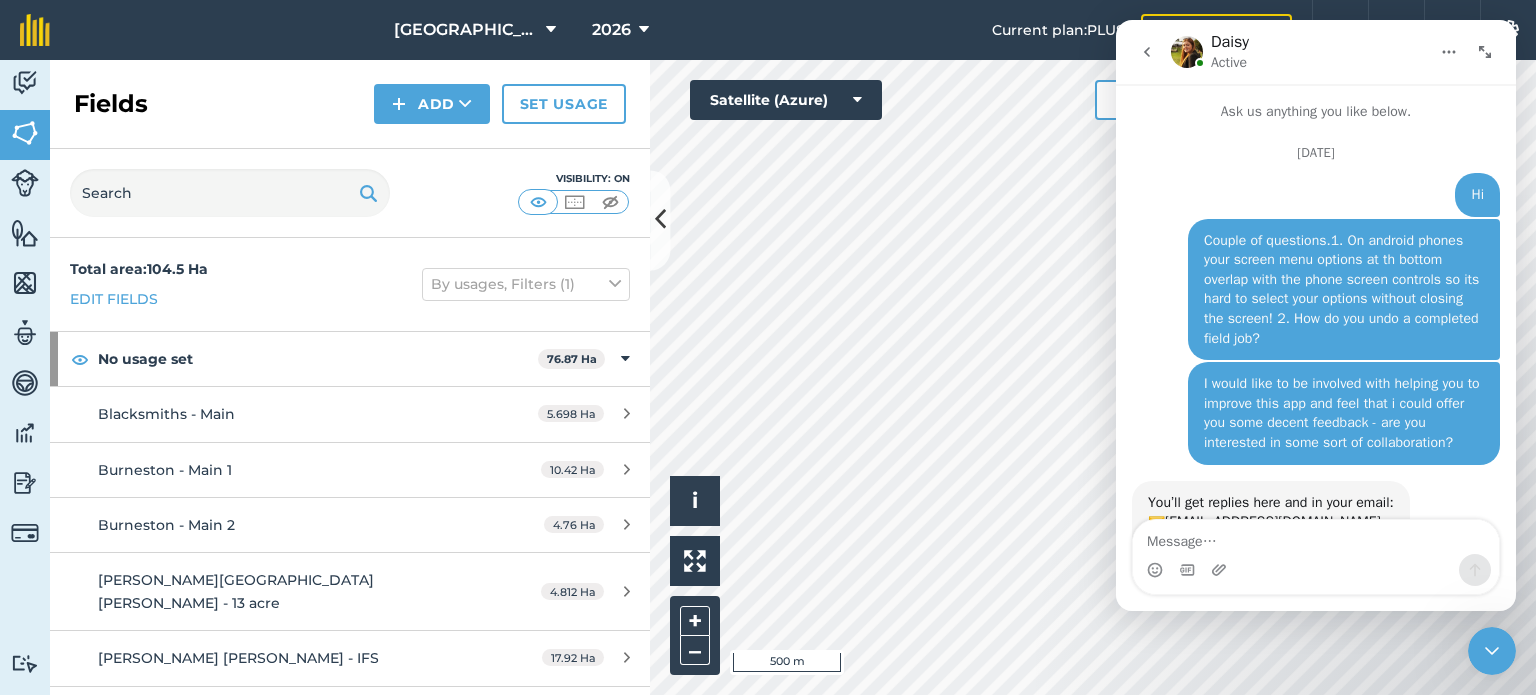 scroll, scrollTop: 2, scrollLeft: 0, axis: vertical 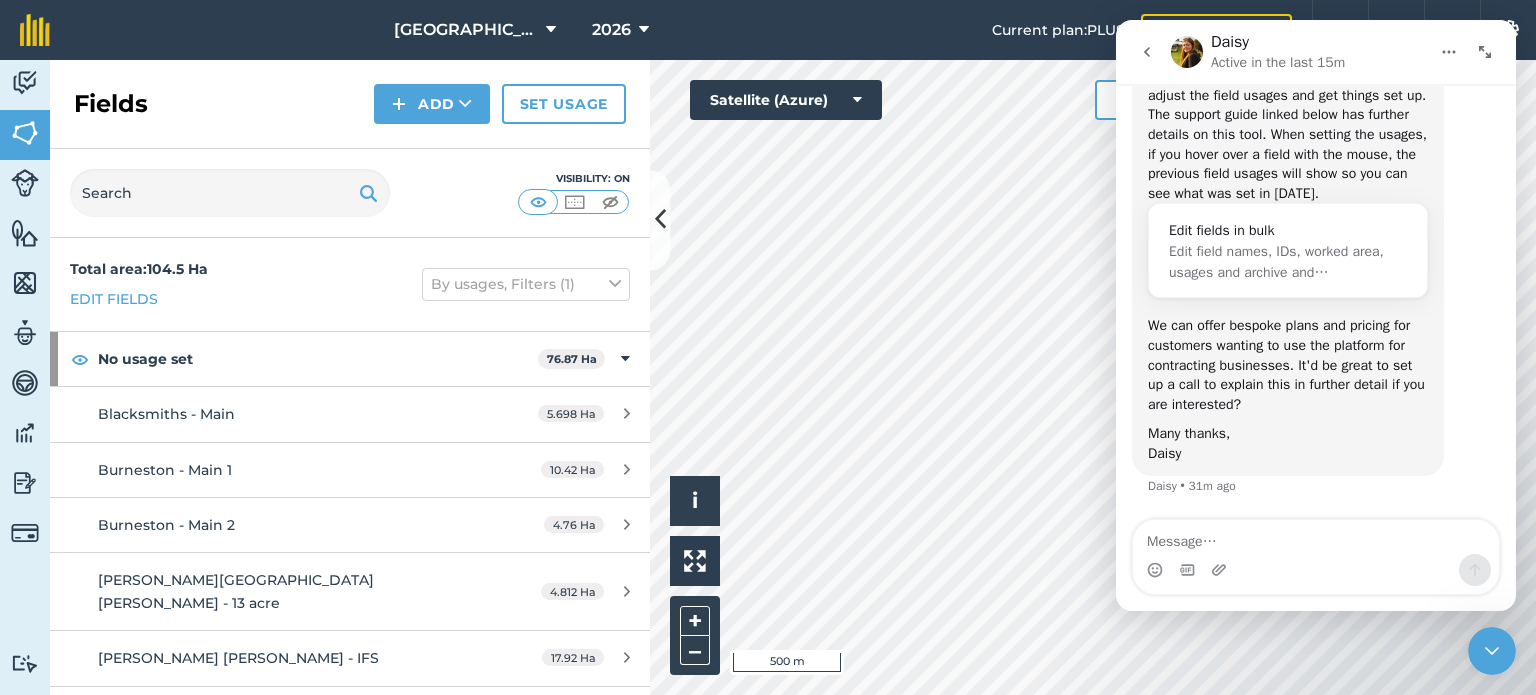 click 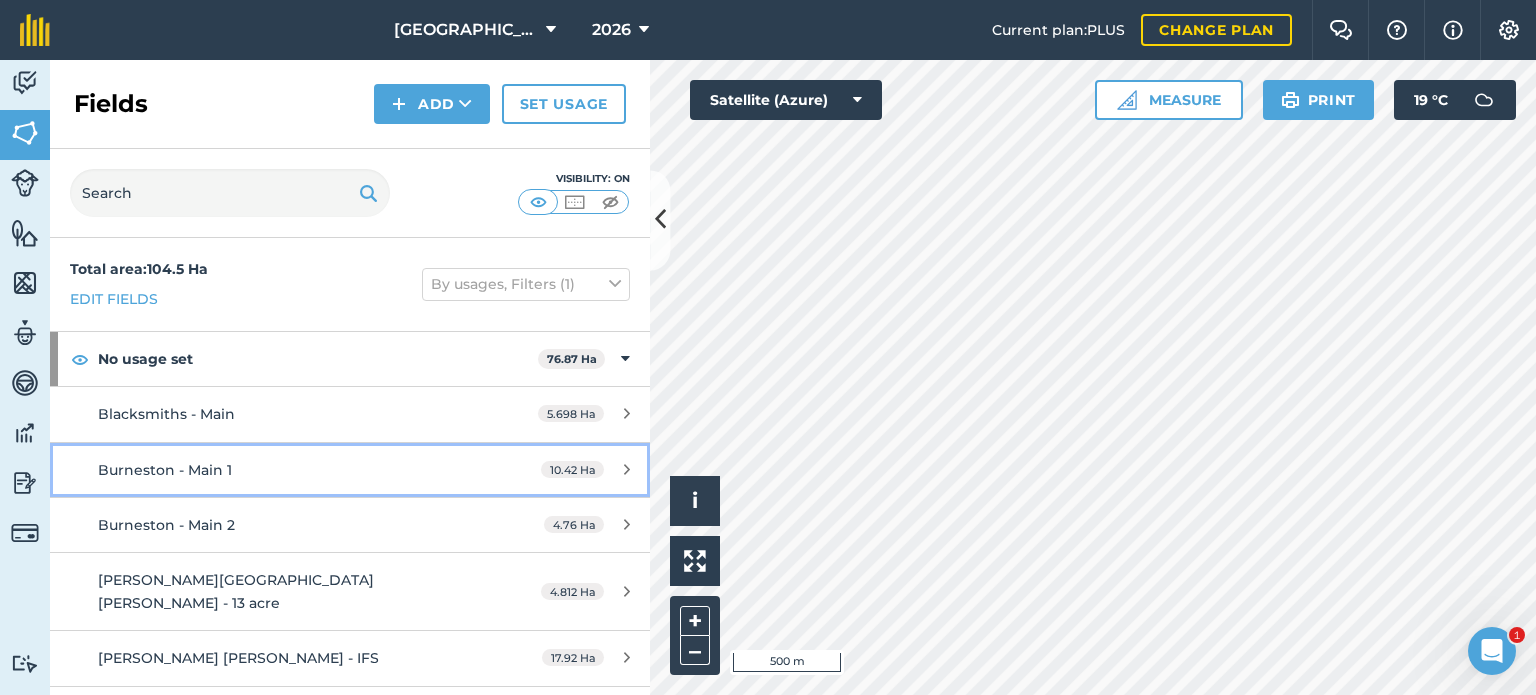 click on "Burneston - Main 1" at bounding box center [286, 470] 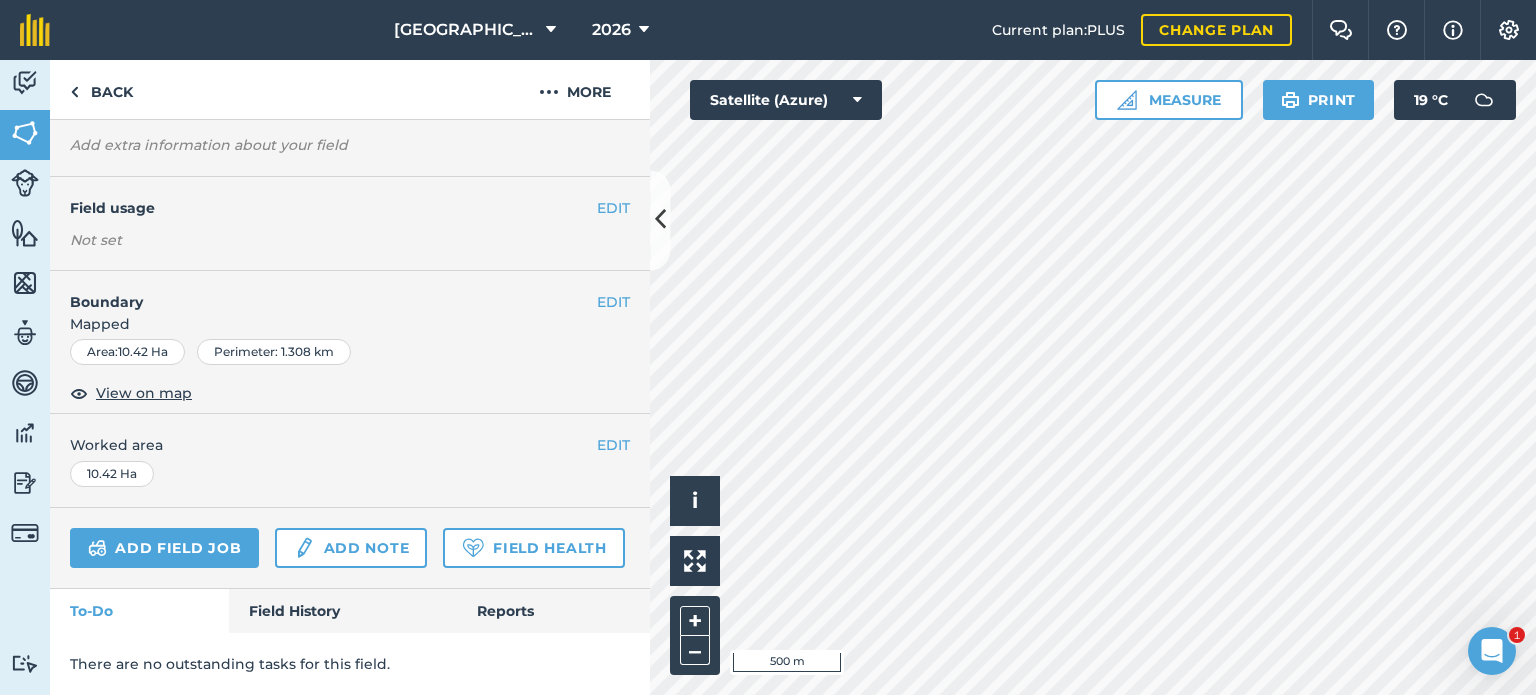 scroll, scrollTop: 203, scrollLeft: 0, axis: vertical 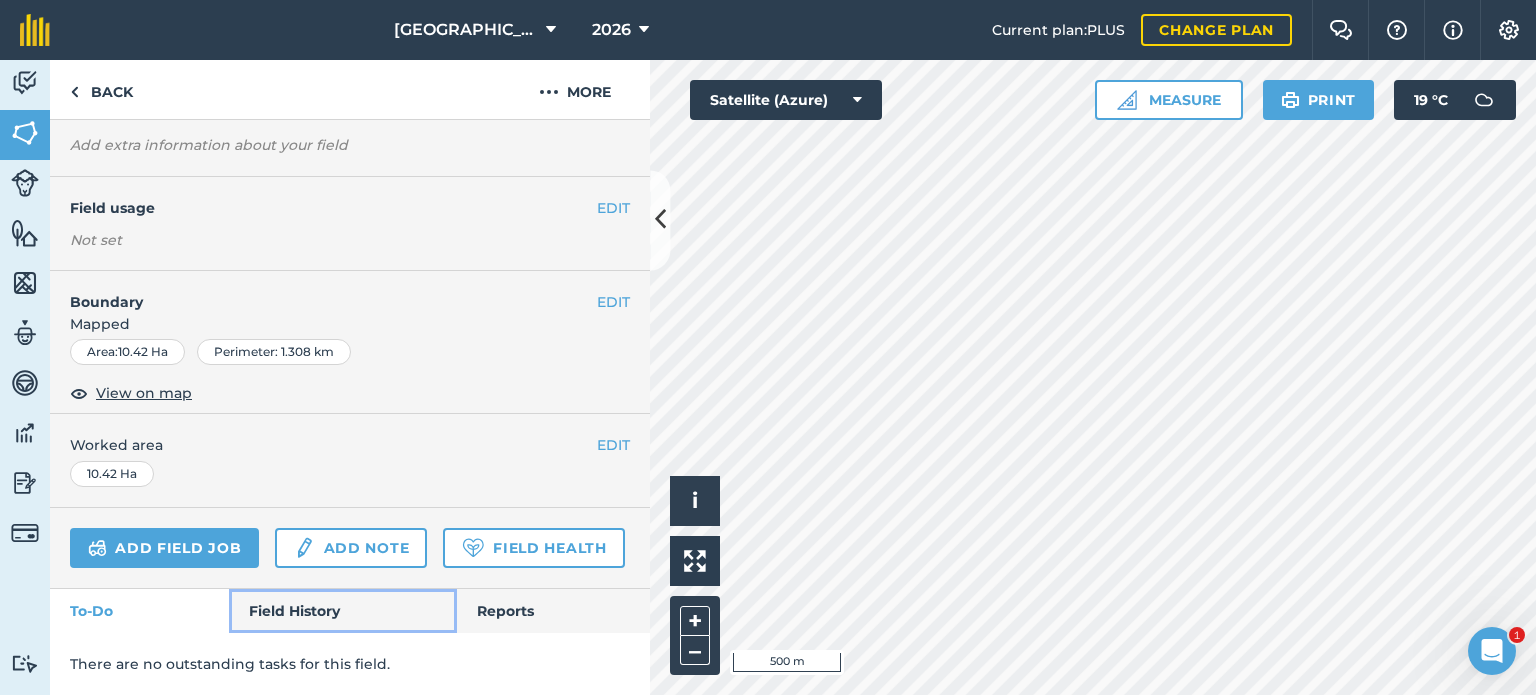 click on "Field History" at bounding box center (342, 611) 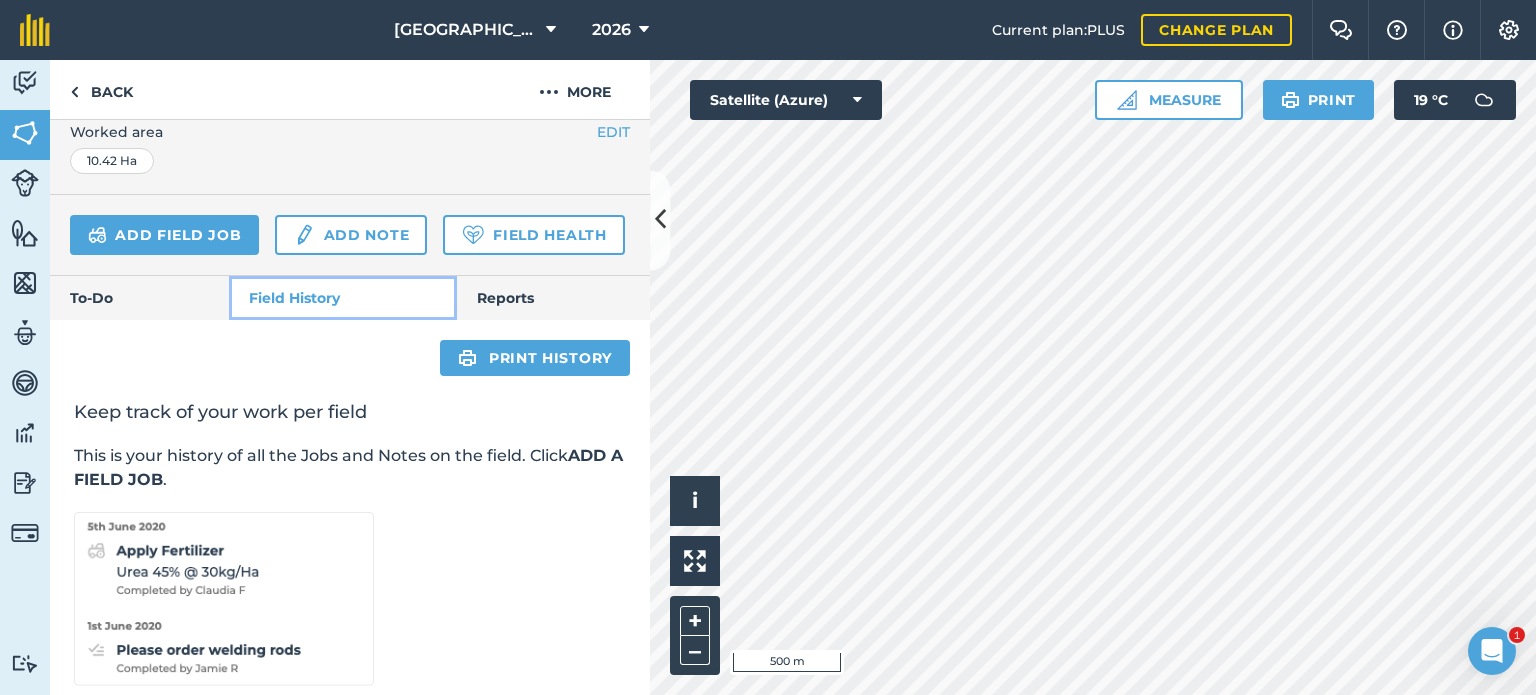 scroll, scrollTop: 503, scrollLeft: 0, axis: vertical 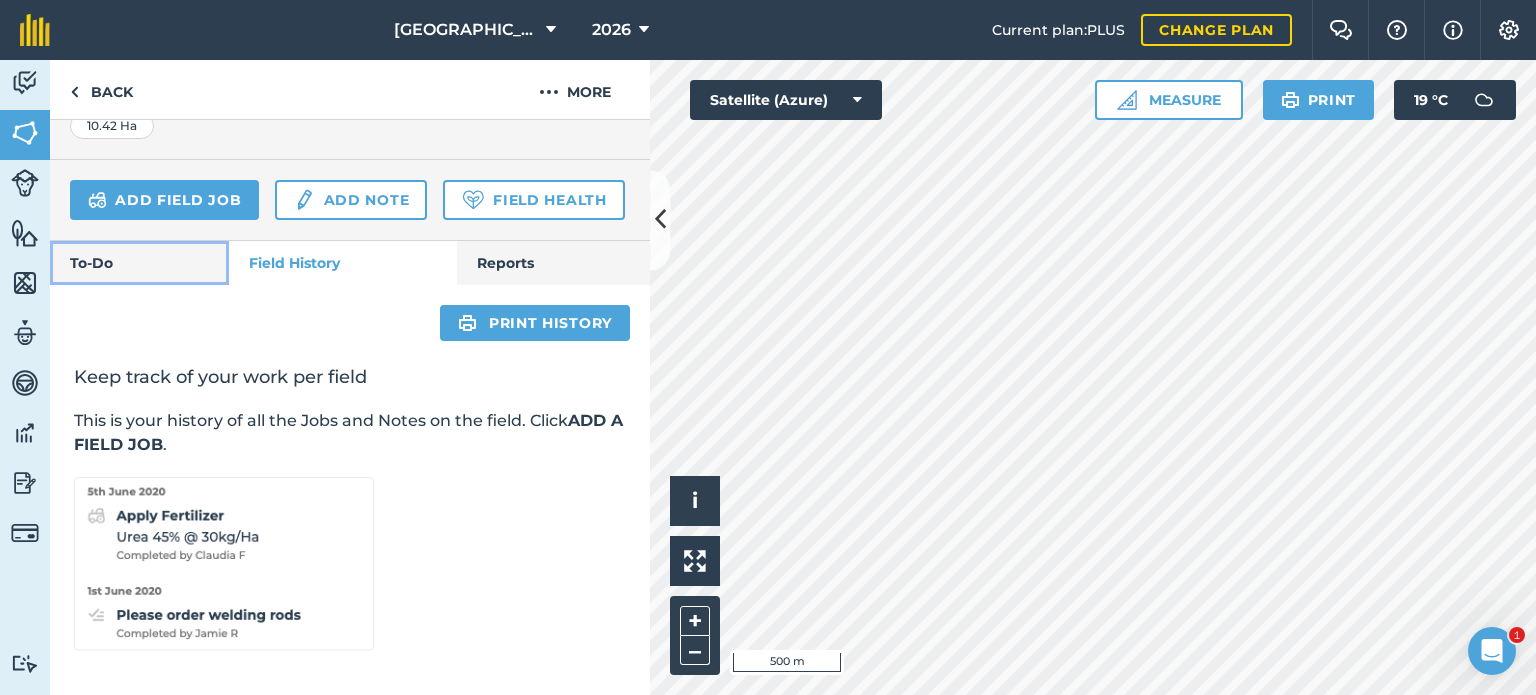 click on "To-Do" at bounding box center [139, 263] 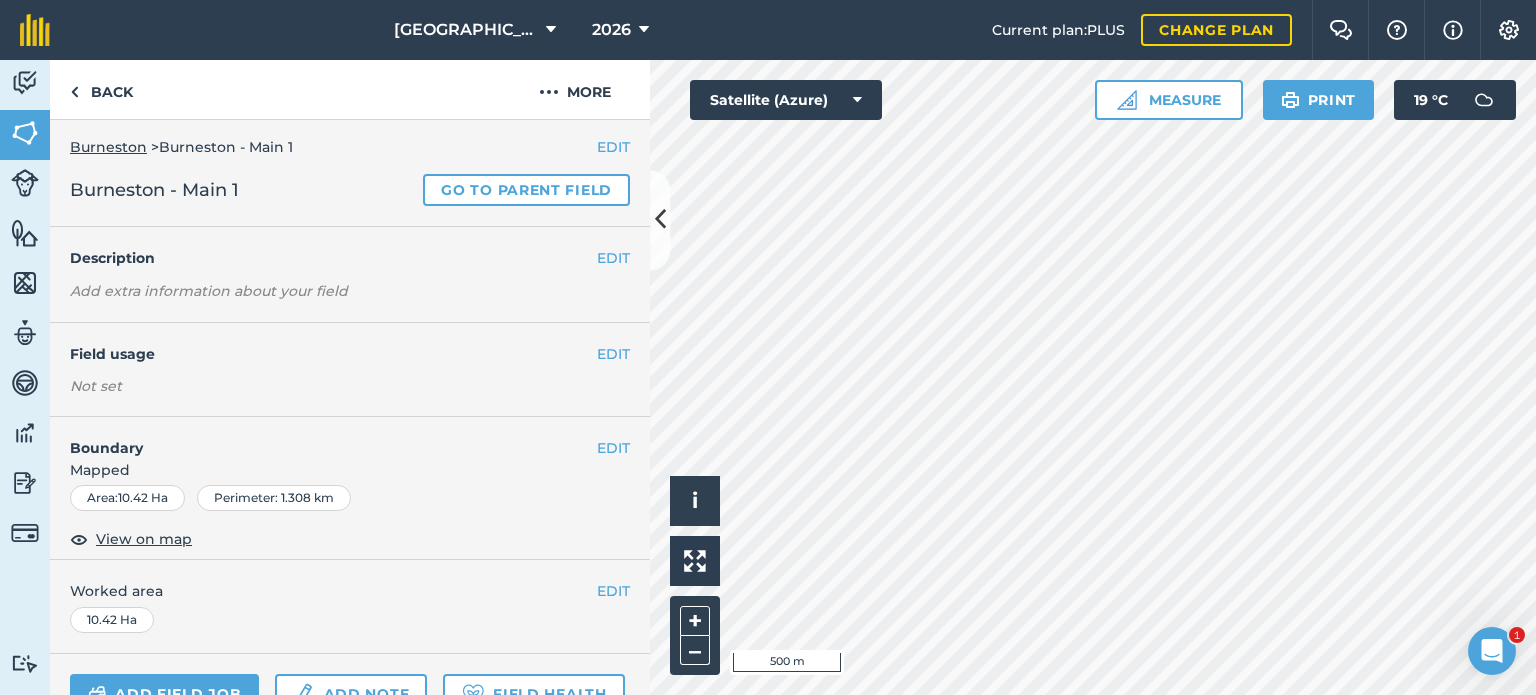 scroll, scrollTop: 3, scrollLeft: 0, axis: vertical 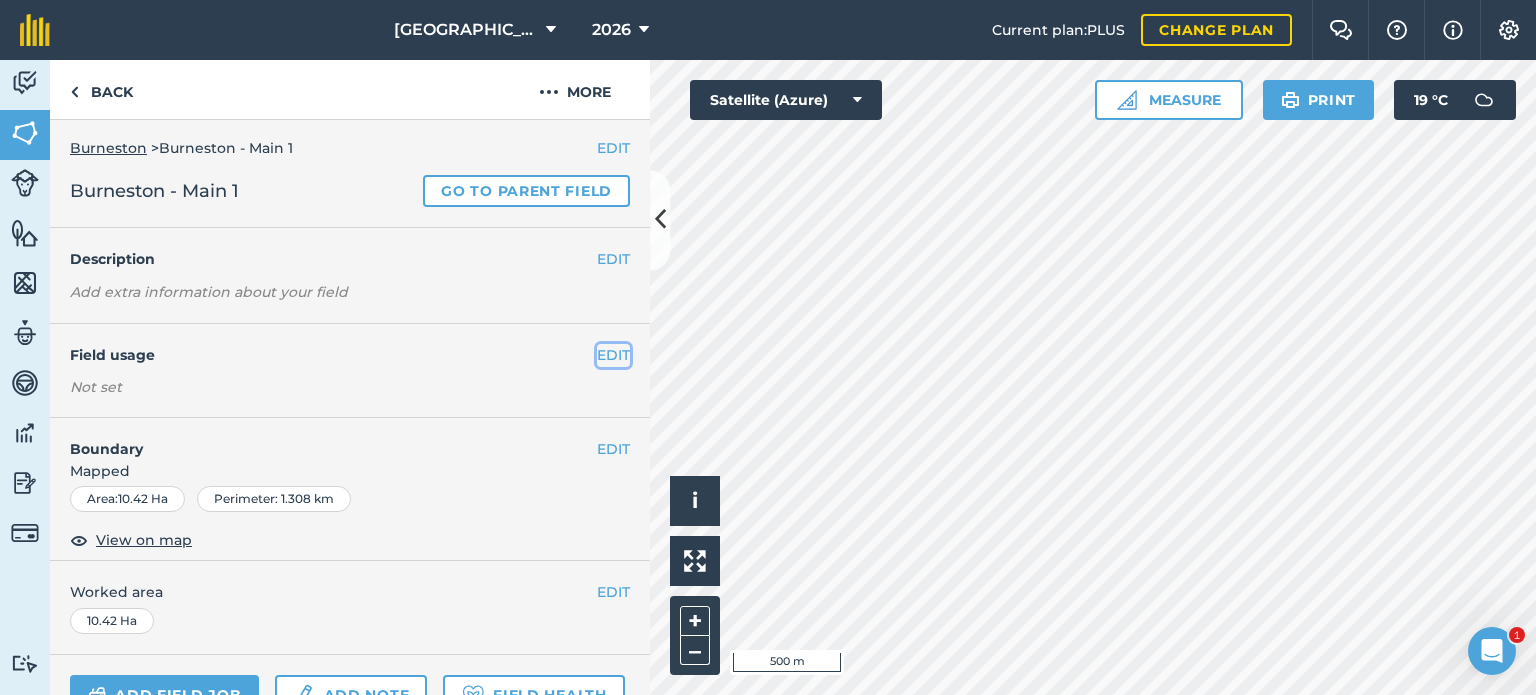 click on "EDIT" at bounding box center [613, 355] 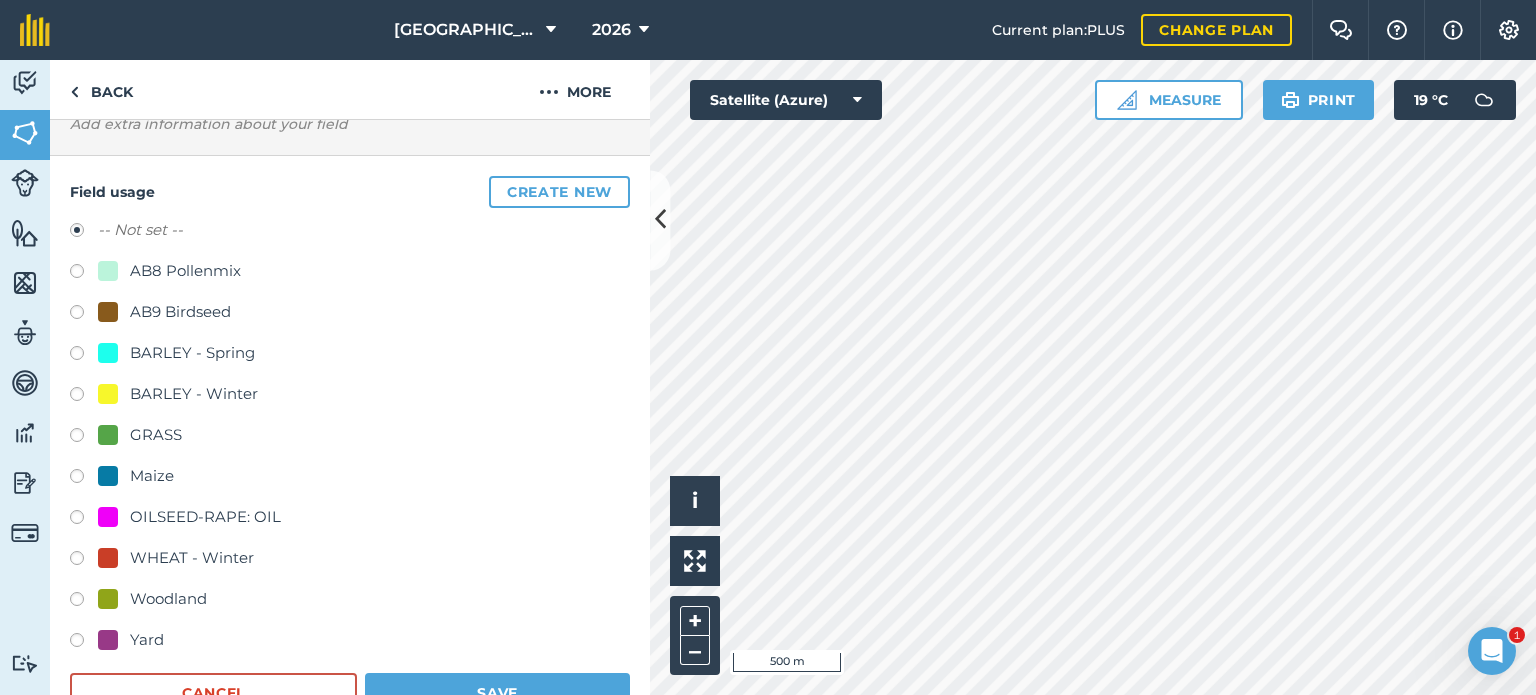 scroll, scrollTop: 203, scrollLeft: 0, axis: vertical 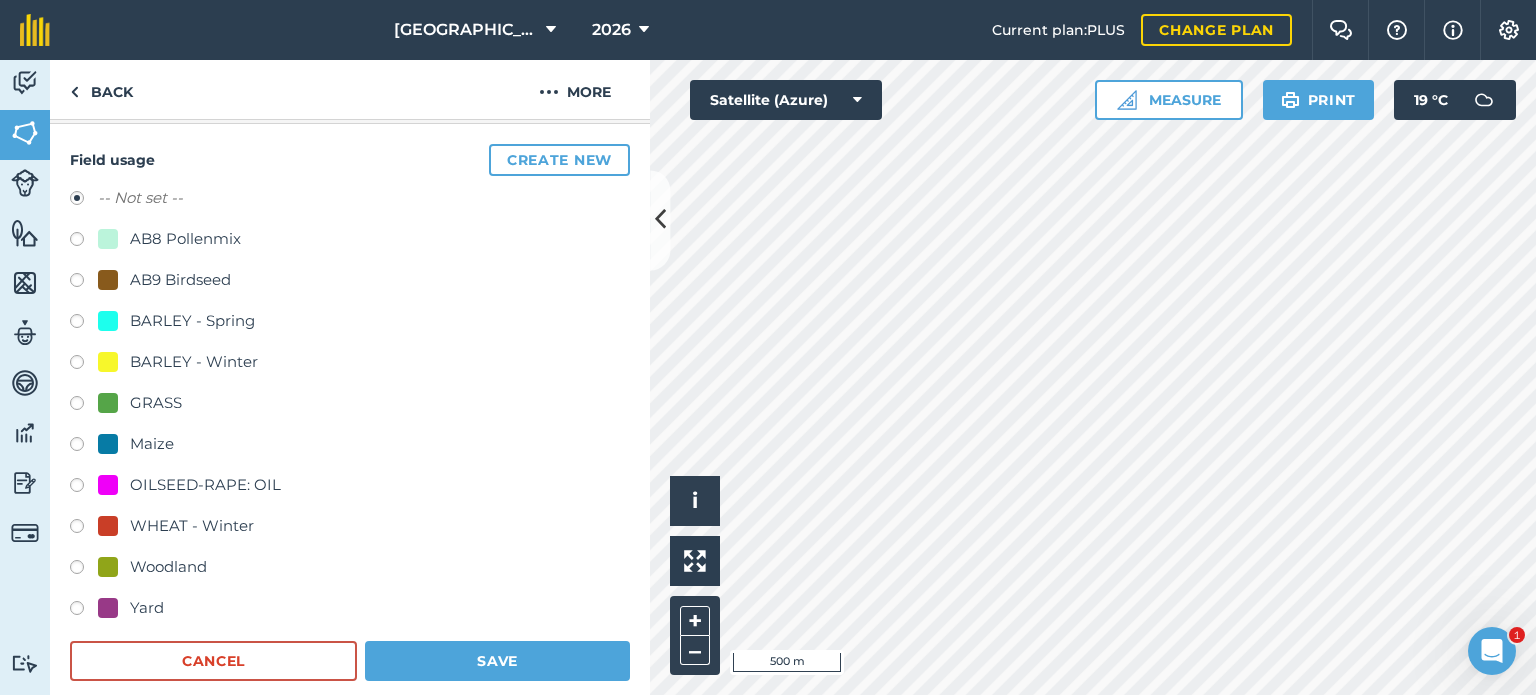 click at bounding box center (84, 529) 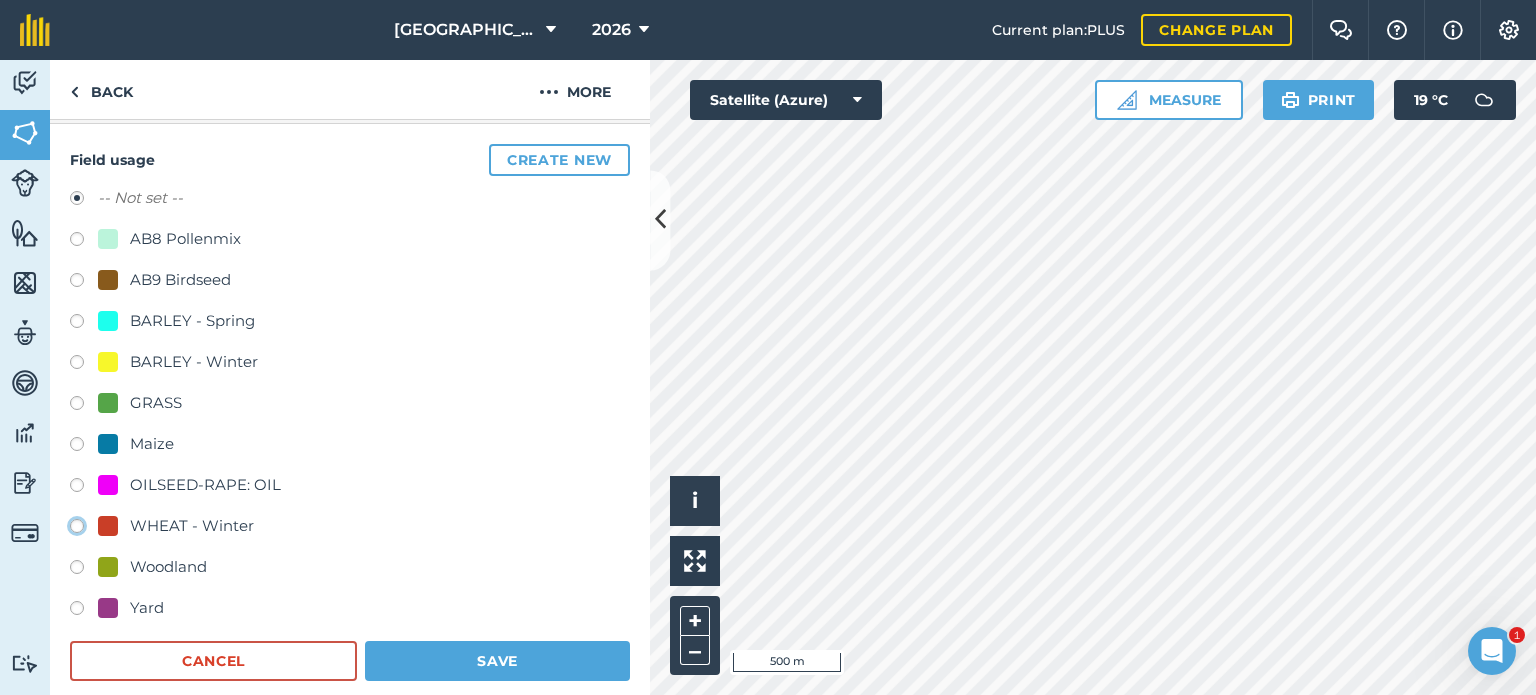 click on "WHEAT - Winter" at bounding box center (-9923, 525) 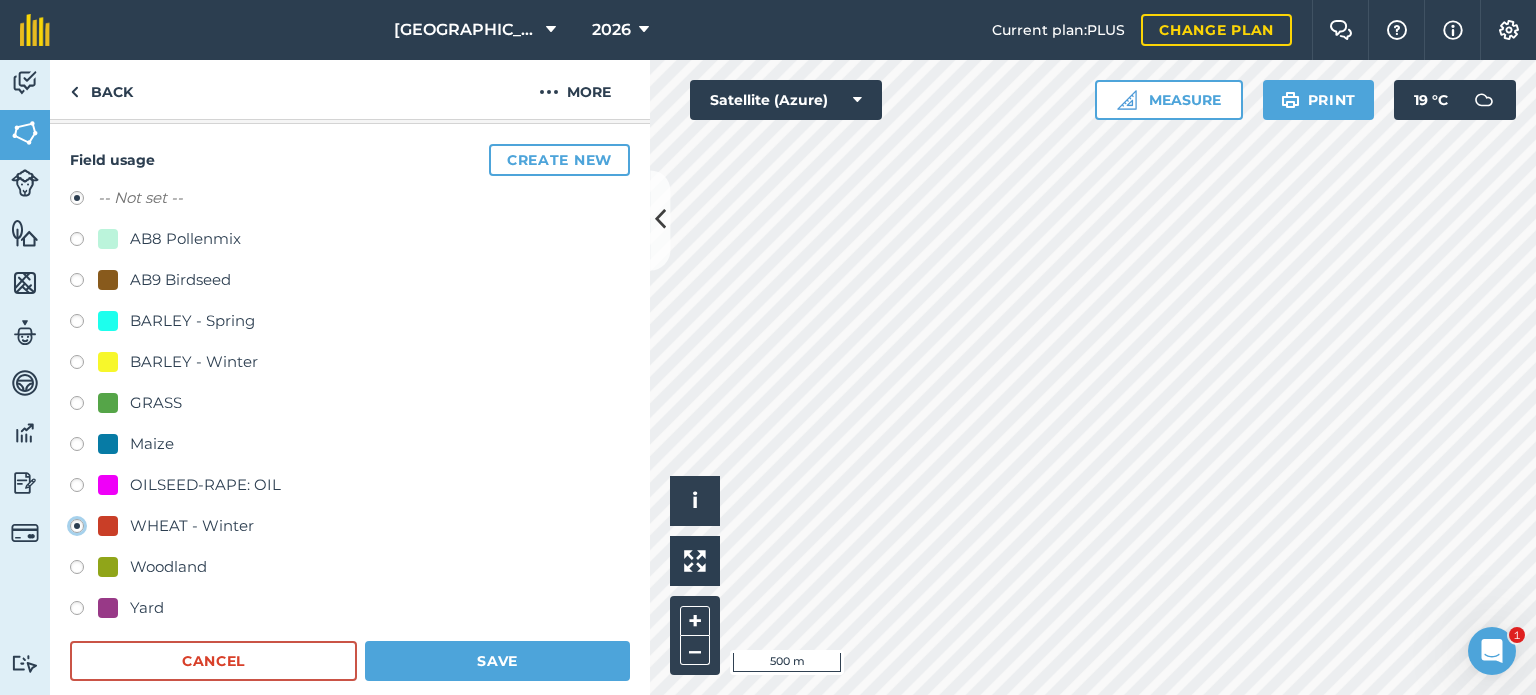 radio on "true" 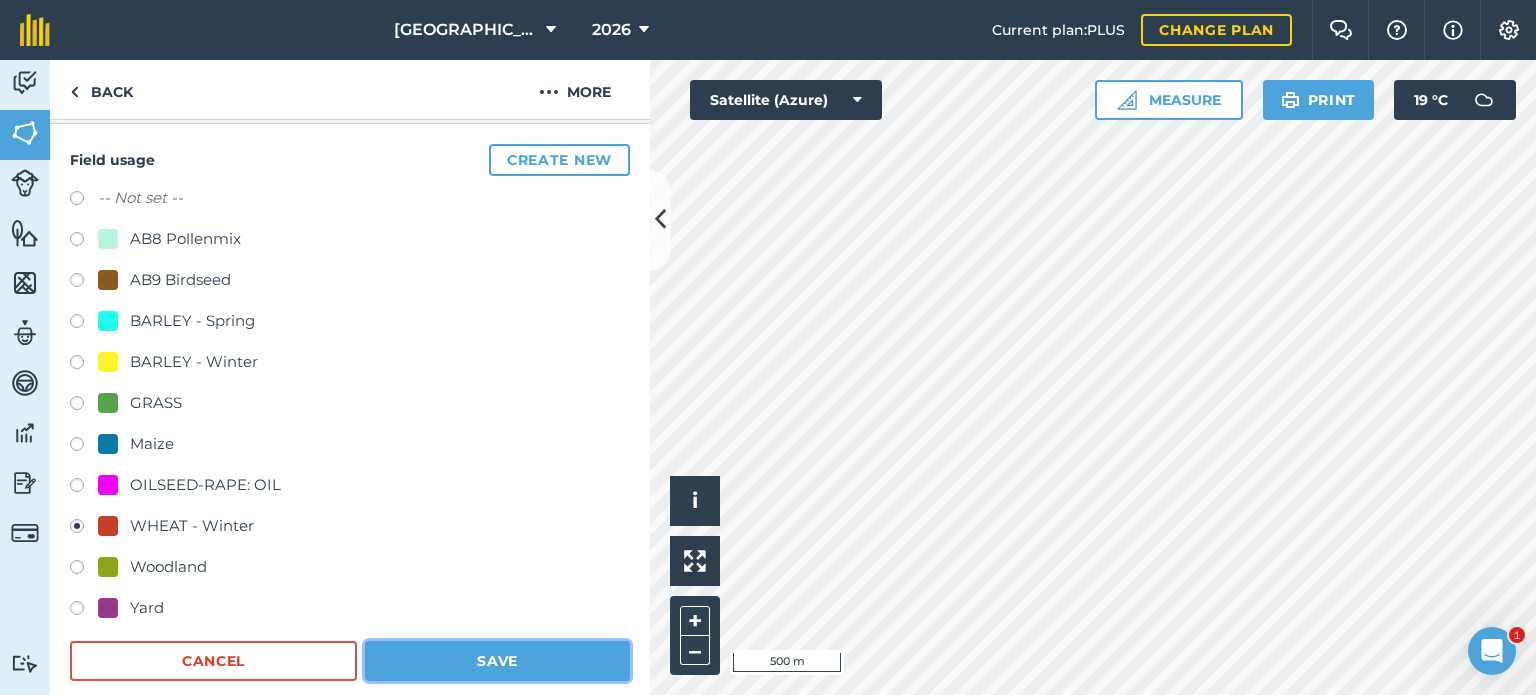 click on "Save" at bounding box center [497, 661] 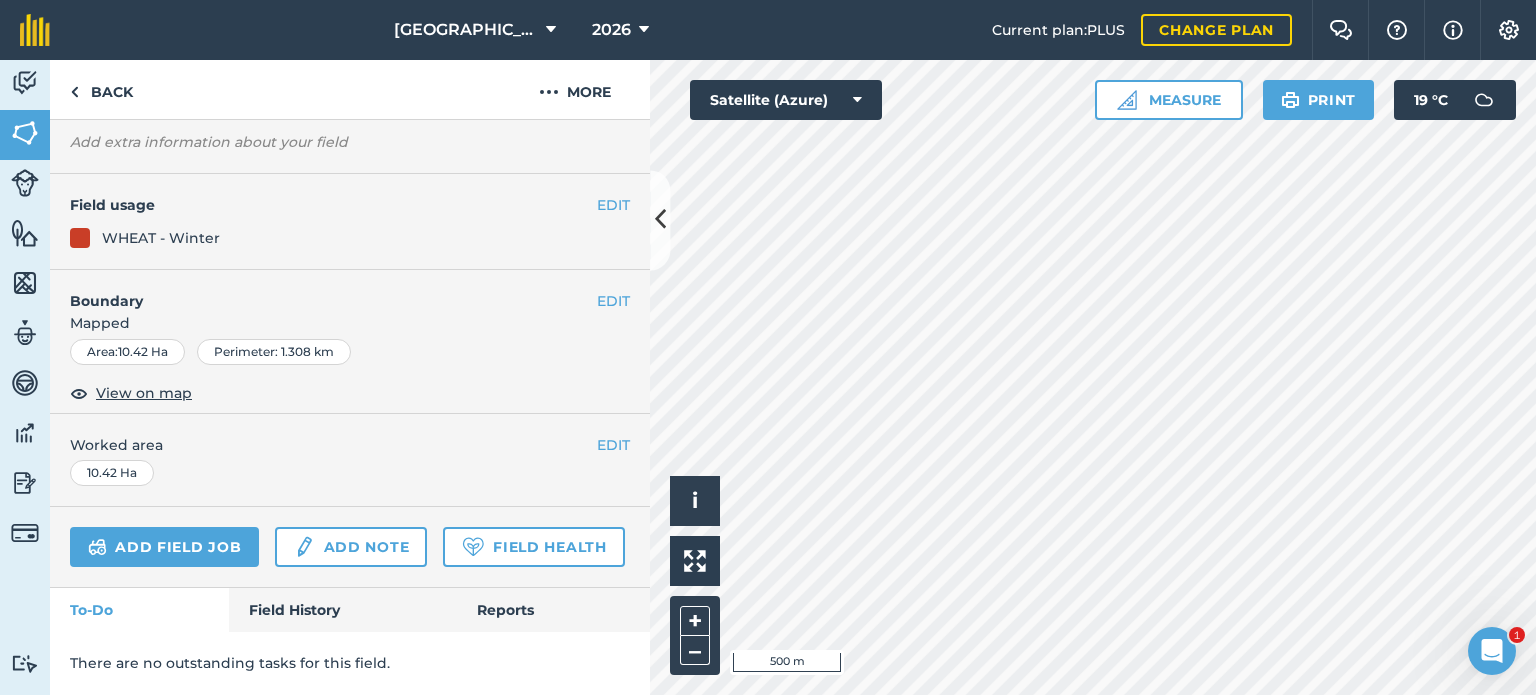 scroll, scrollTop: 105, scrollLeft: 0, axis: vertical 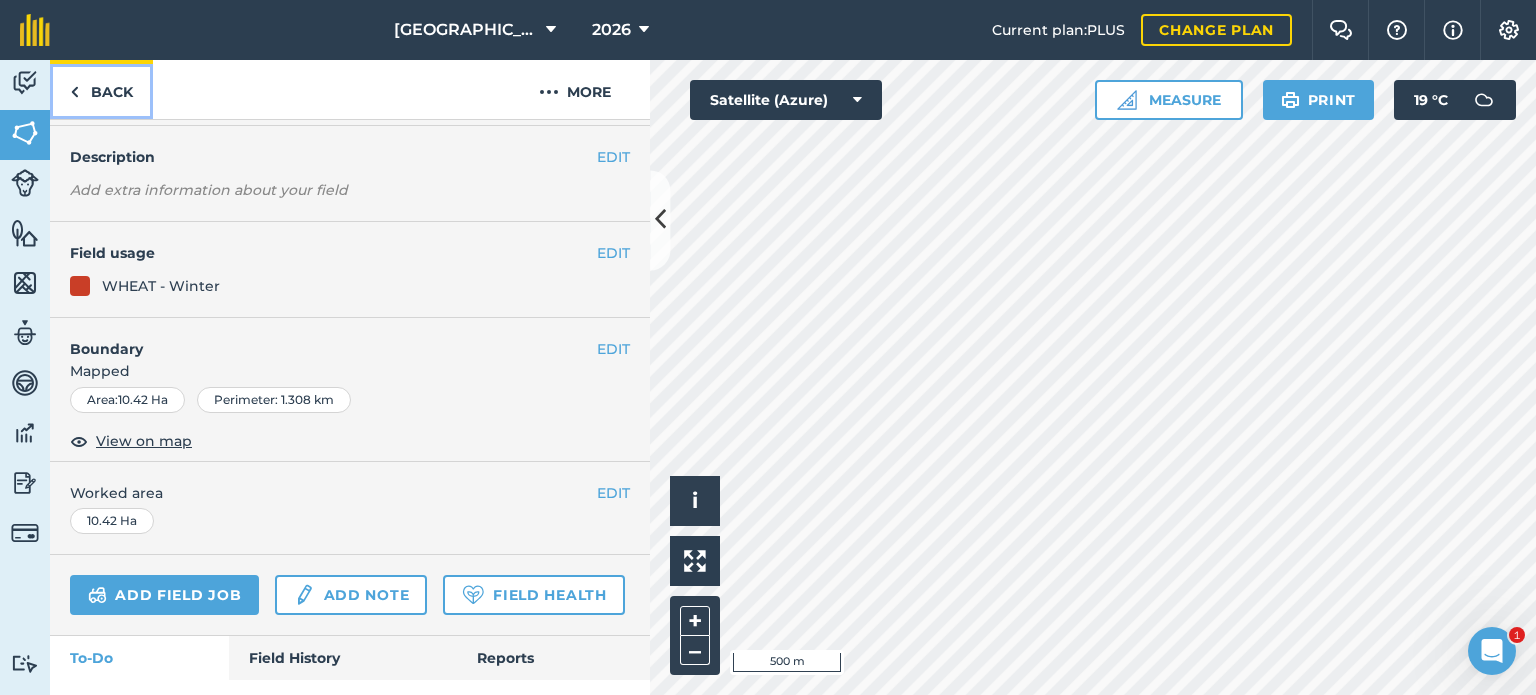 click on "Back" at bounding box center (101, 89) 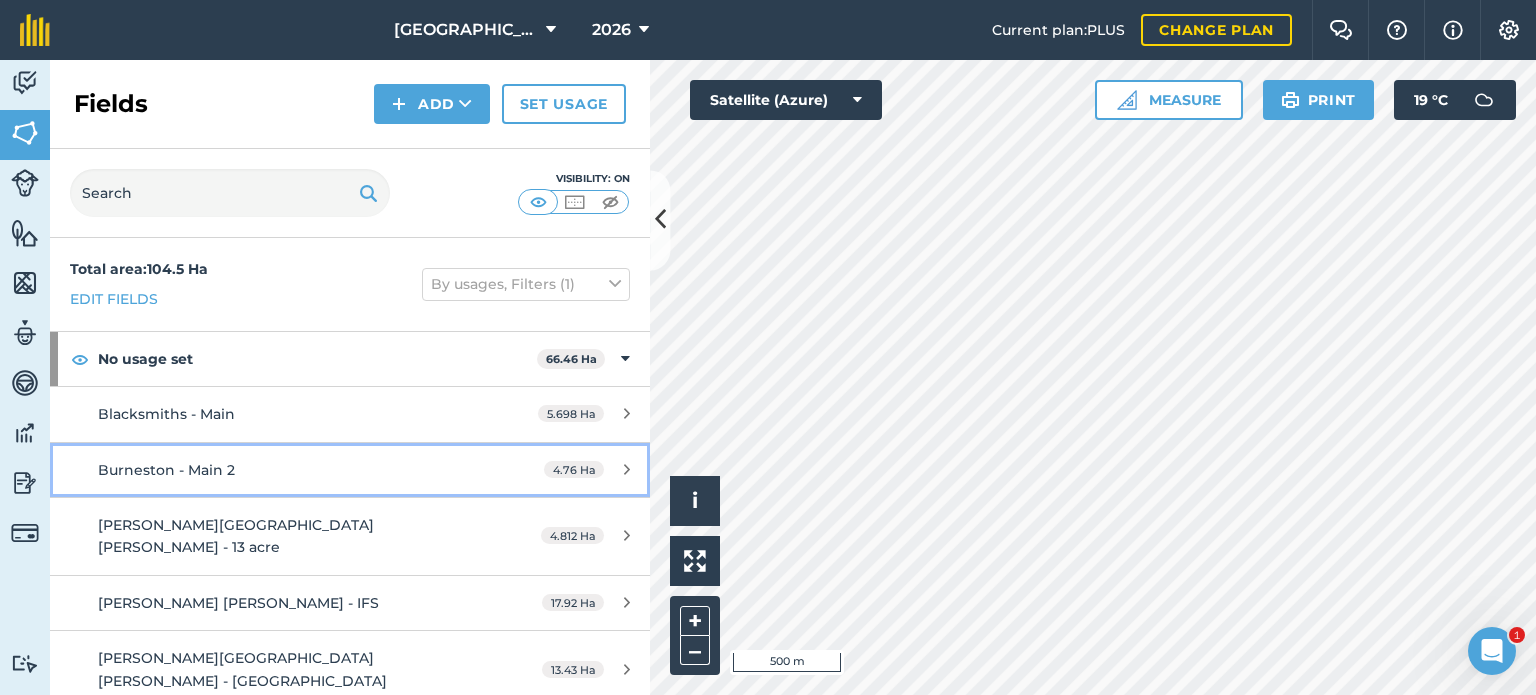 click on "Burneston - Main 2" at bounding box center (166, 470) 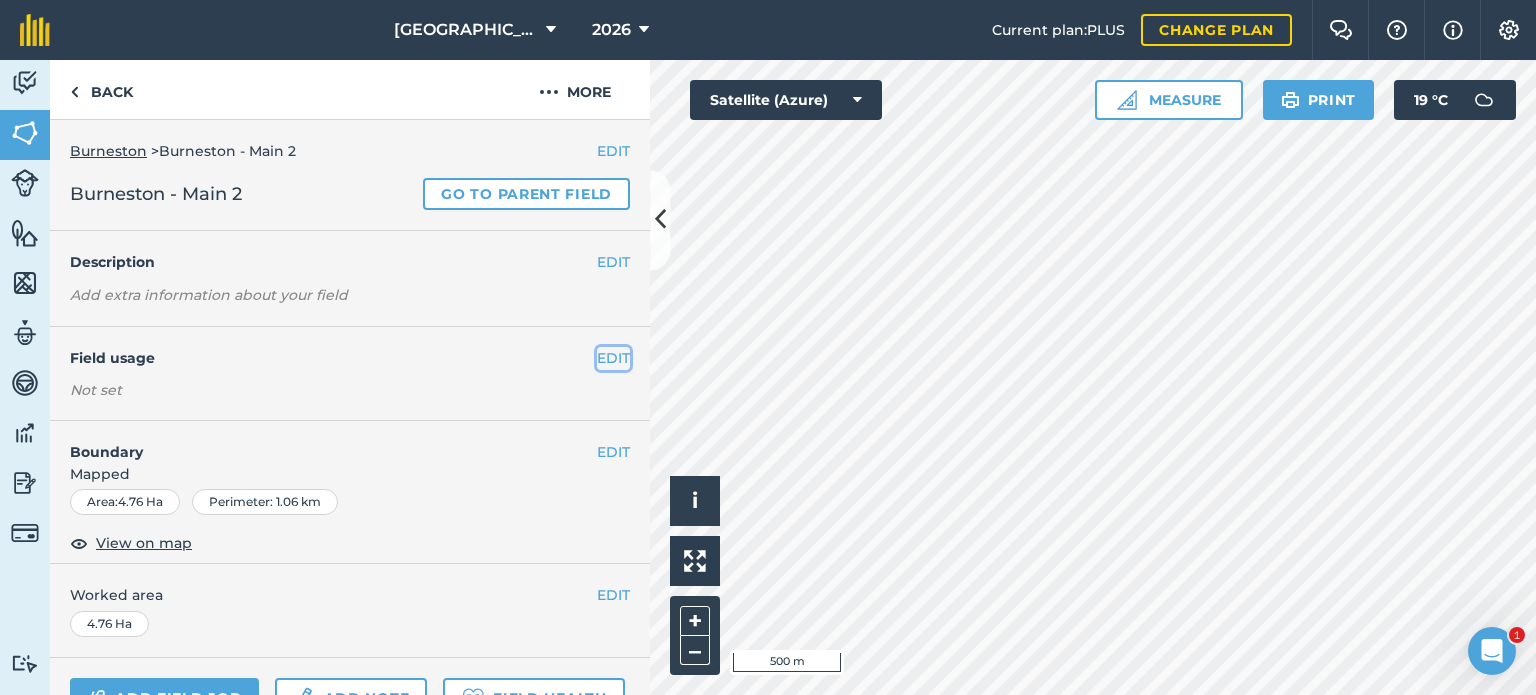 click on "EDIT" at bounding box center (613, 358) 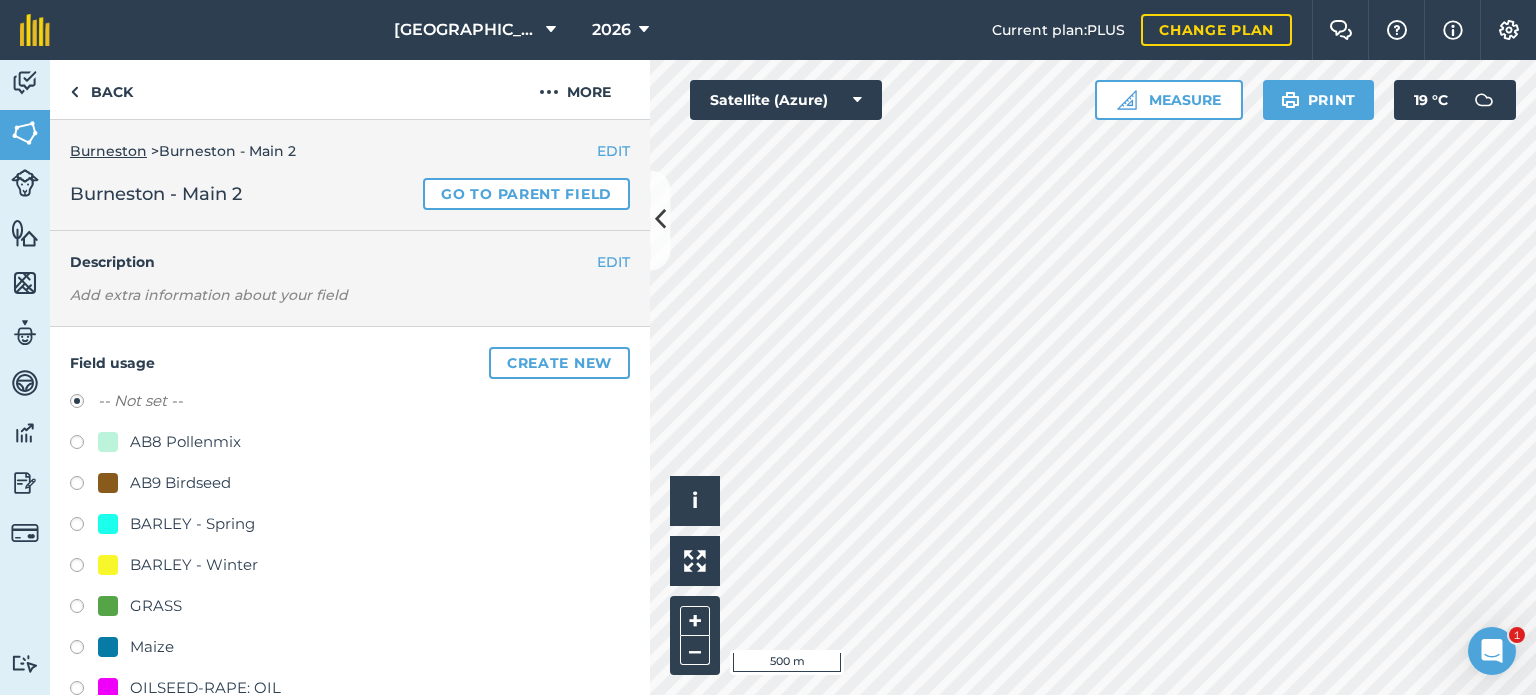 click at bounding box center [84, 568] 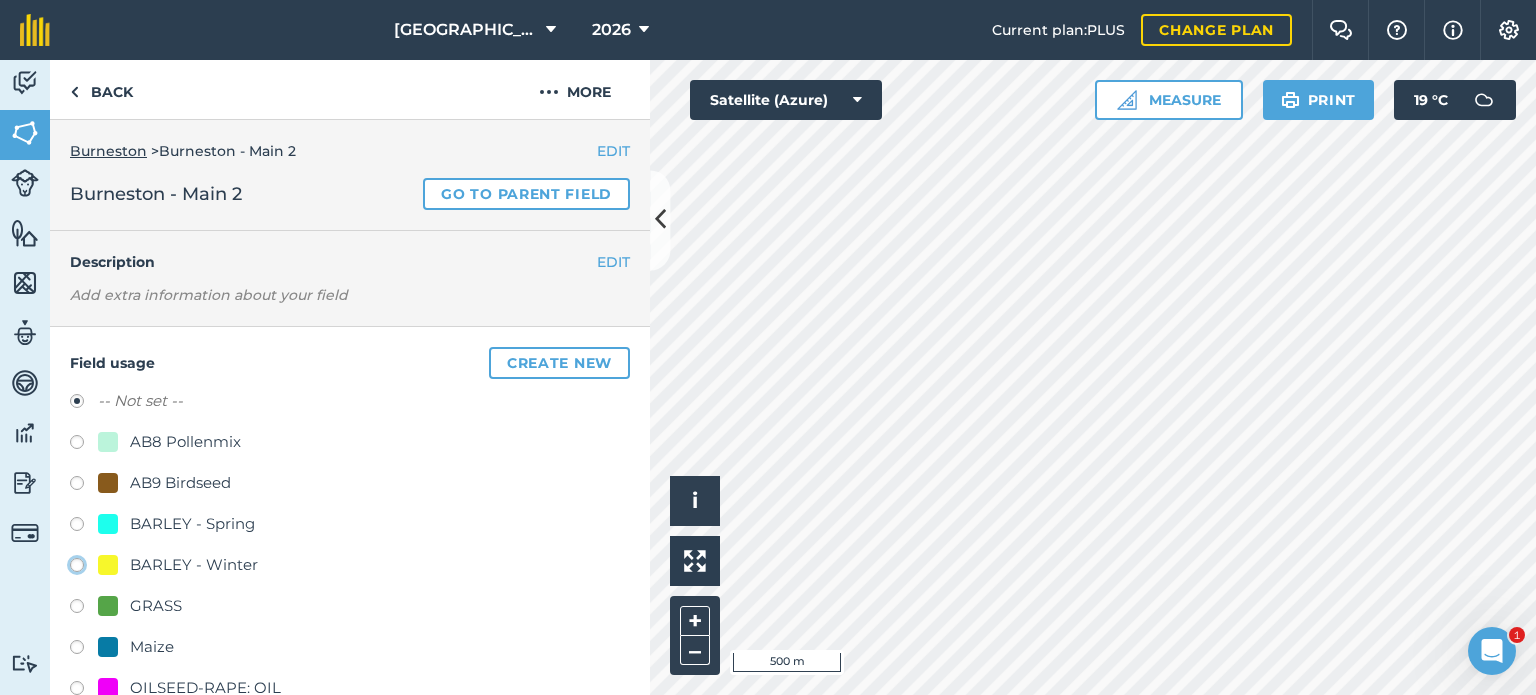 click on "BARLEY - Winter" at bounding box center [-9923, 564] 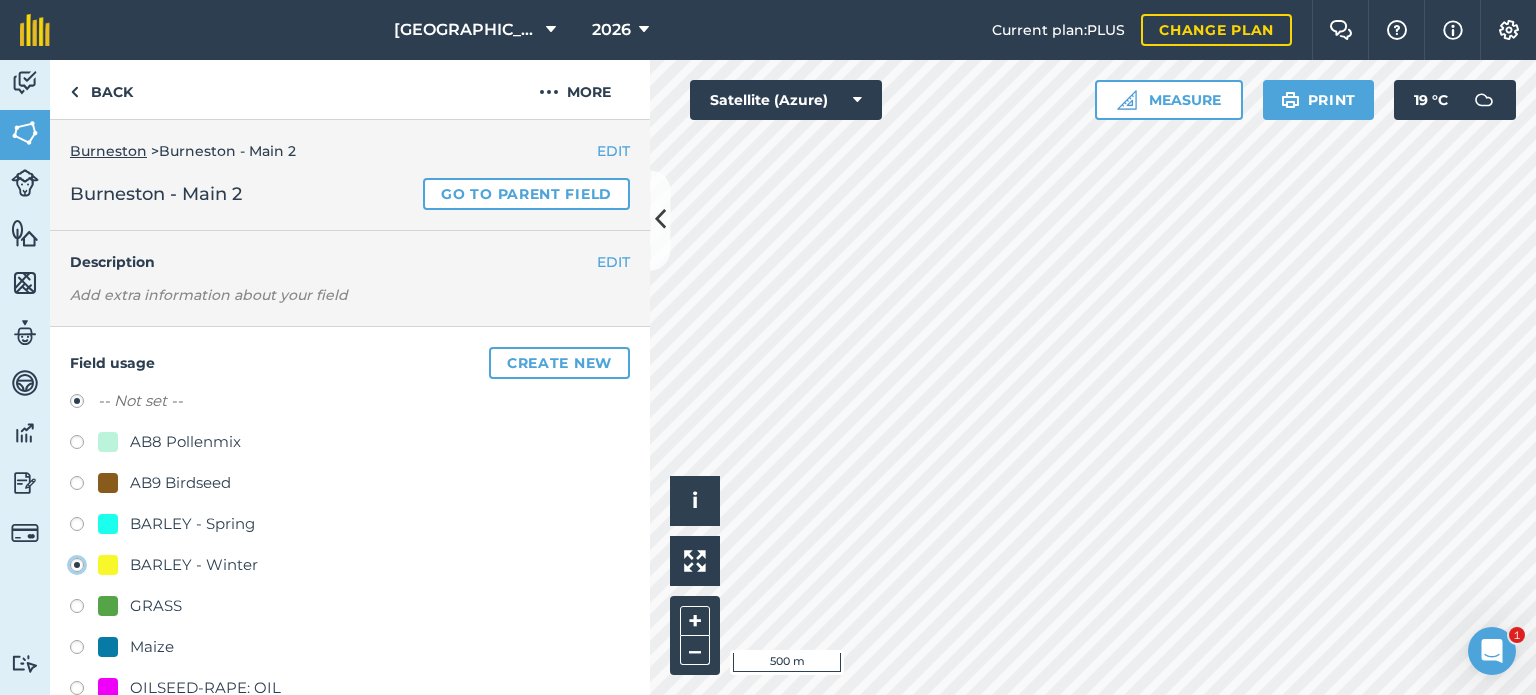 radio on "true" 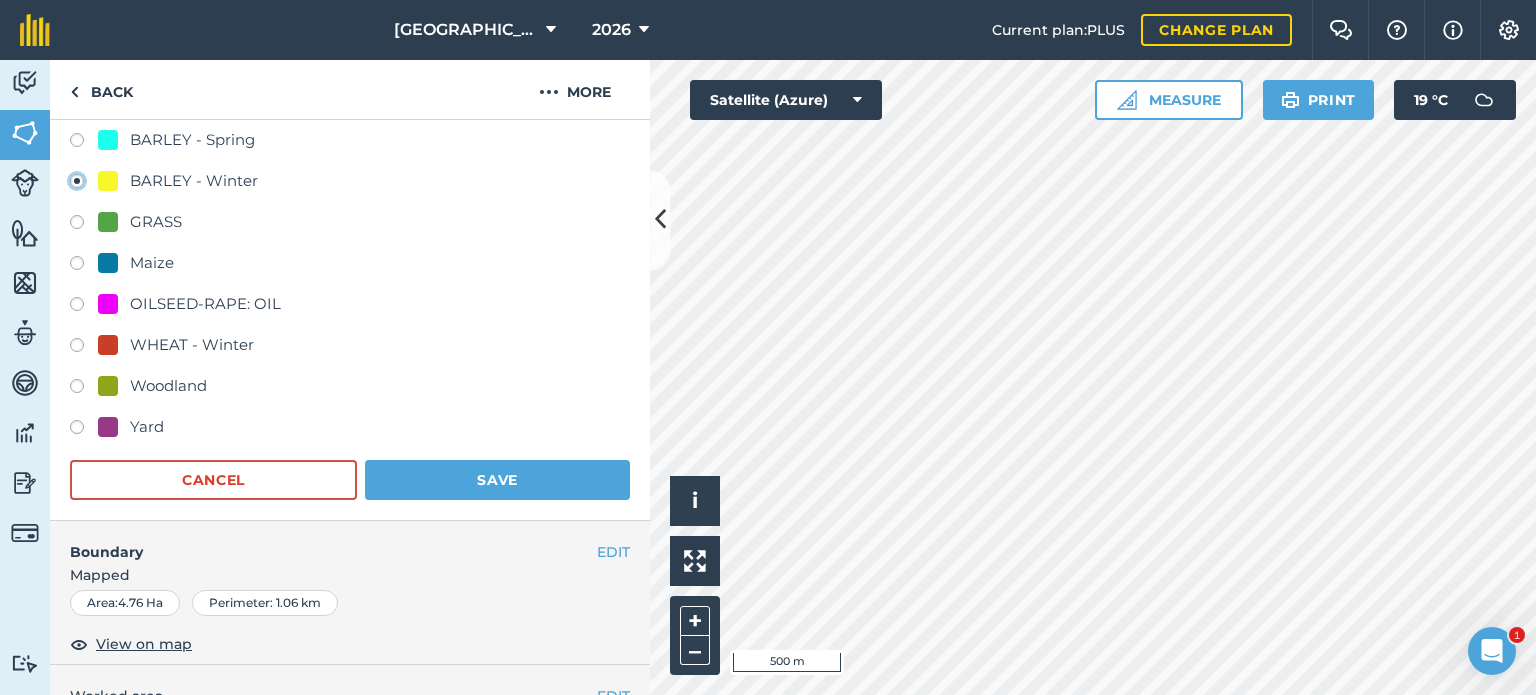 scroll, scrollTop: 400, scrollLeft: 0, axis: vertical 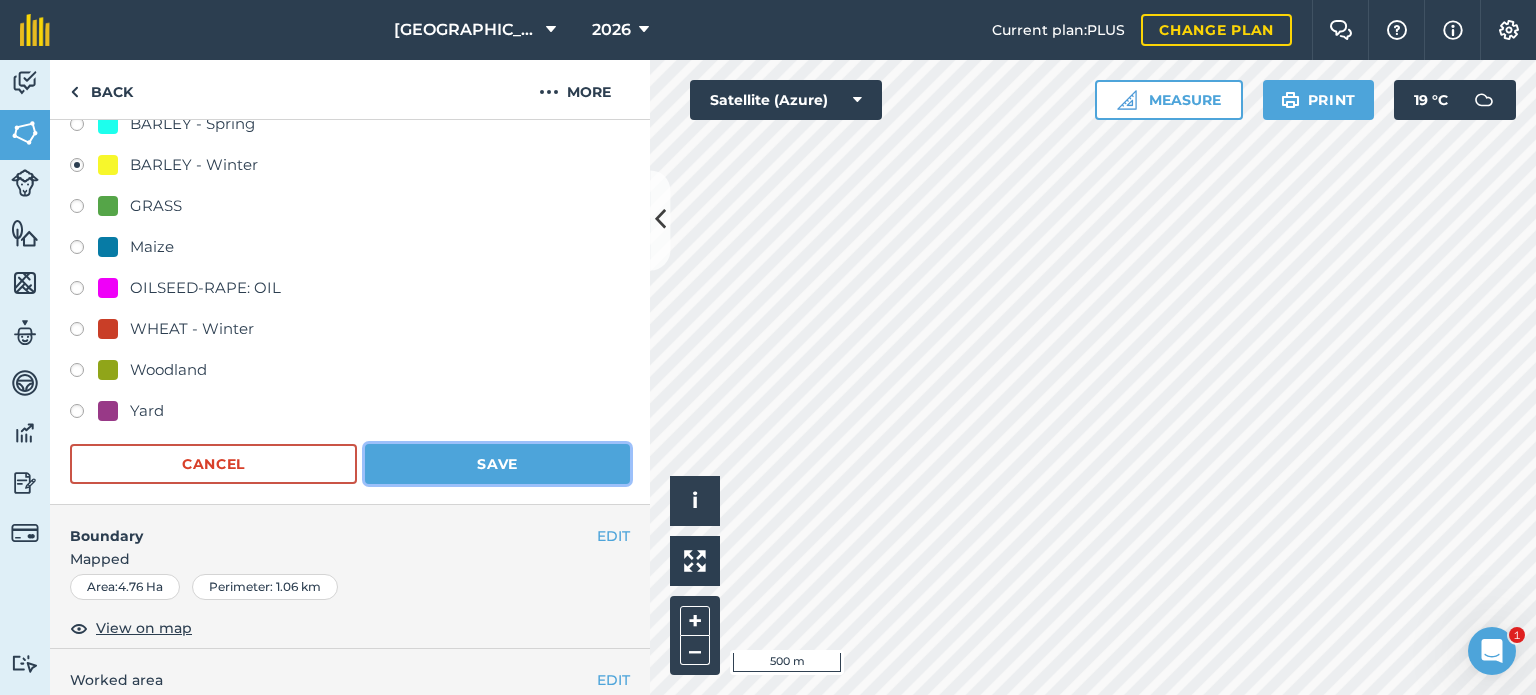click on "Save" at bounding box center [497, 464] 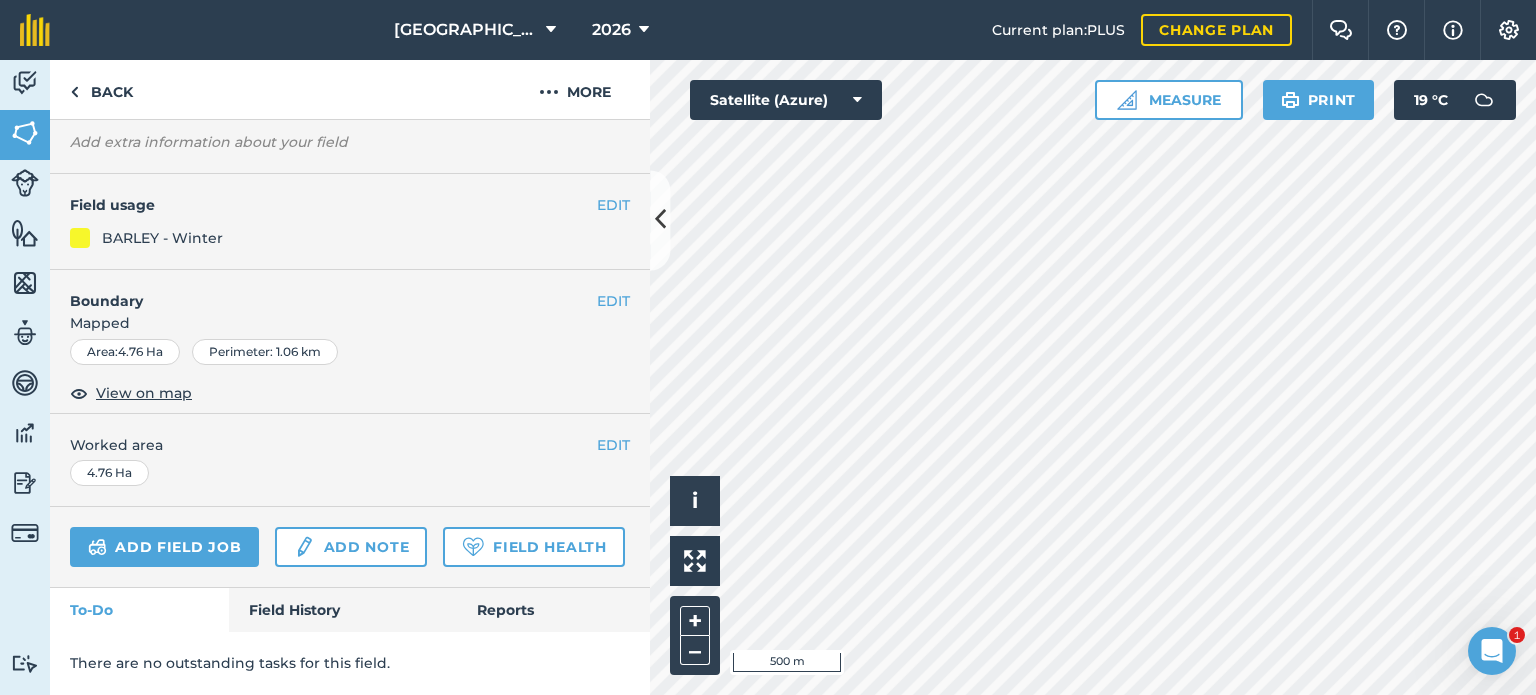 scroll, scrollTop: 205, scrollLeft: 0, axis: vertical 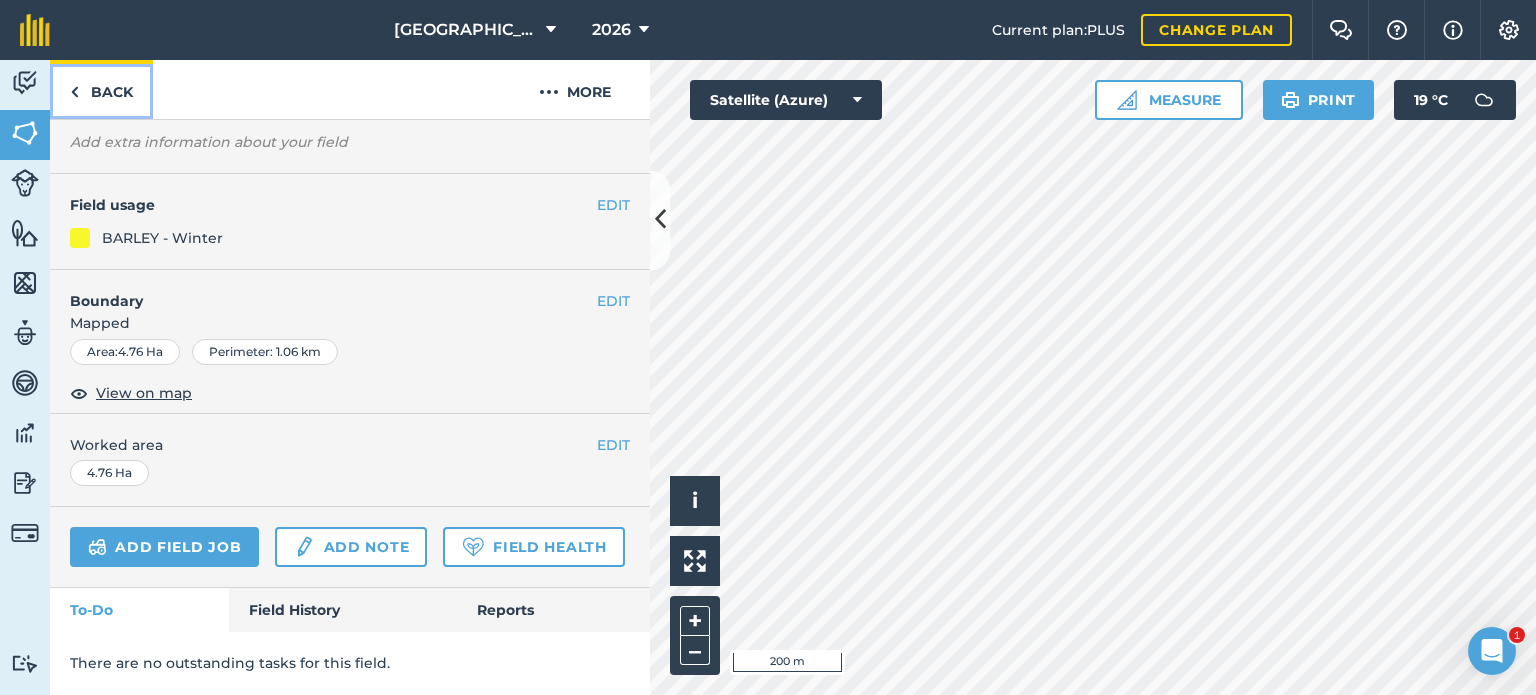 click on "Back" at bounding box center [101, 89] 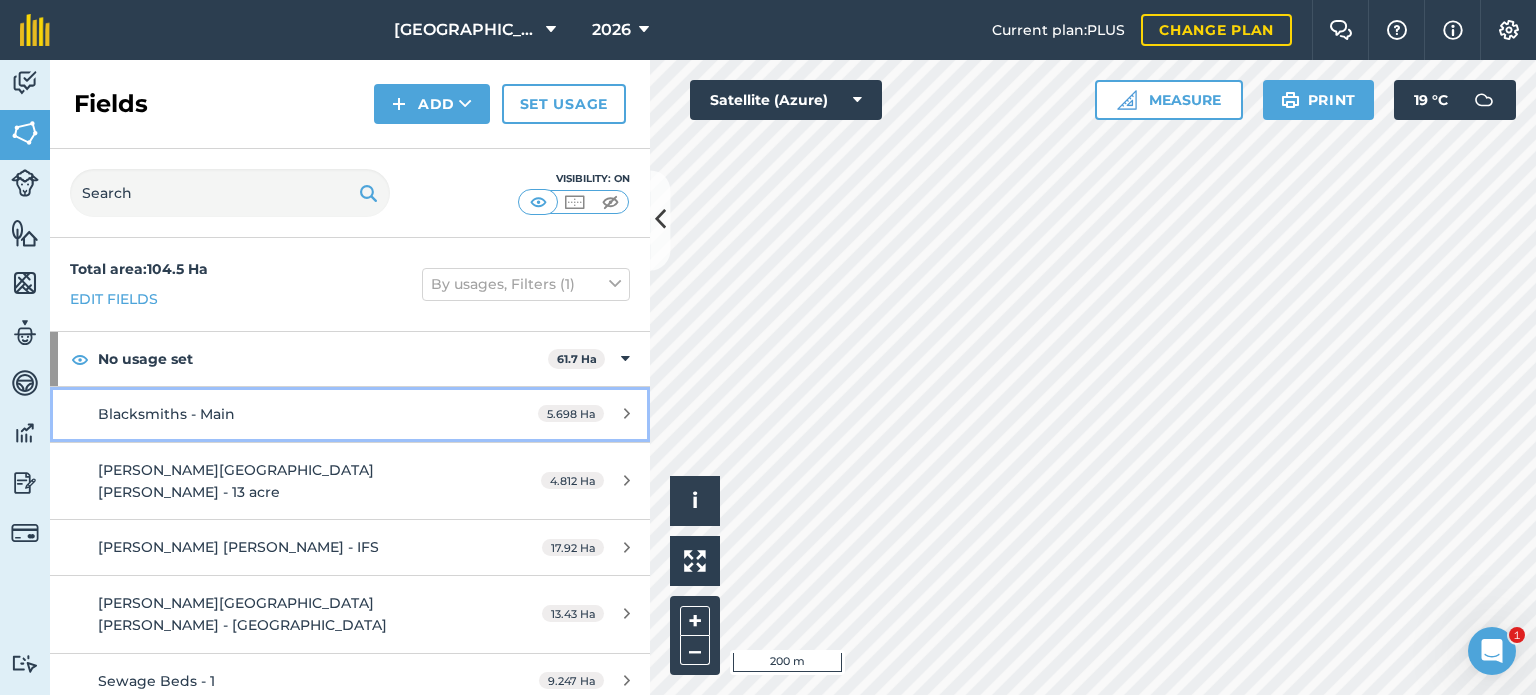 click on "Blacksmiths - Main" at bounding box center [166, 414] 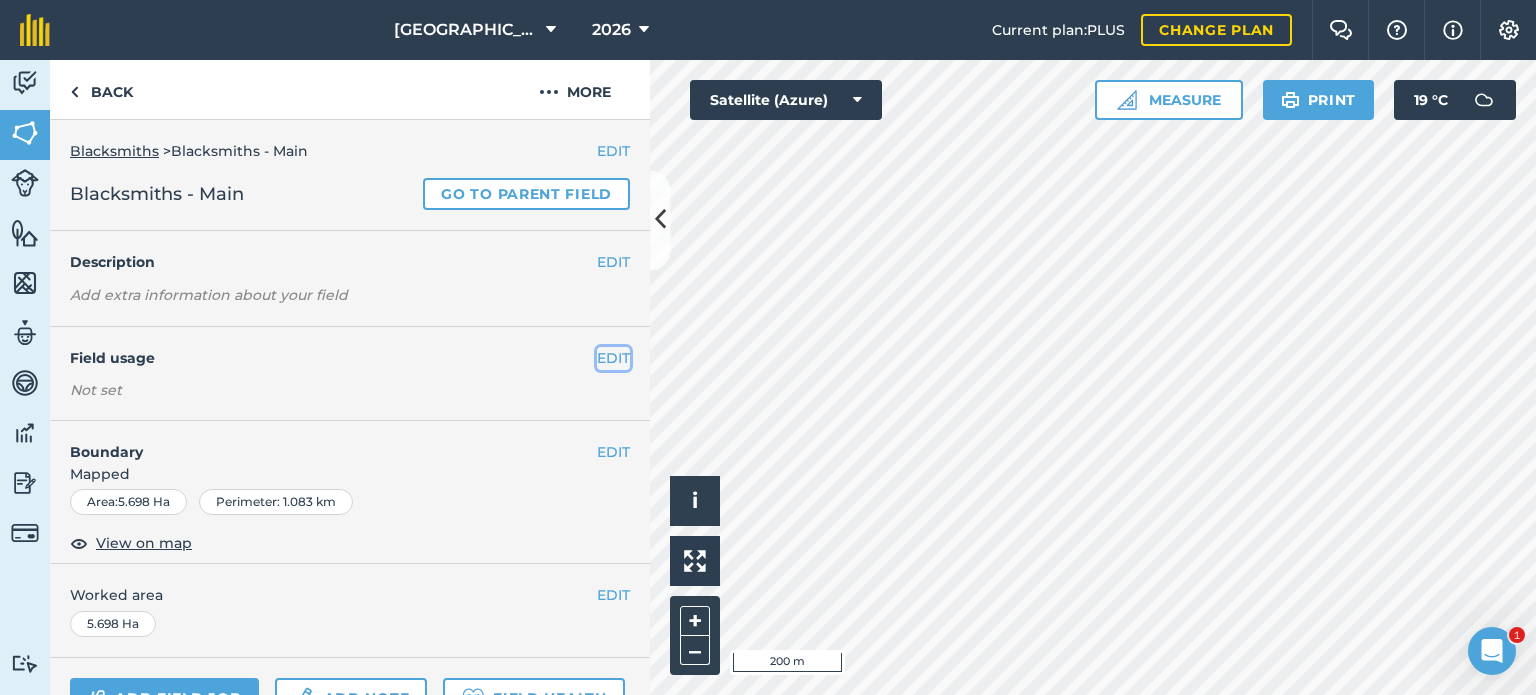click on "EDIT" at bounding box center [613, 358] 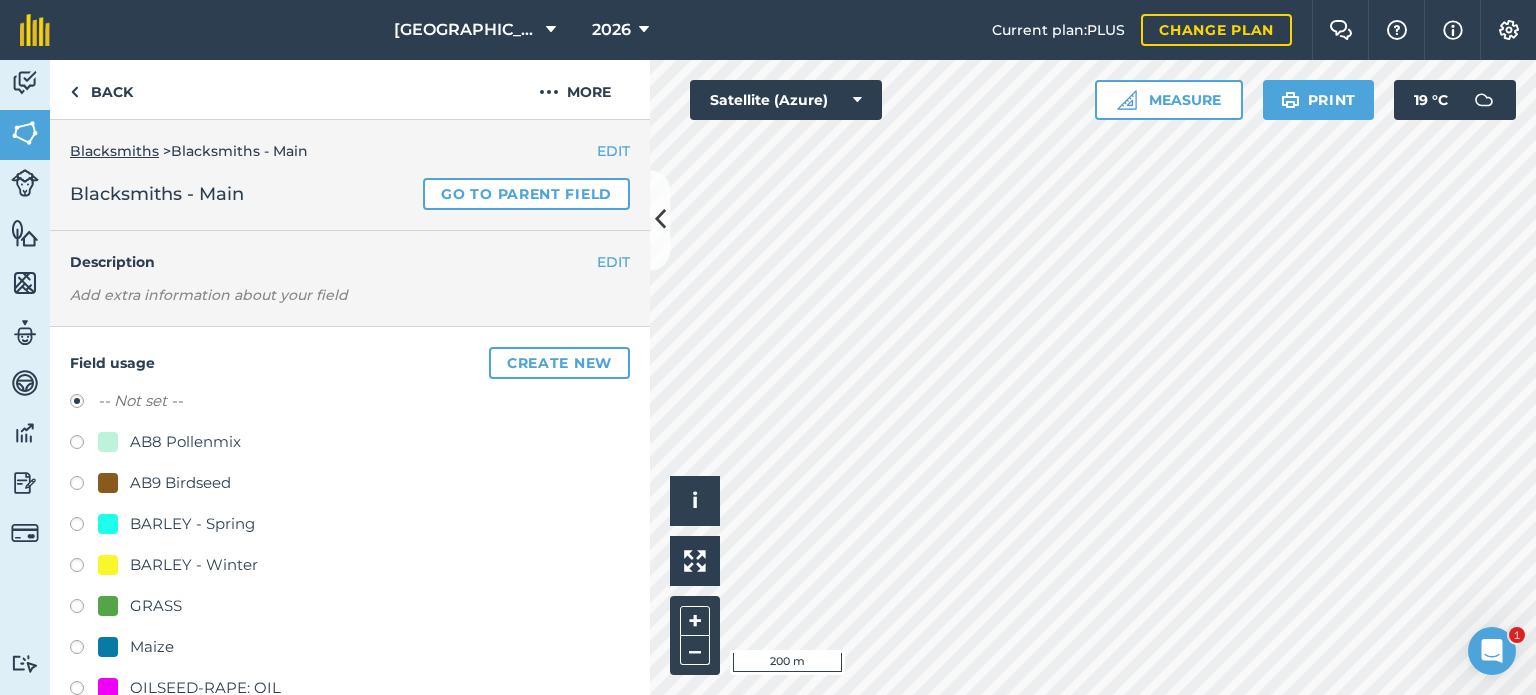 scroll, scrollTop: 100, scrollLeft: 0, axis: vertical 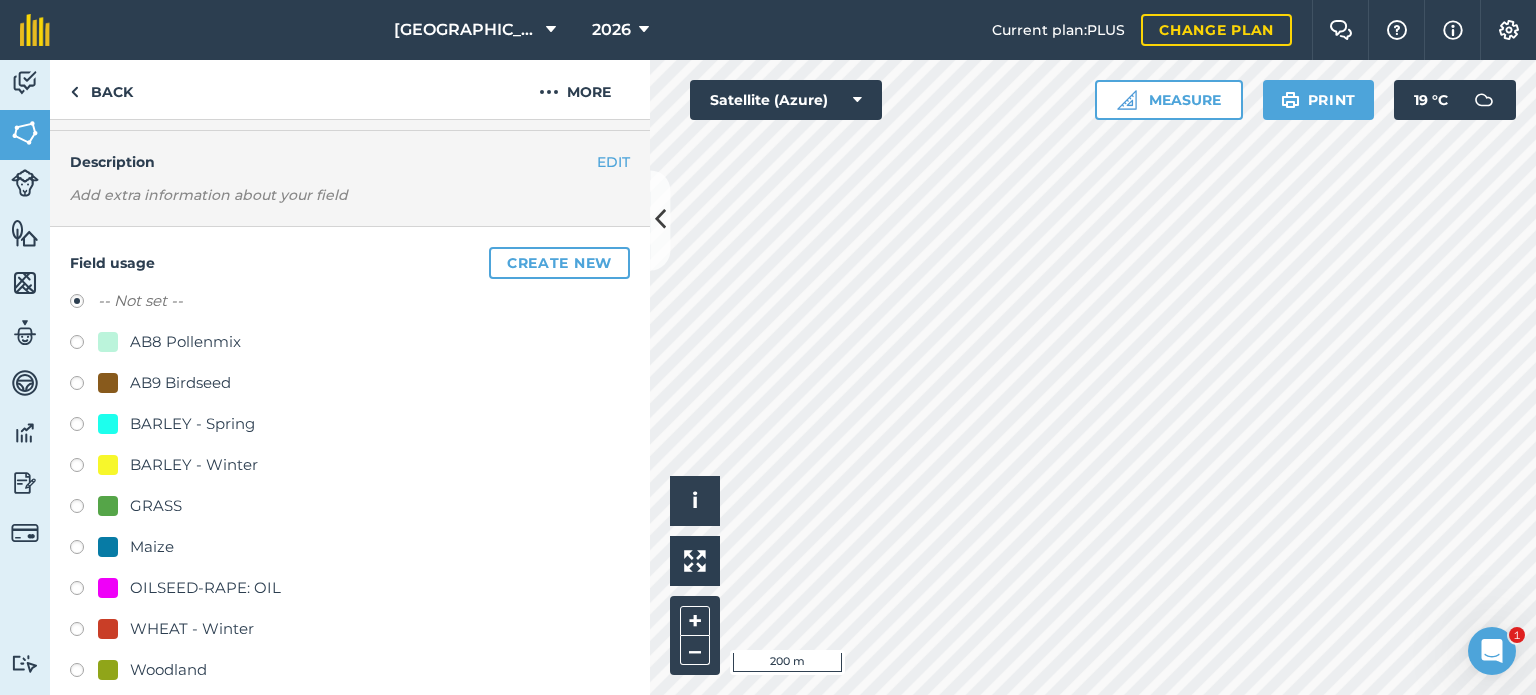 click at bounding box center (84, 632) 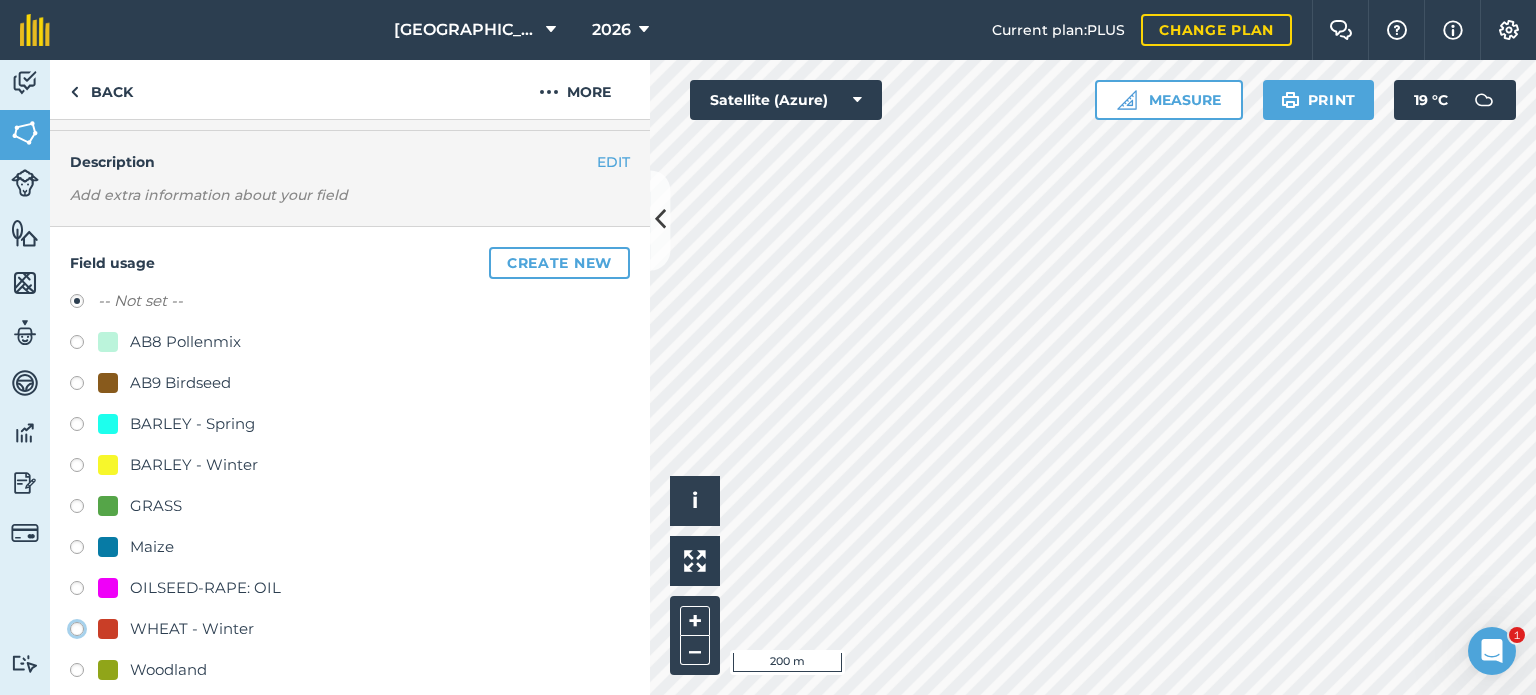 click on "WHEAT - Winter" at bounding box center [-9923, 628] 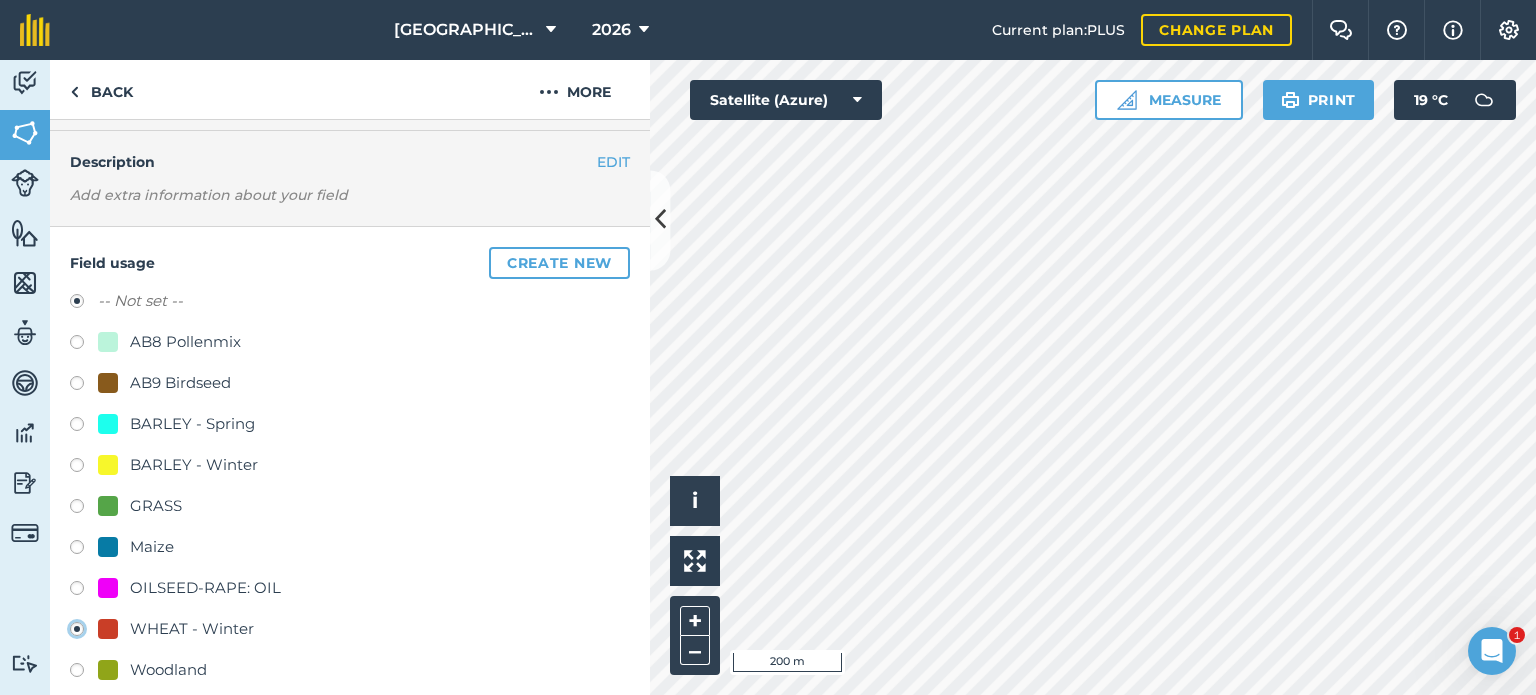 radio on "true" 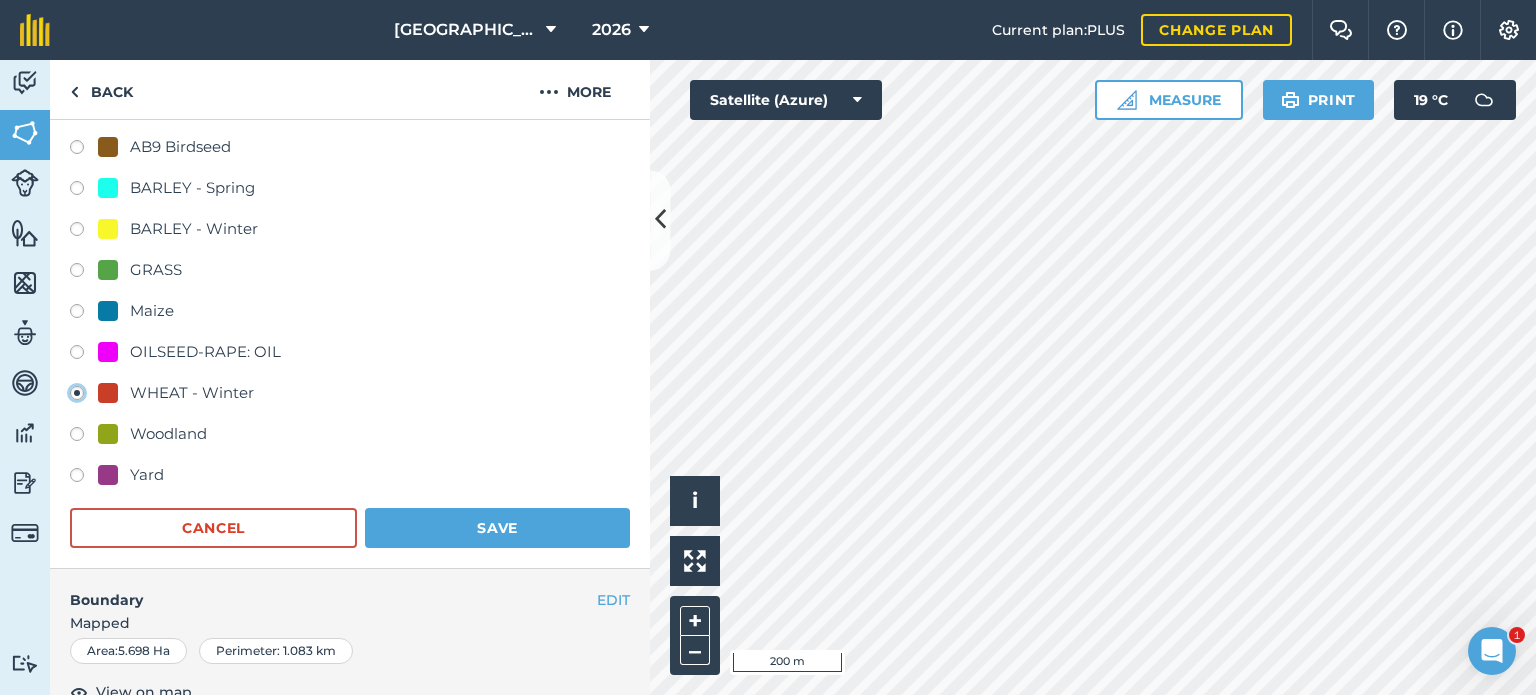 scroll, scrollTop: 400, scrollLeft: 0, axis: vertical 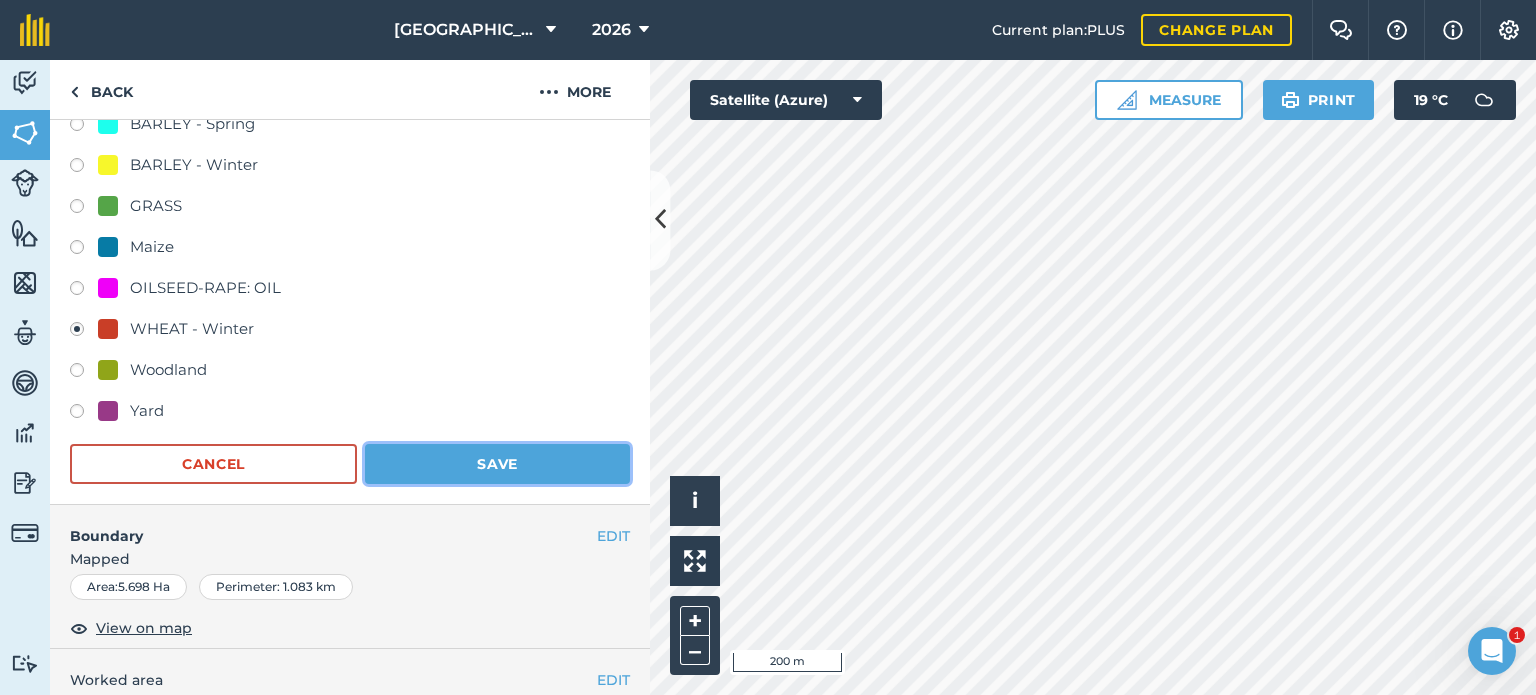click on "Save" at bounding box center [497, 464] 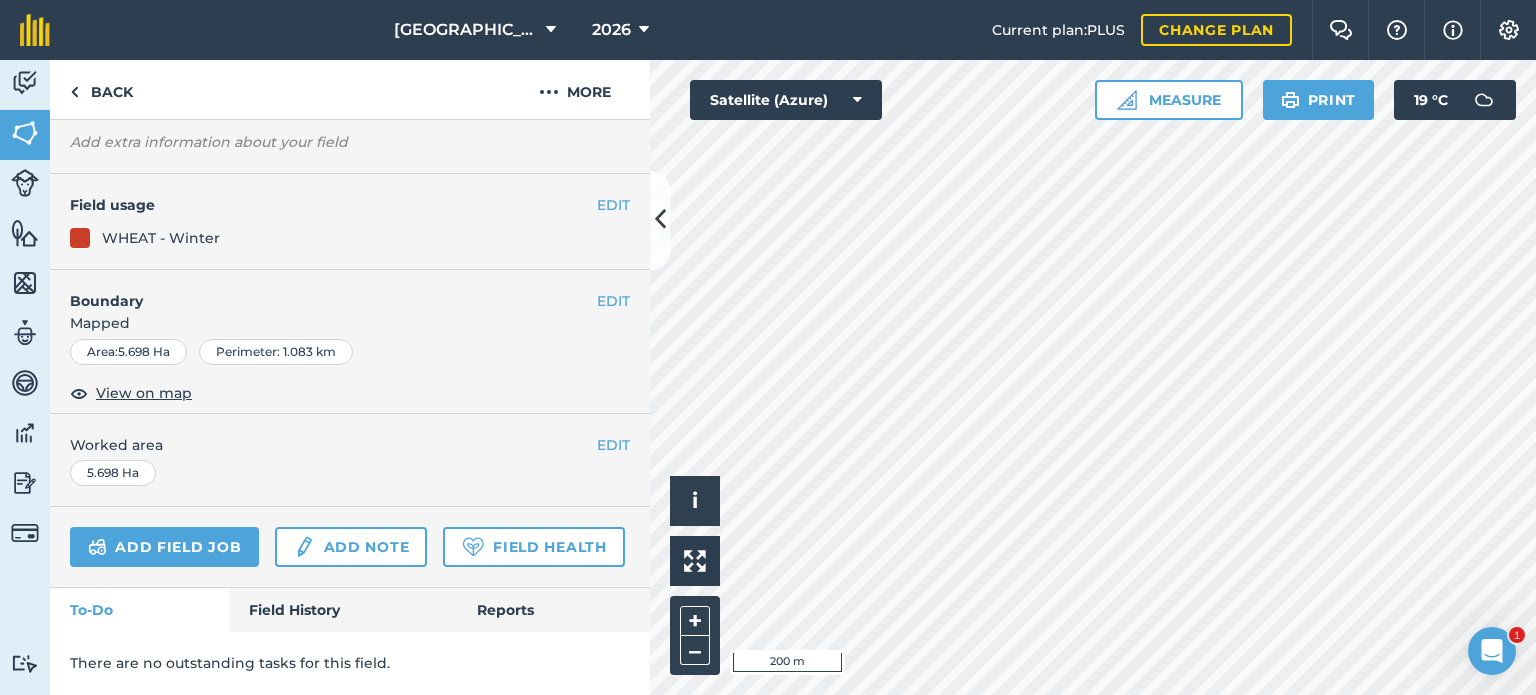 scroll, scrollTop: 205, scrollLeft: 0, axis: vertical 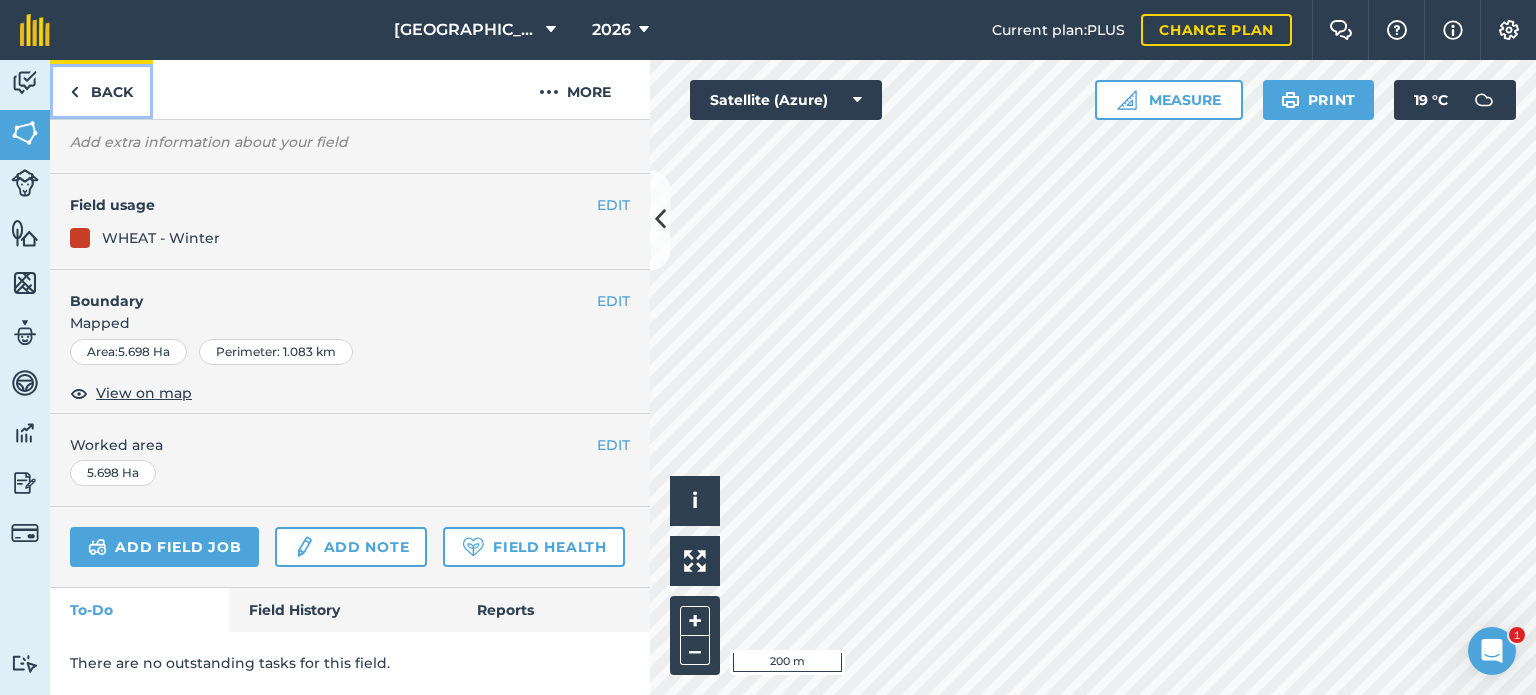 click on "Back" at bounding box center [101, 89] 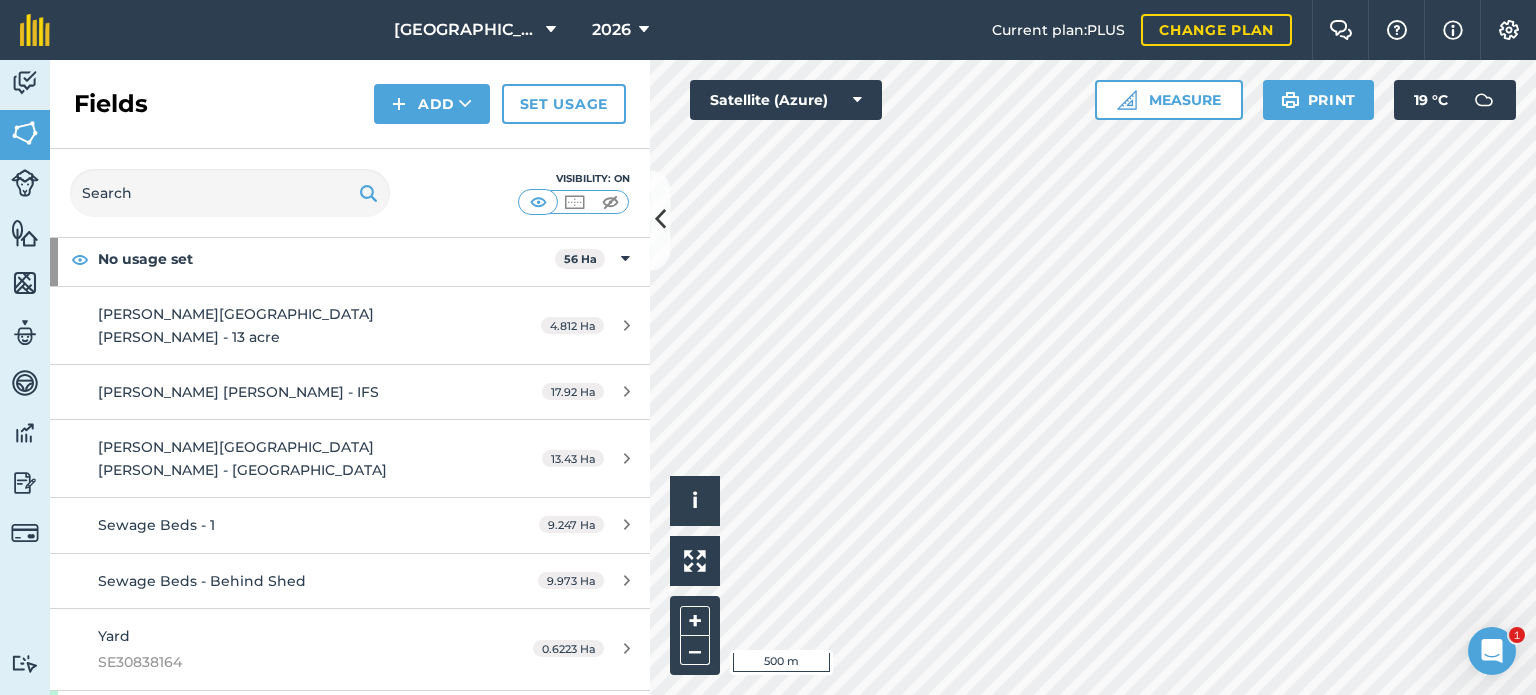 scroll, scrollTop: 0, scrollLeft: 0, axis: both 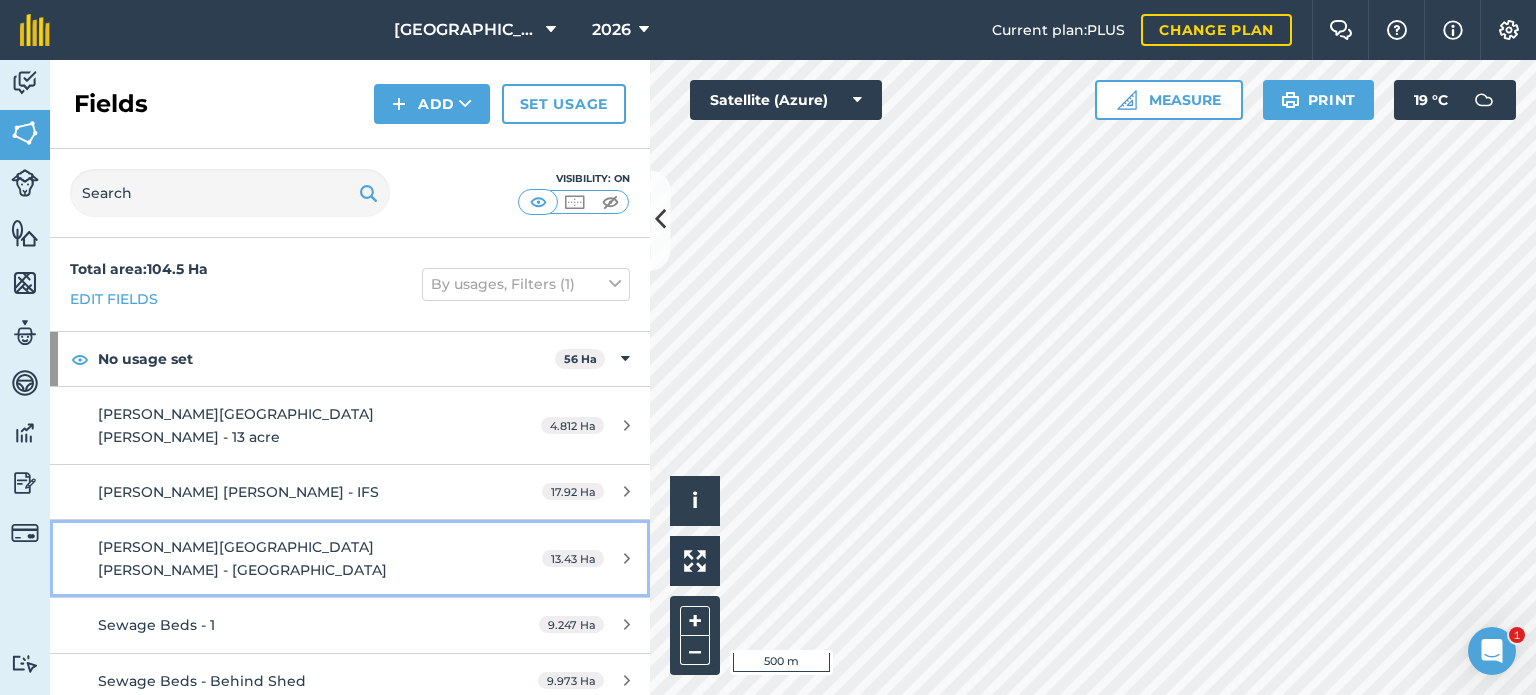 click on "[PERSON_NAME][GEOGRAPHIC_DATA][PERSON_NAME] - [GEOGRAPHIC_DATA]" at bounding box center (286, 558) 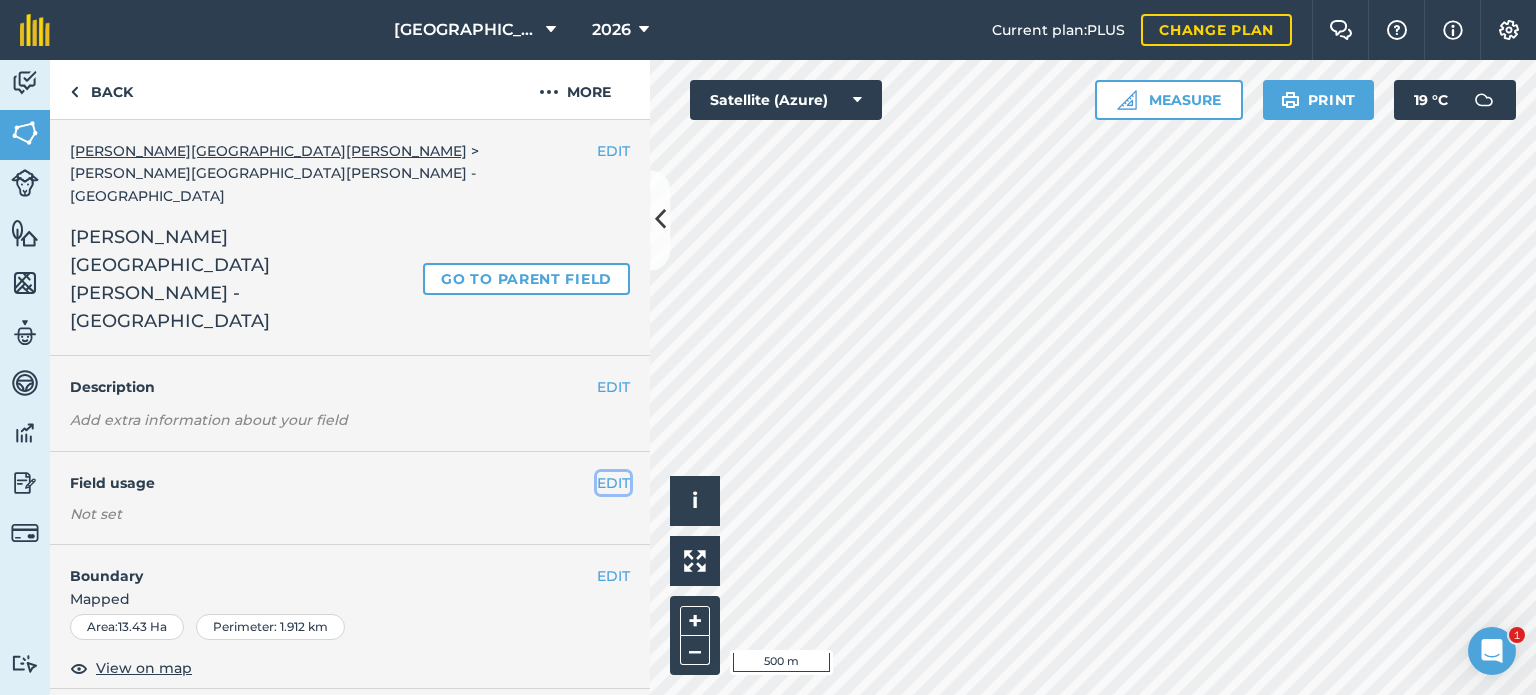 click on "EDIT" at bounding box center [613, 483] 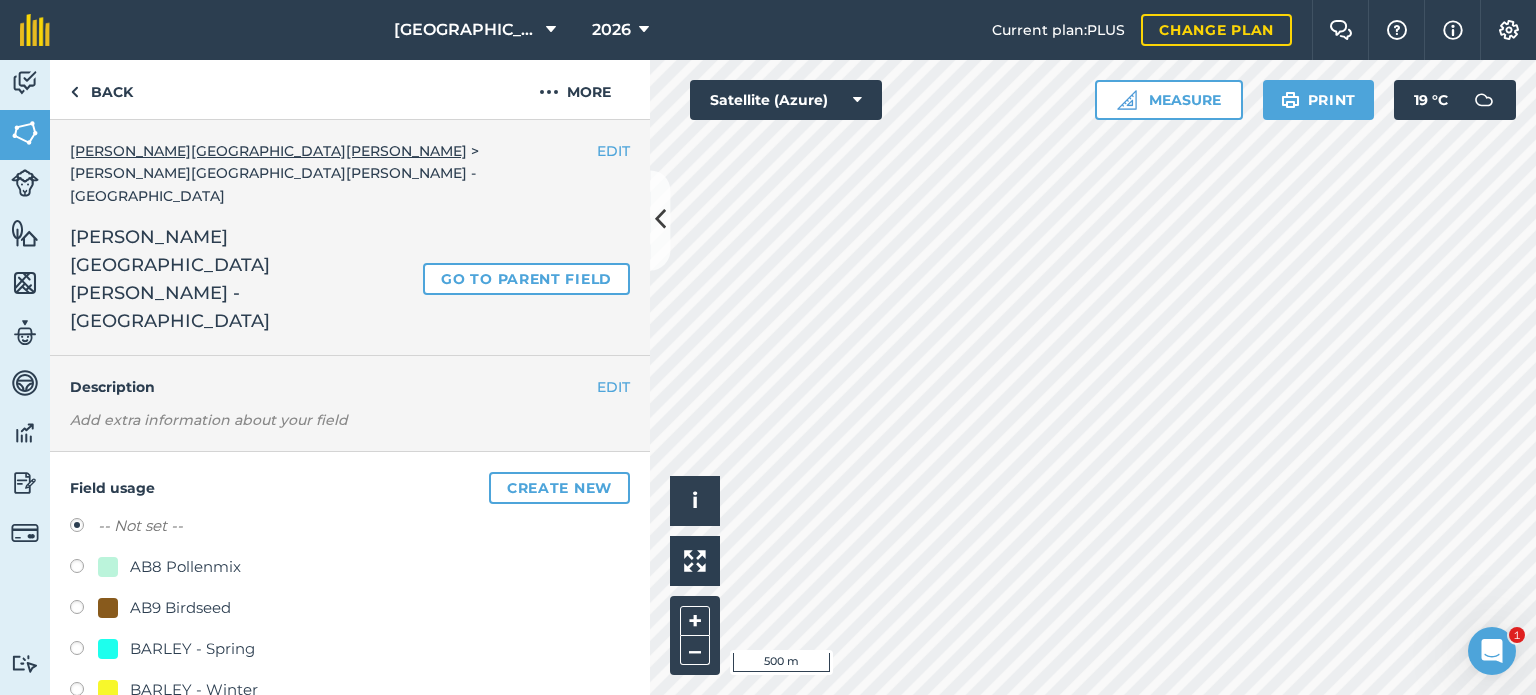 click at bounding box center (84, 651) 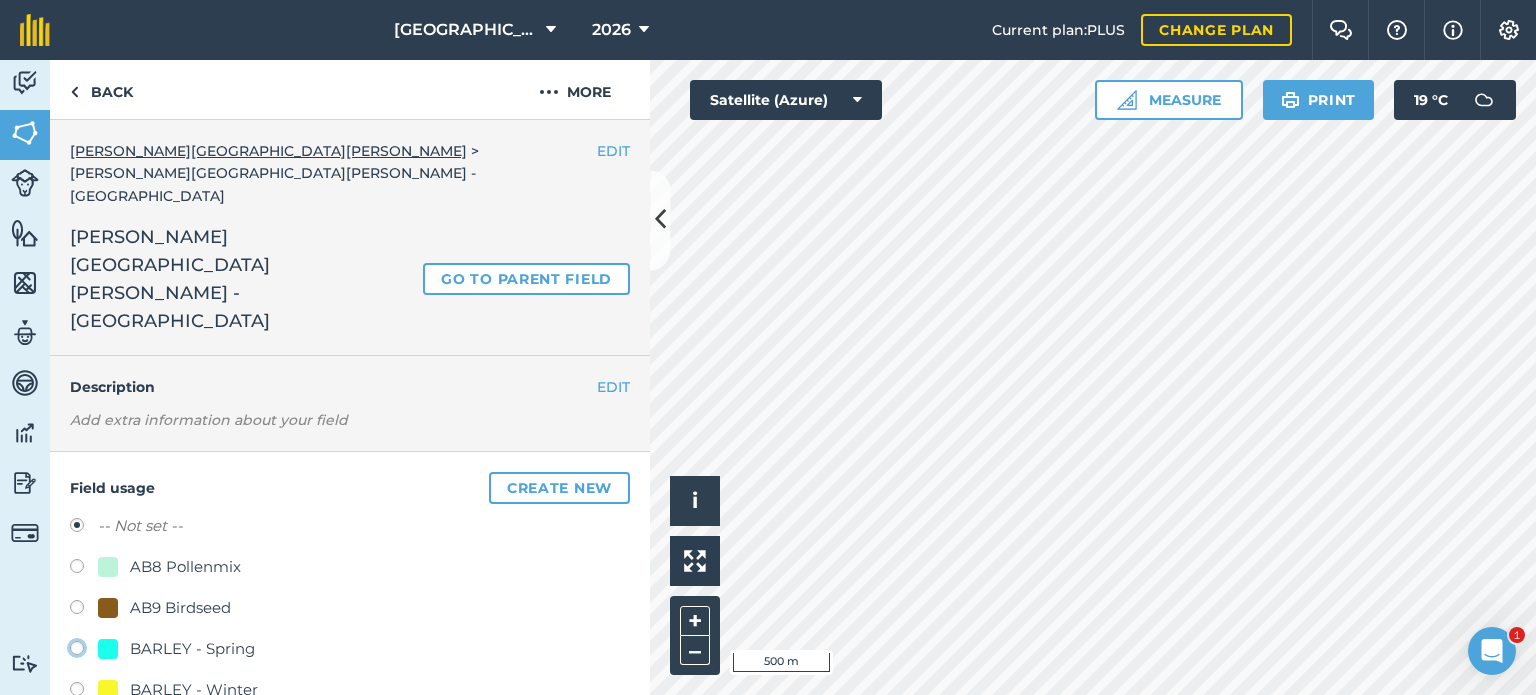 click on "BARLEY - Spring" at bounding box center (-9923, 647) 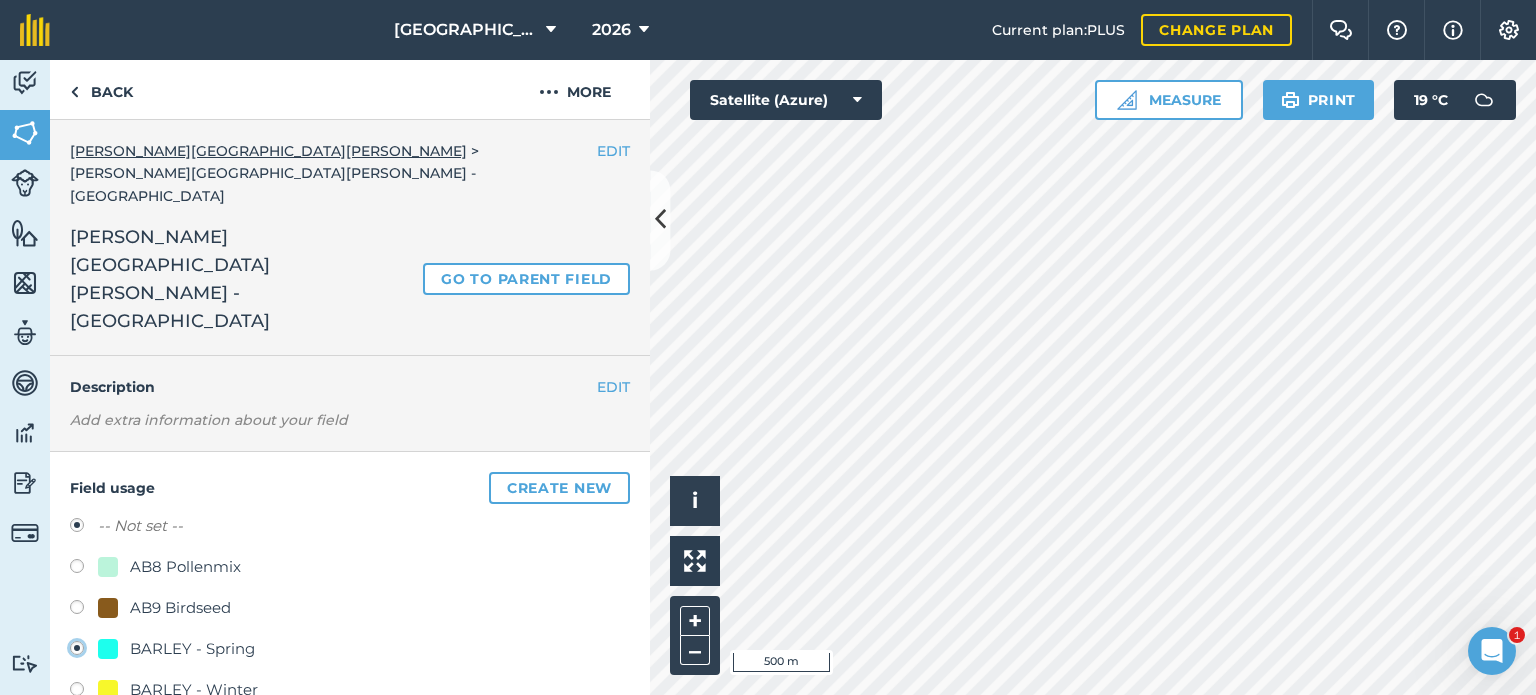 radio on "true" 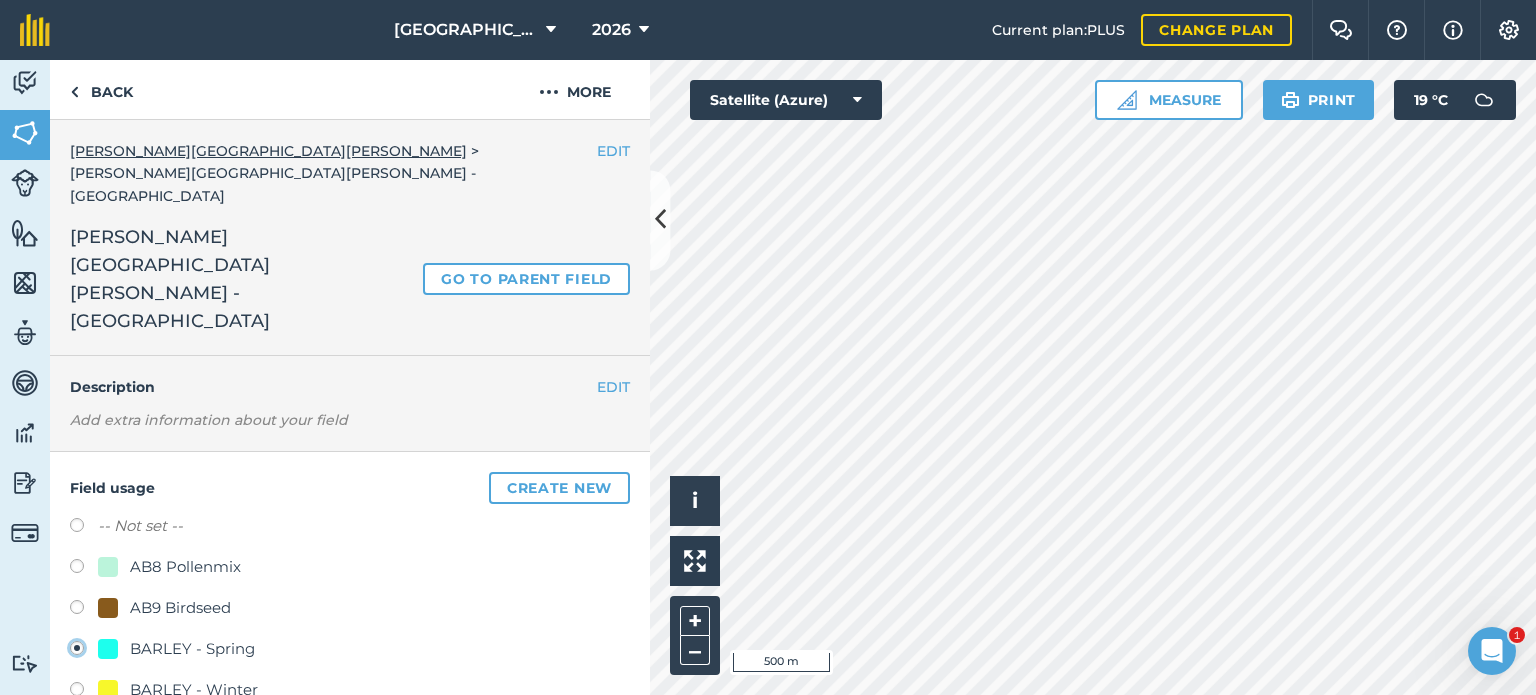 scroll, scrollTop: 200, scrollLeft: 0, axis: vertical 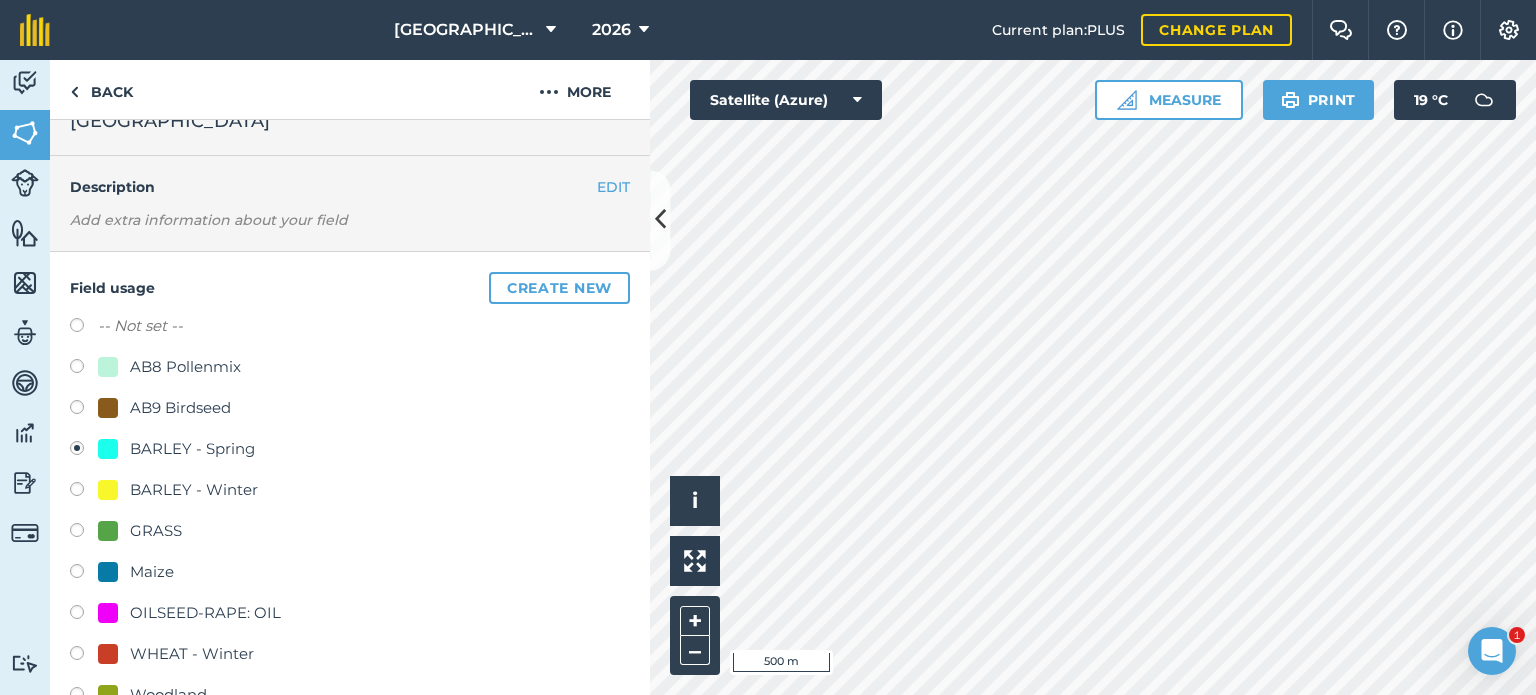 click on "Save" at bounding box center (497, 789) 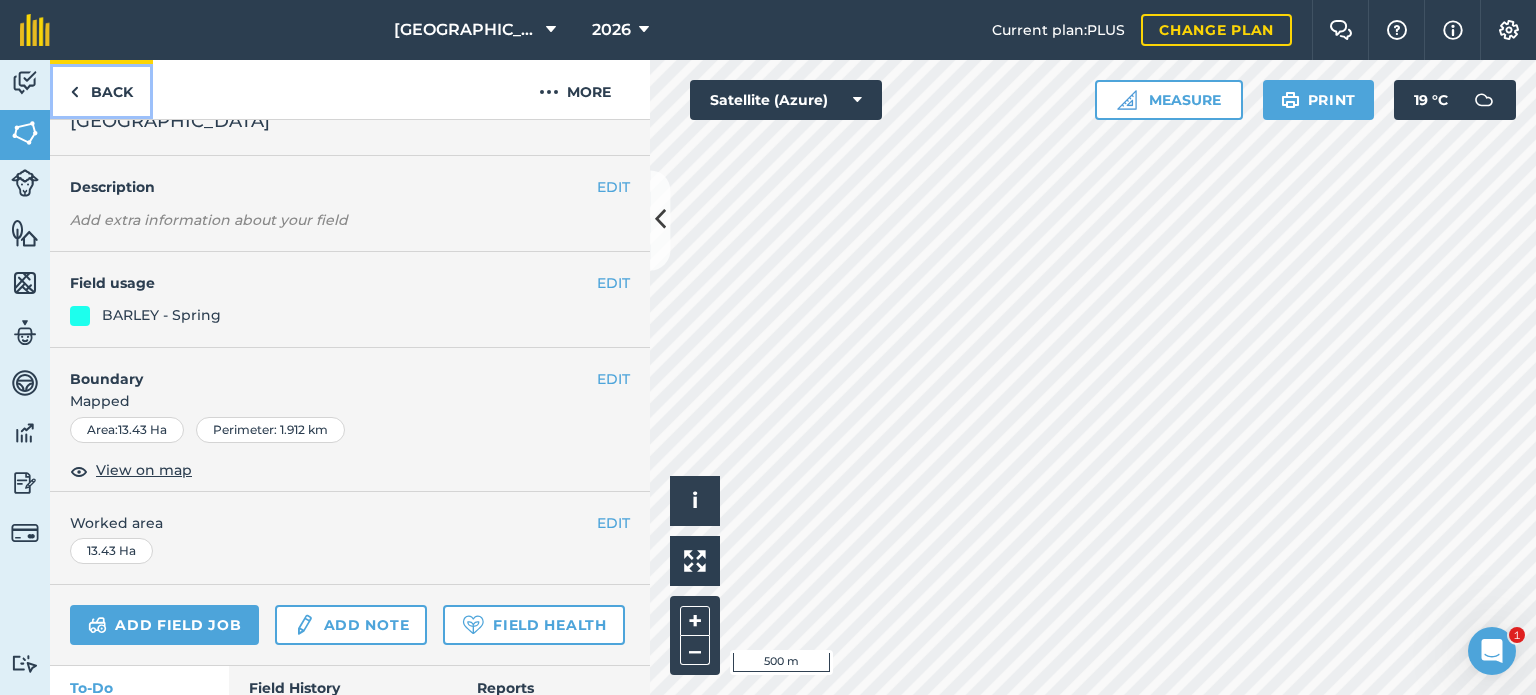 click on "Back" at bounding box center (101, 89) 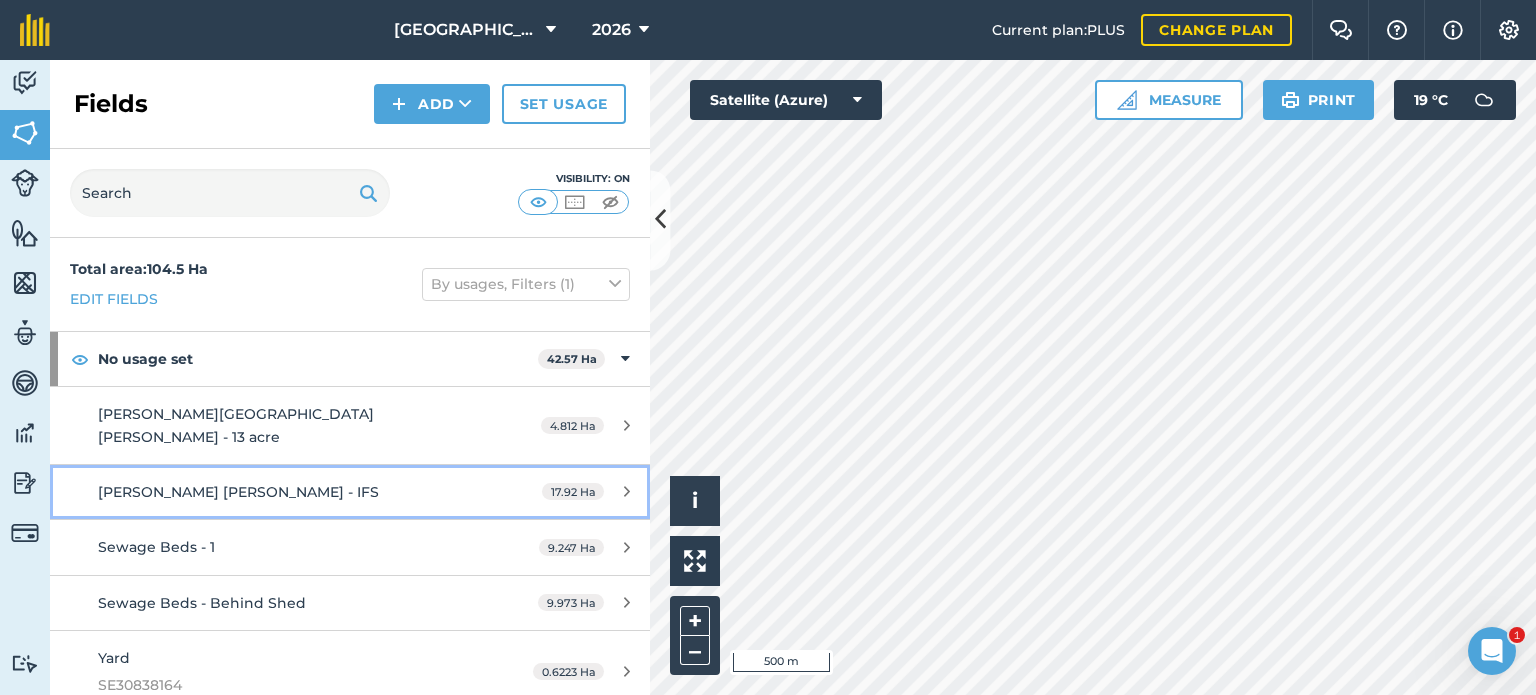 click on "[PERSON_NAME] [PERSON_NAME] - IFS" at bounding box center (238, 492) 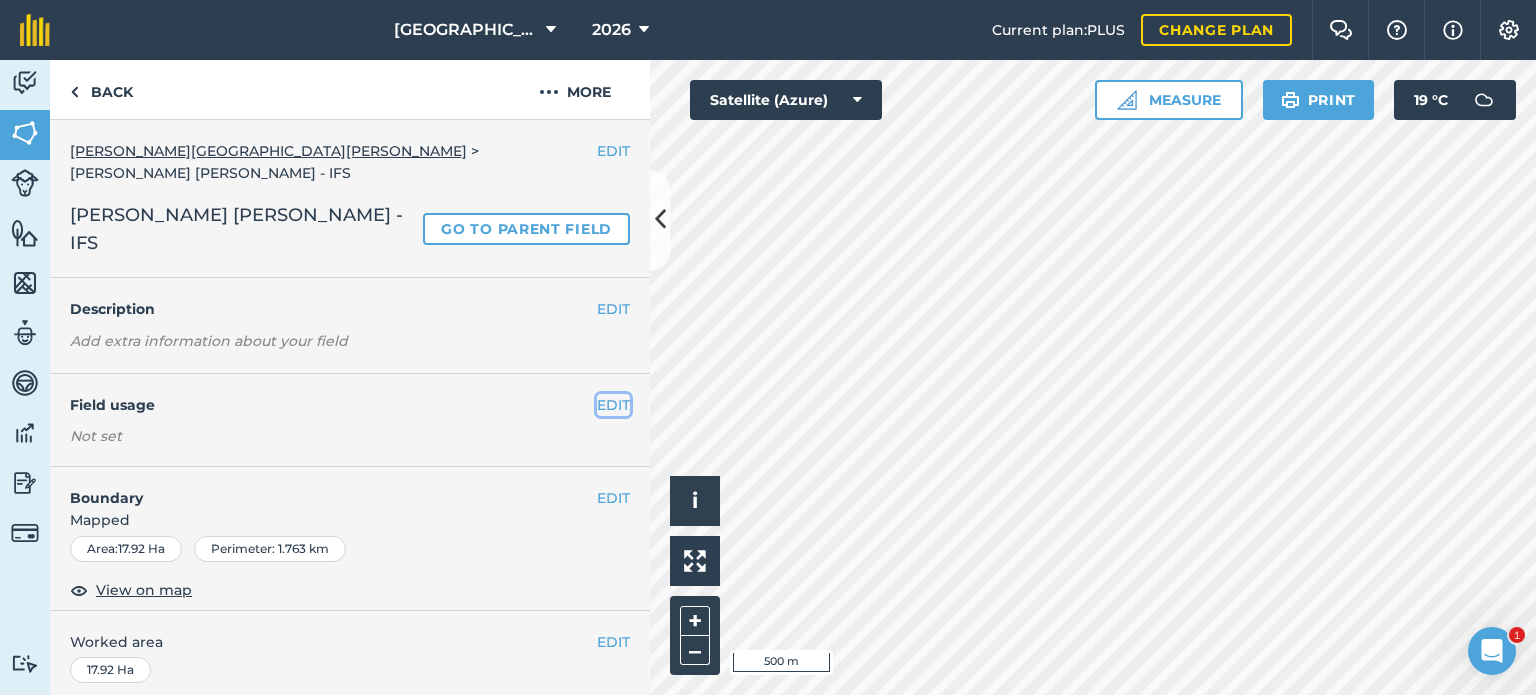 click on "EDIT" at bounding box center (613, 405) 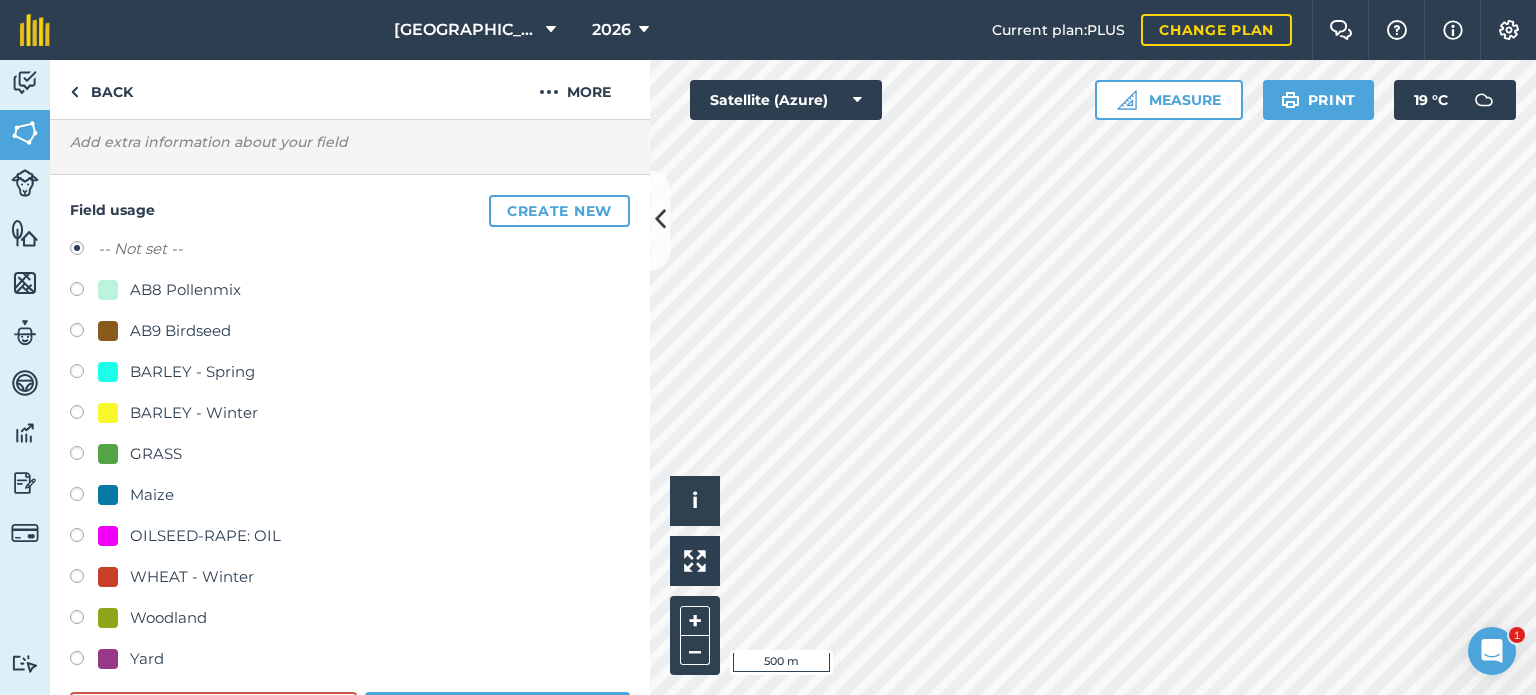scroll, scrollTop: 200, scrollLeft: 0, axis: vertical 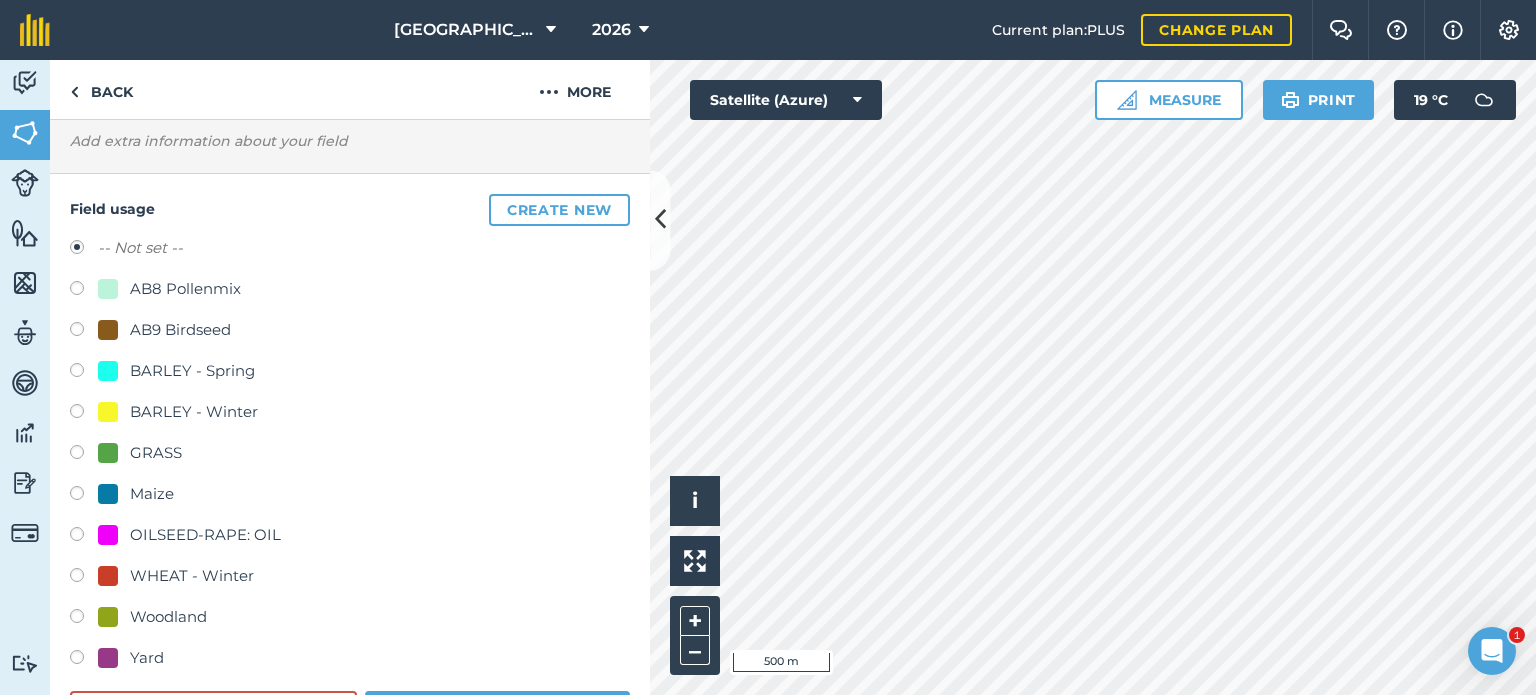 click at bounding box center [84, 578] 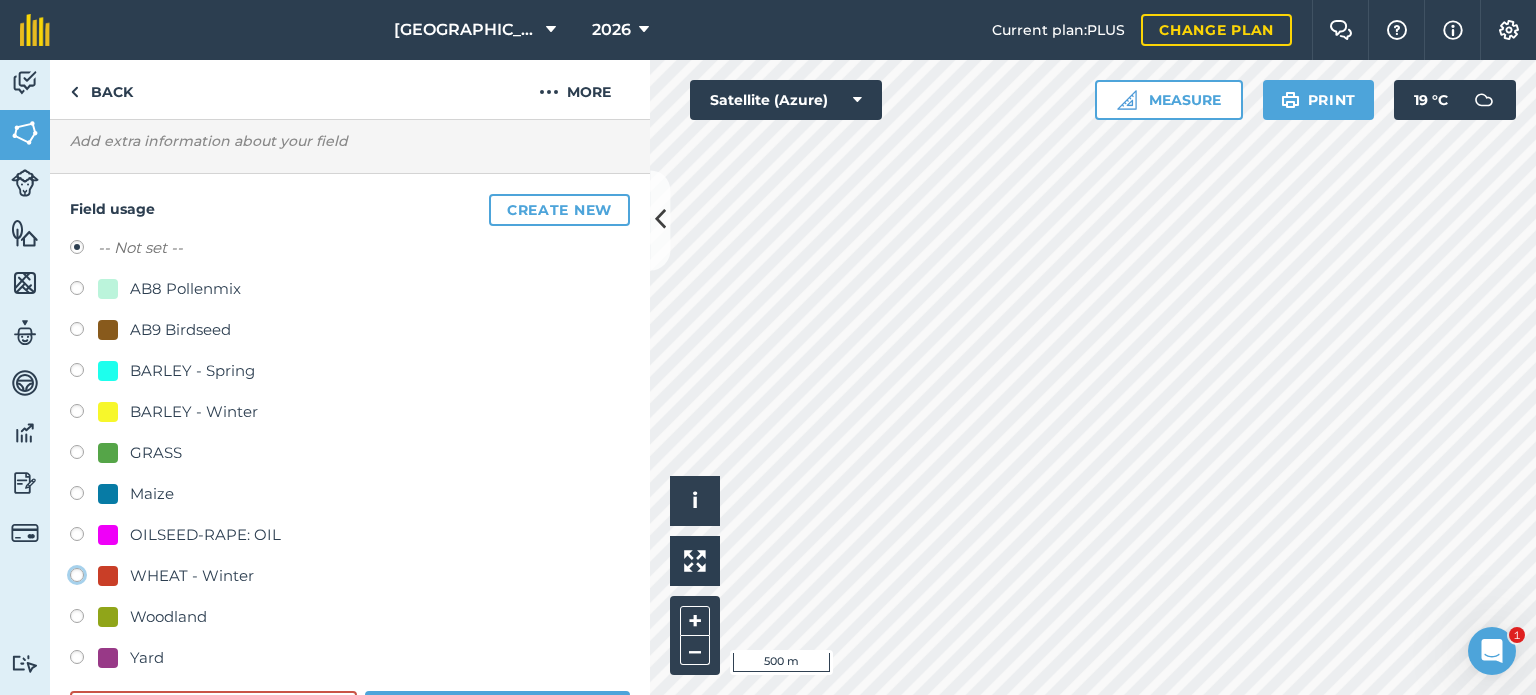 click on "WHEAT - Winter" at bounding box center [-9923, 574] 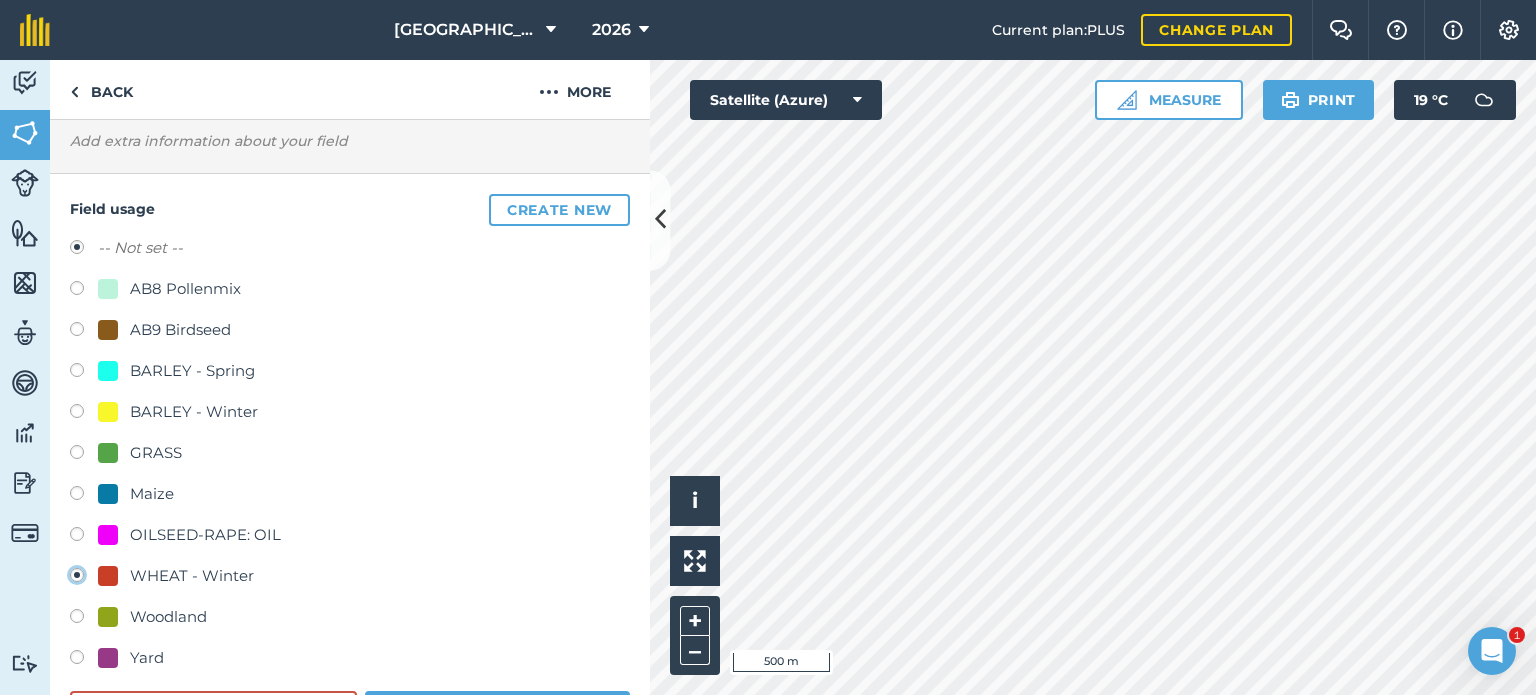 radio on "true" 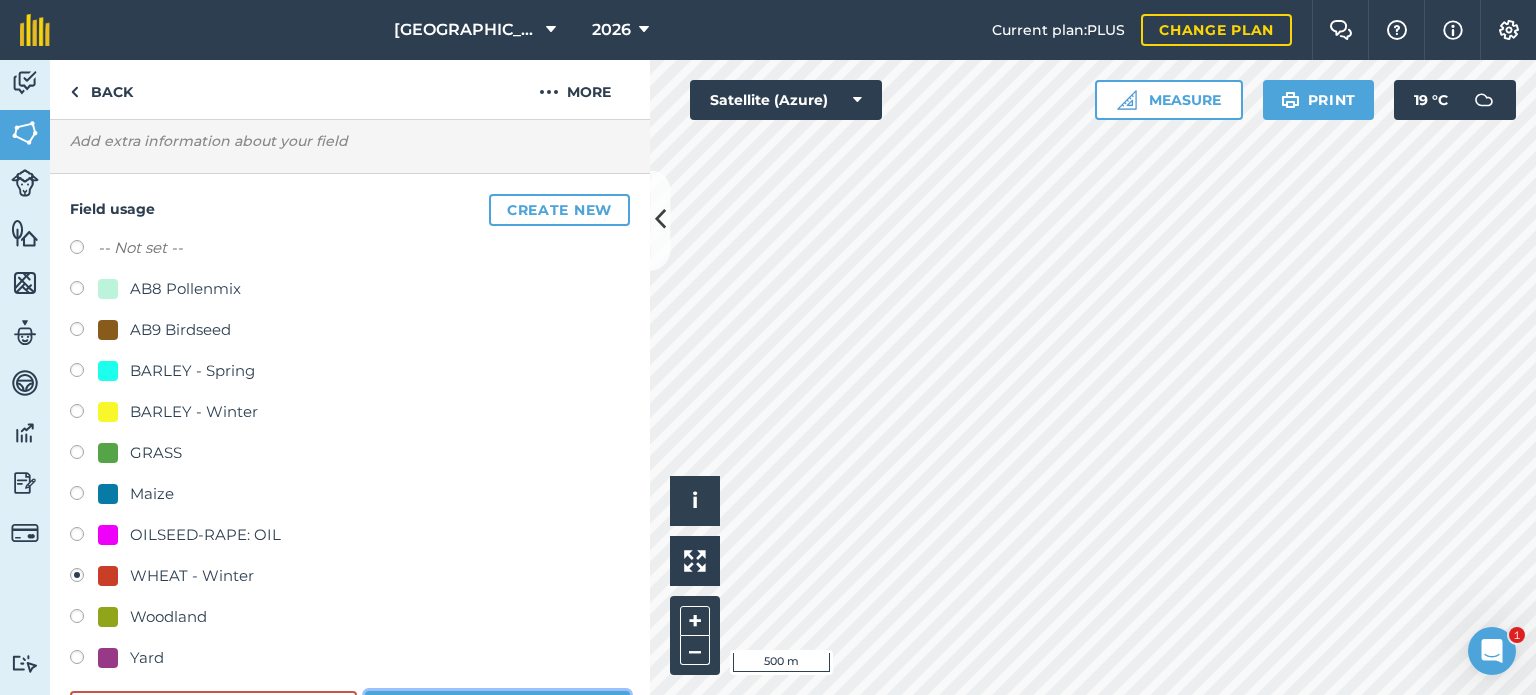 click on "Save" at bounding box center [497, 711] 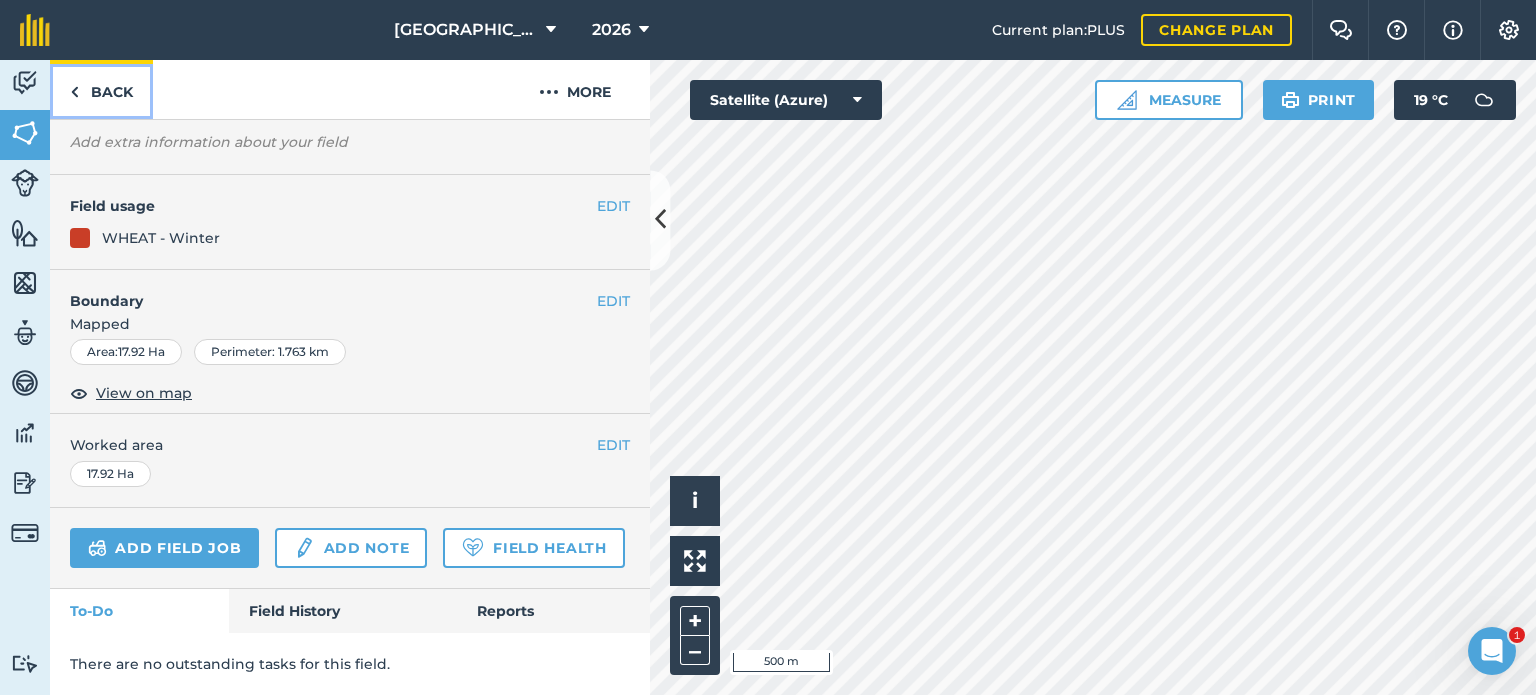 click on "Back" at bounding box center (101, 89) 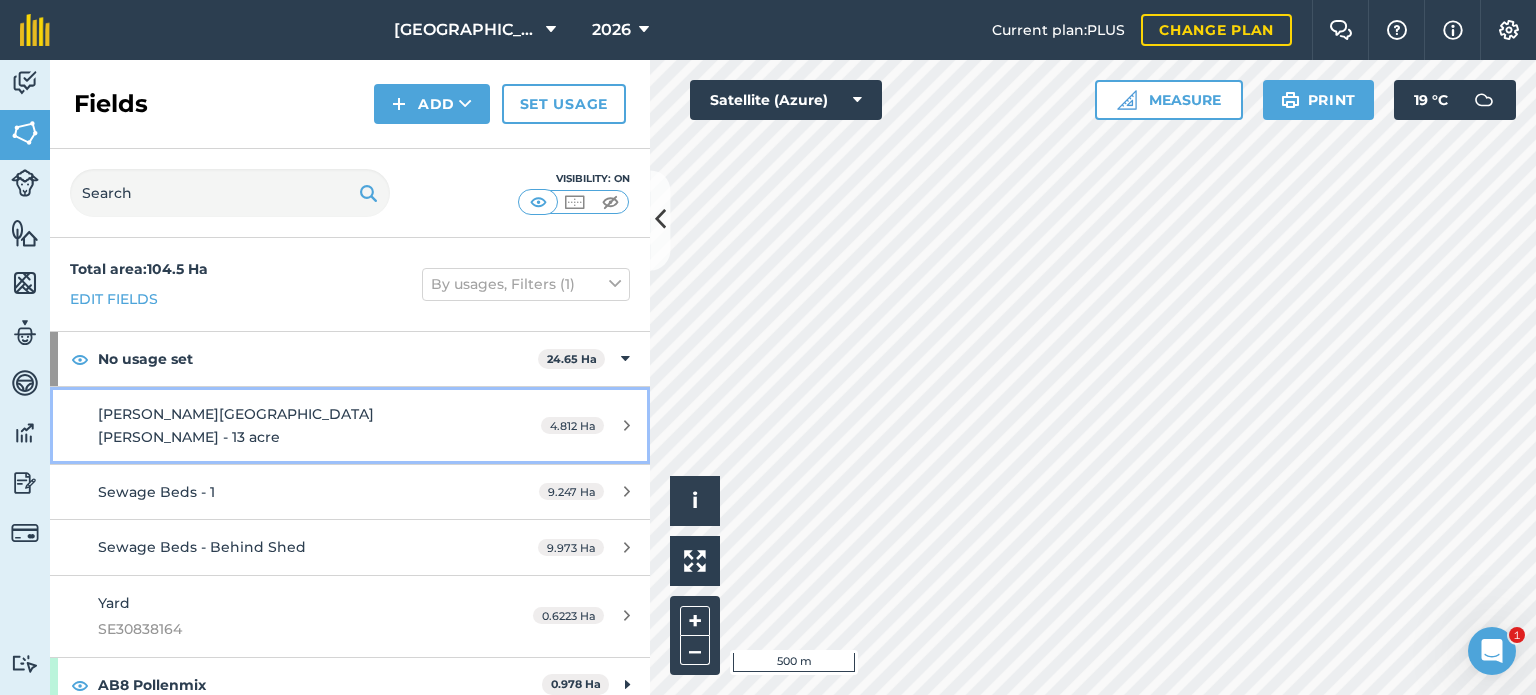 click on "[PERSON_NAME][GEOGRAPHIC_DATA][PERSON_NAME] - 13 acre" at bounding box center [236, 425] 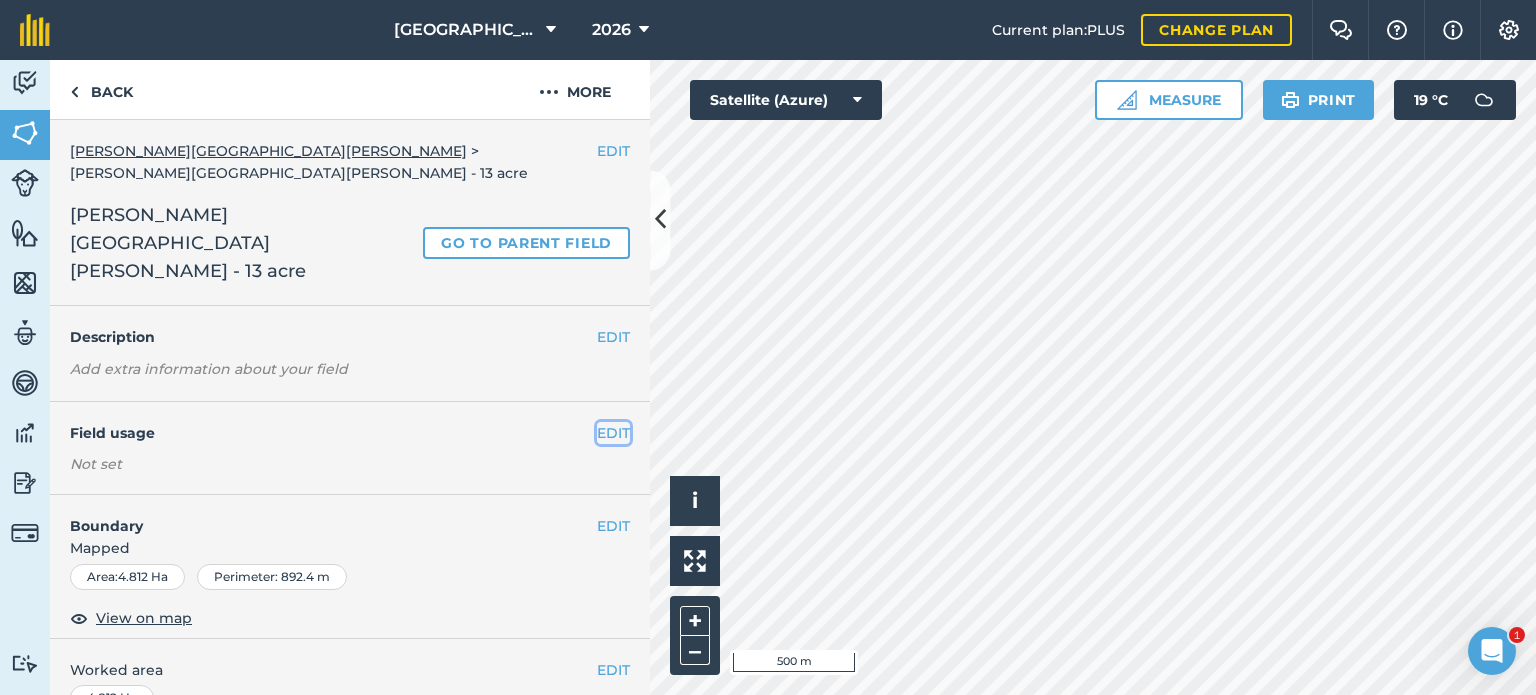 click on "EDIT" at bounding box center (613, 433) 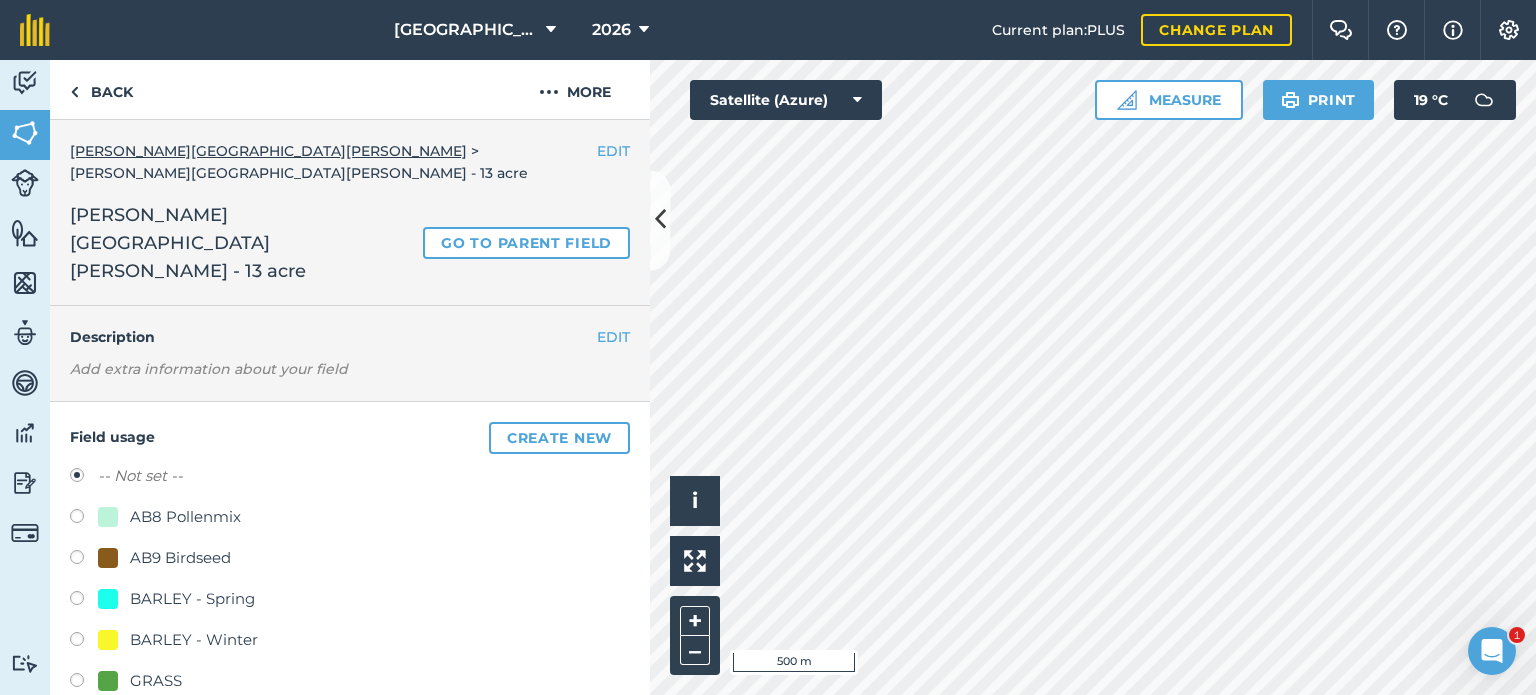 click at bounding box center [84, 601] 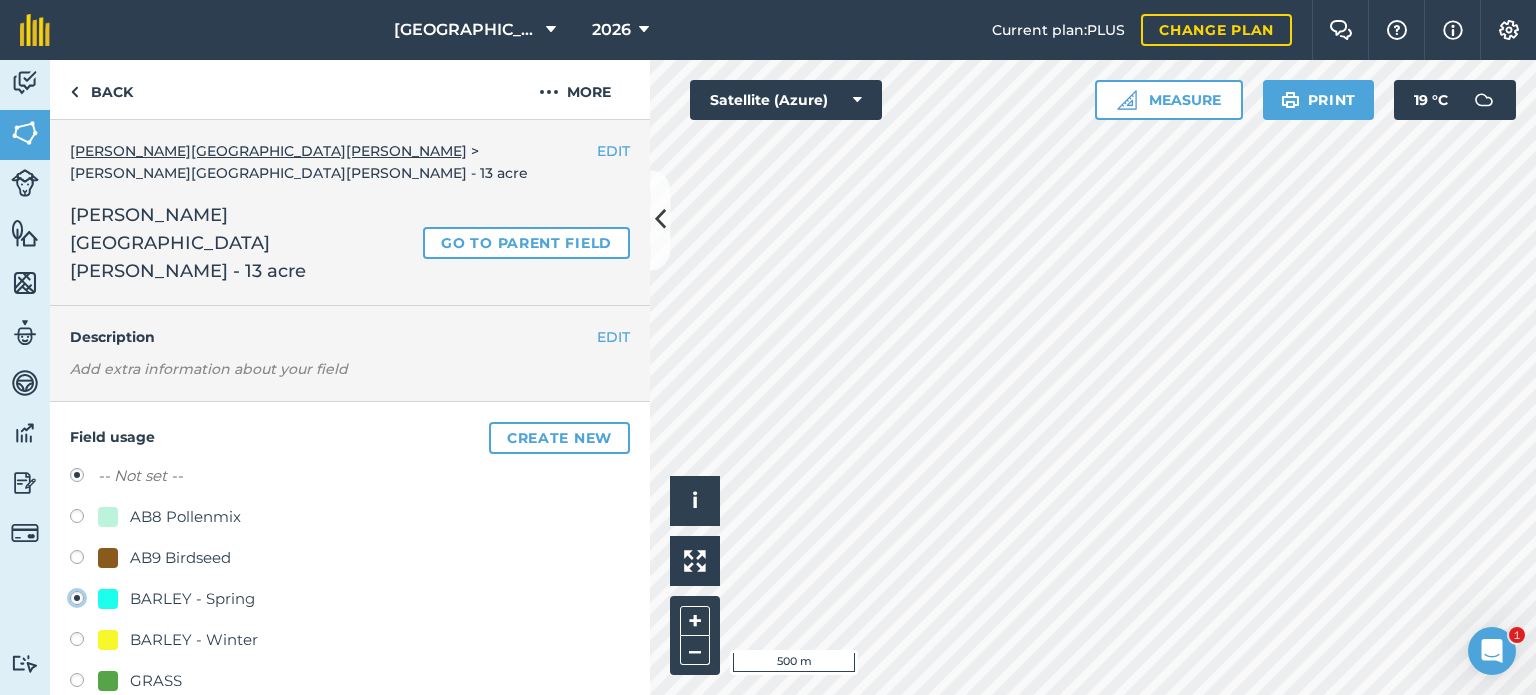 radio on "true" 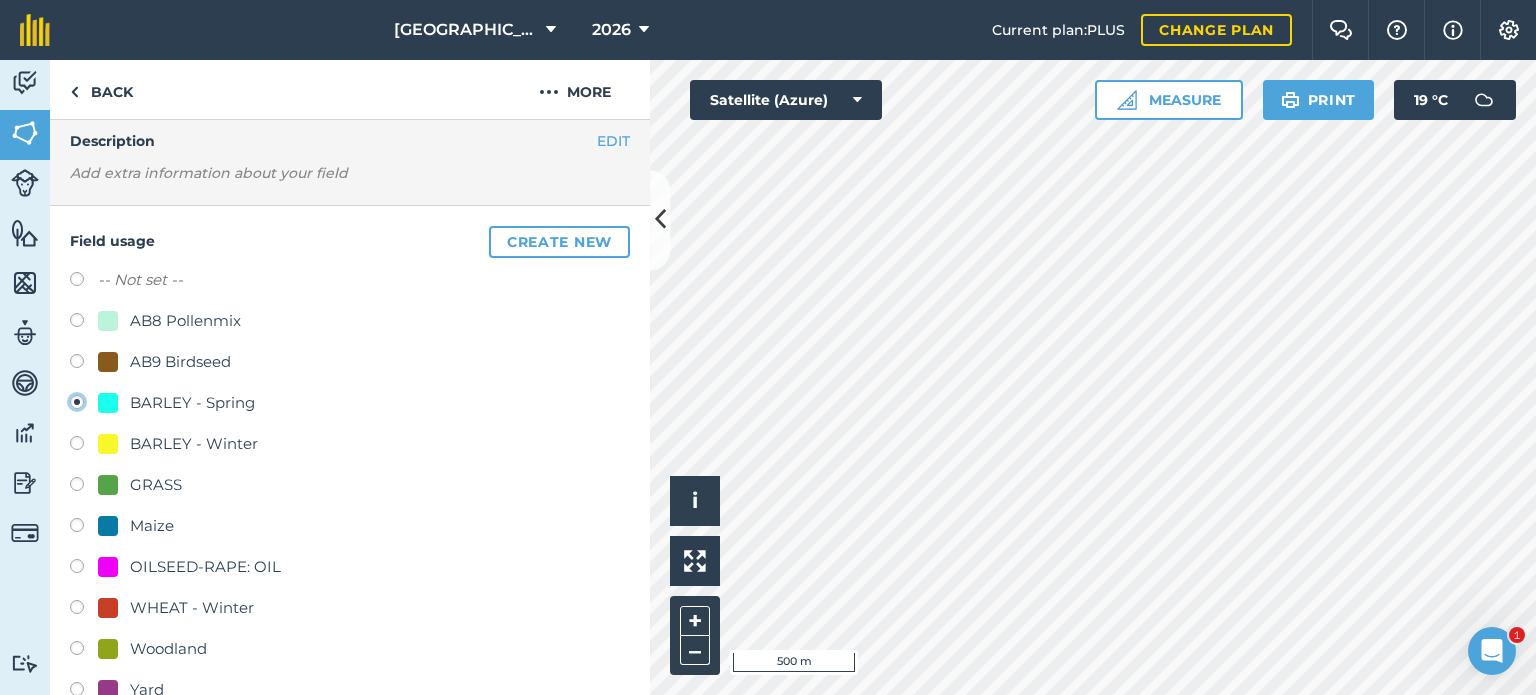 scroll, scrollTop: 200, scrollLeft: 0, axis: vertical 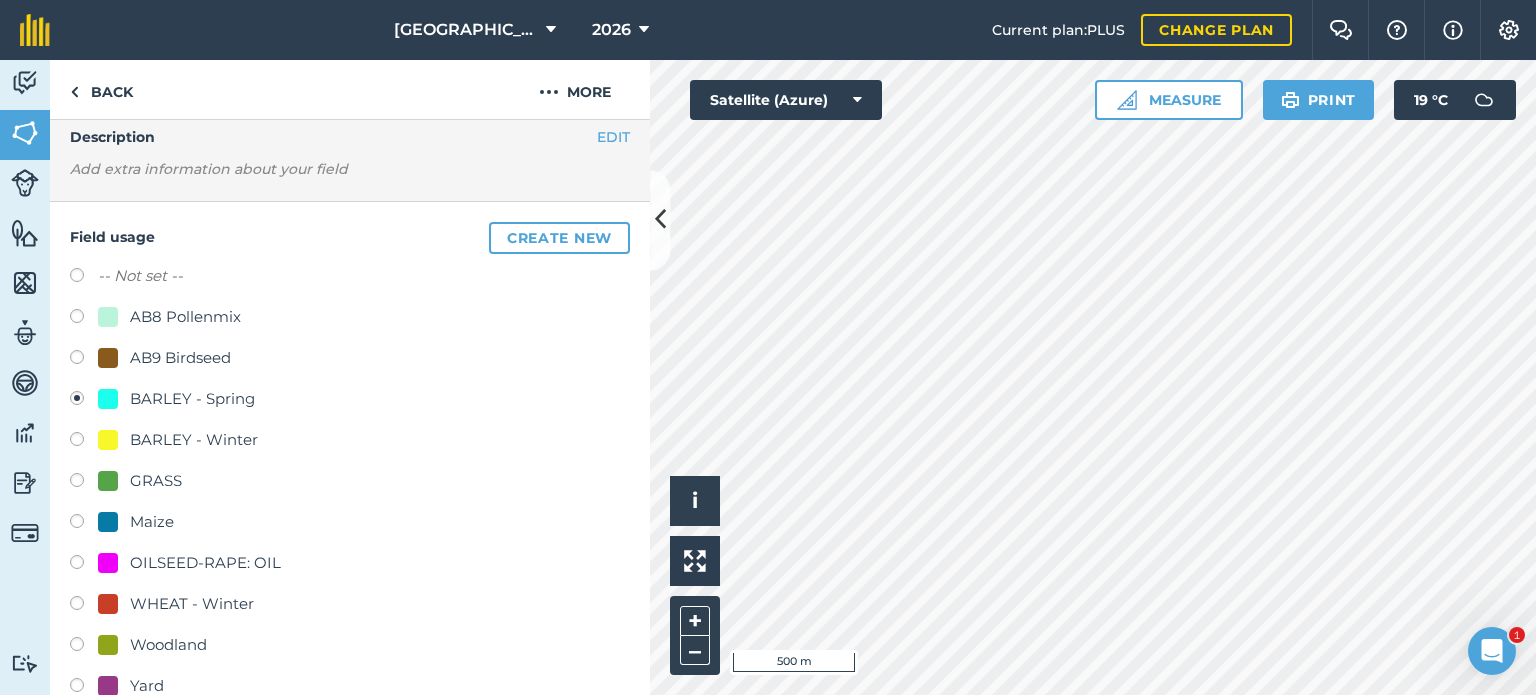 click on "Save" at bounding box center [497, 739] 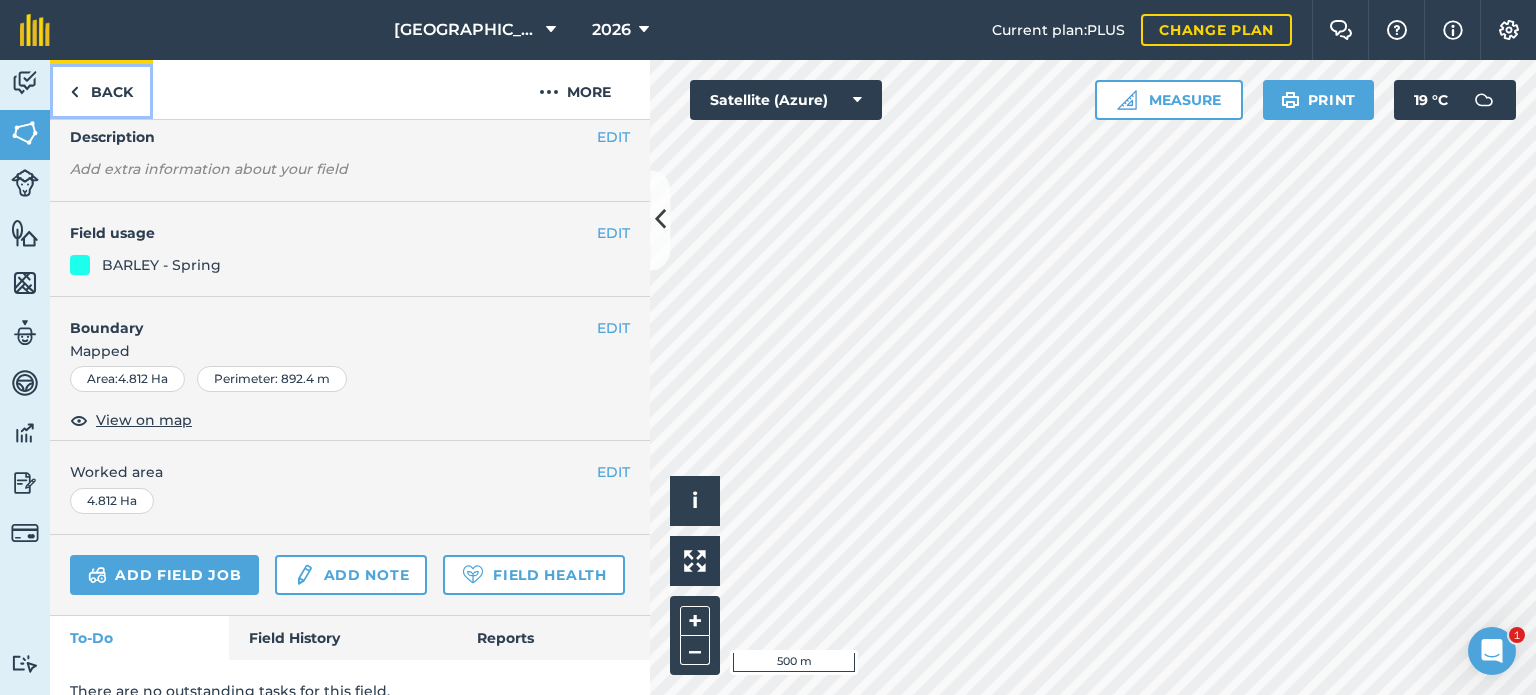 click on "Back" at bounding box center (101, 89) 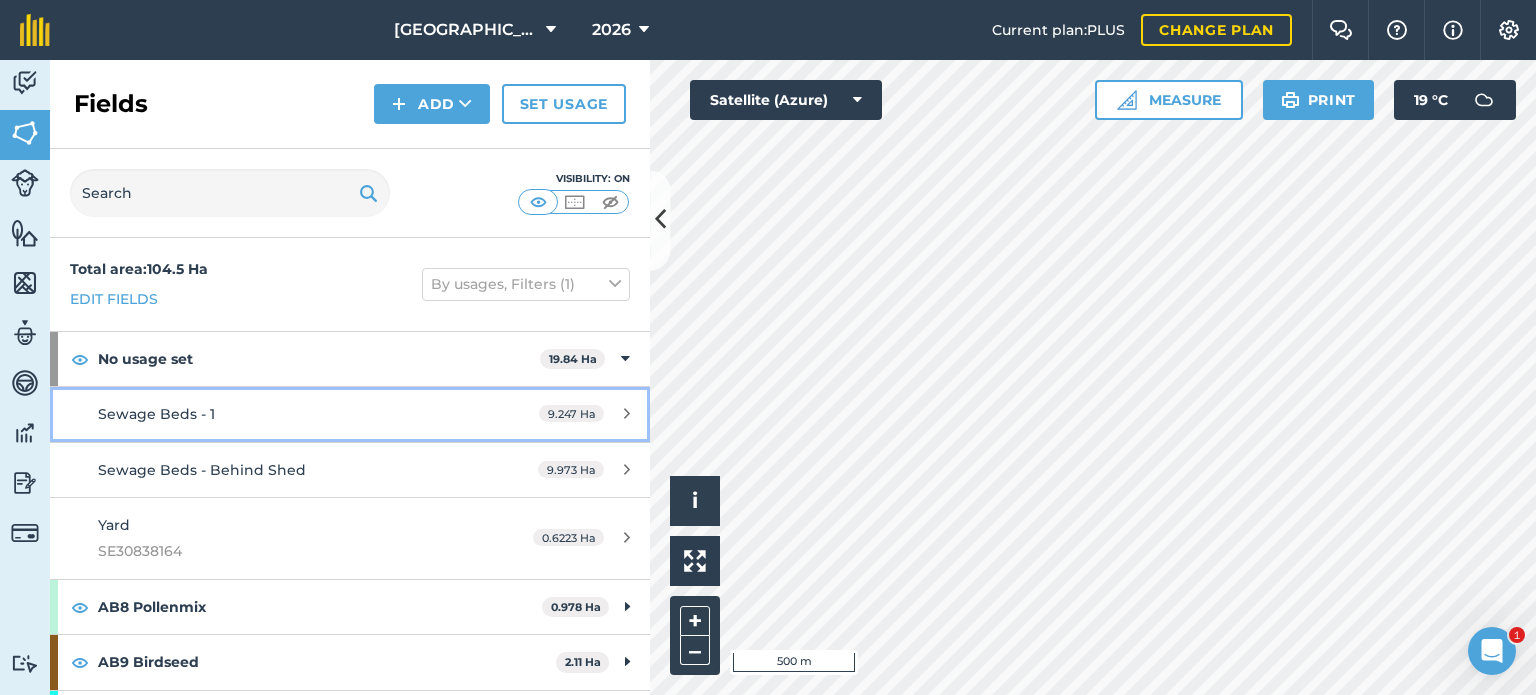 click on "Sewage Beds - 1" at bounding box center [156, 414] 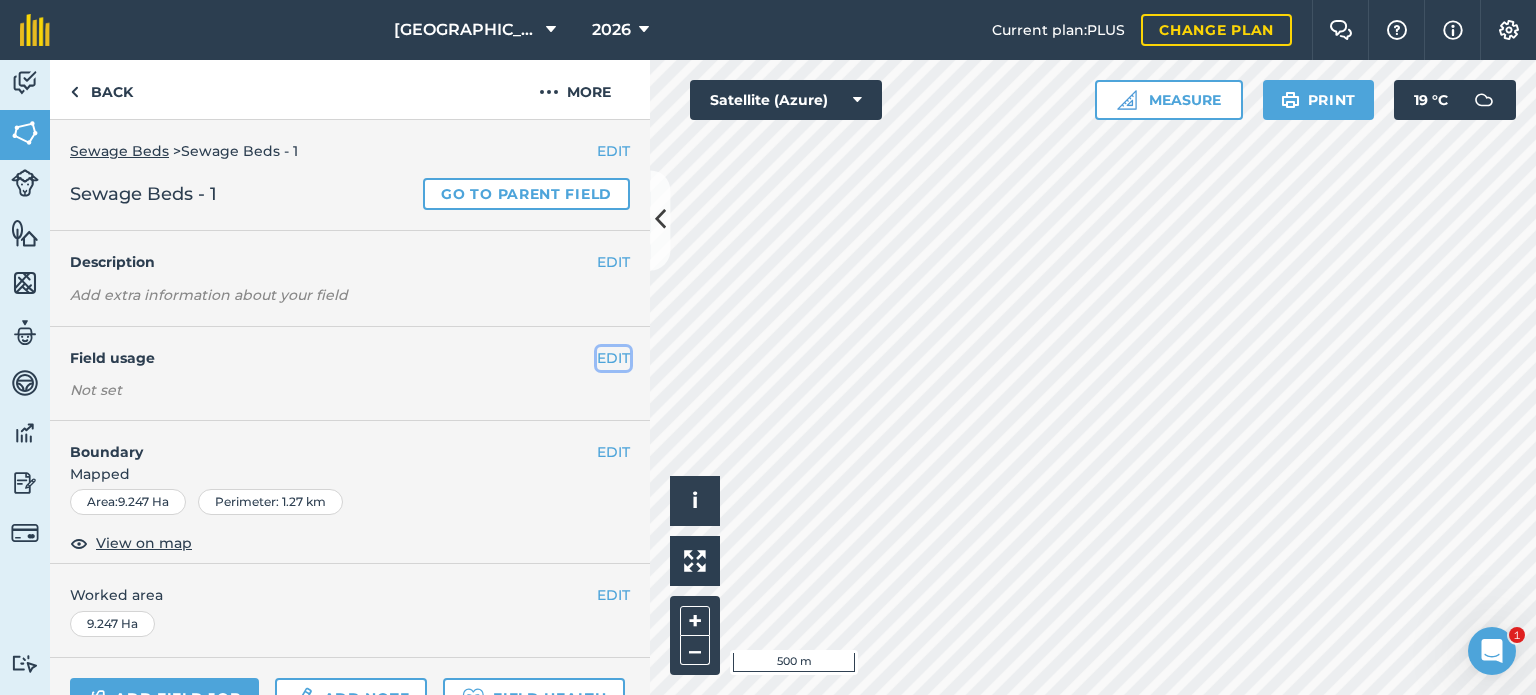 click on "EDIT" at bounding box center [613, 358] 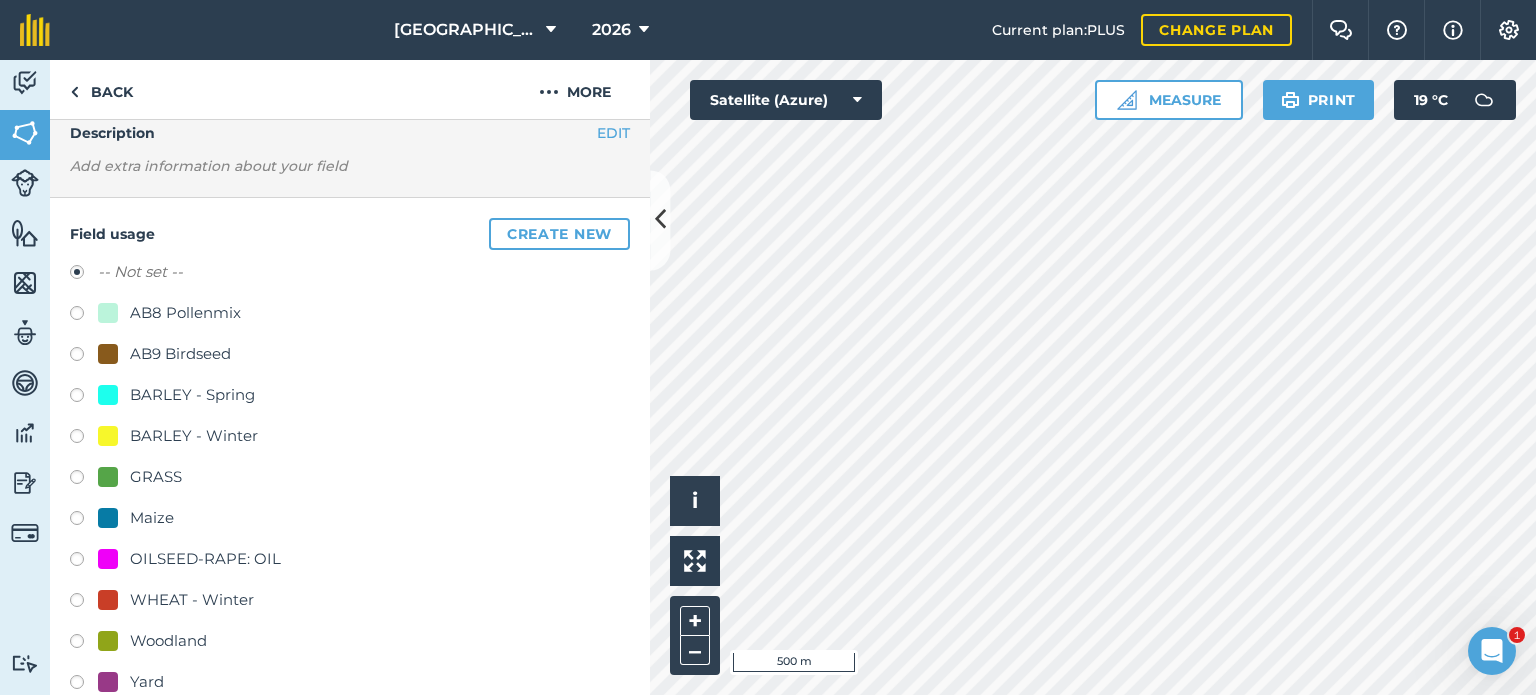 scroll, scrollTop: 100, scrollLeft: 0, axis: vertical 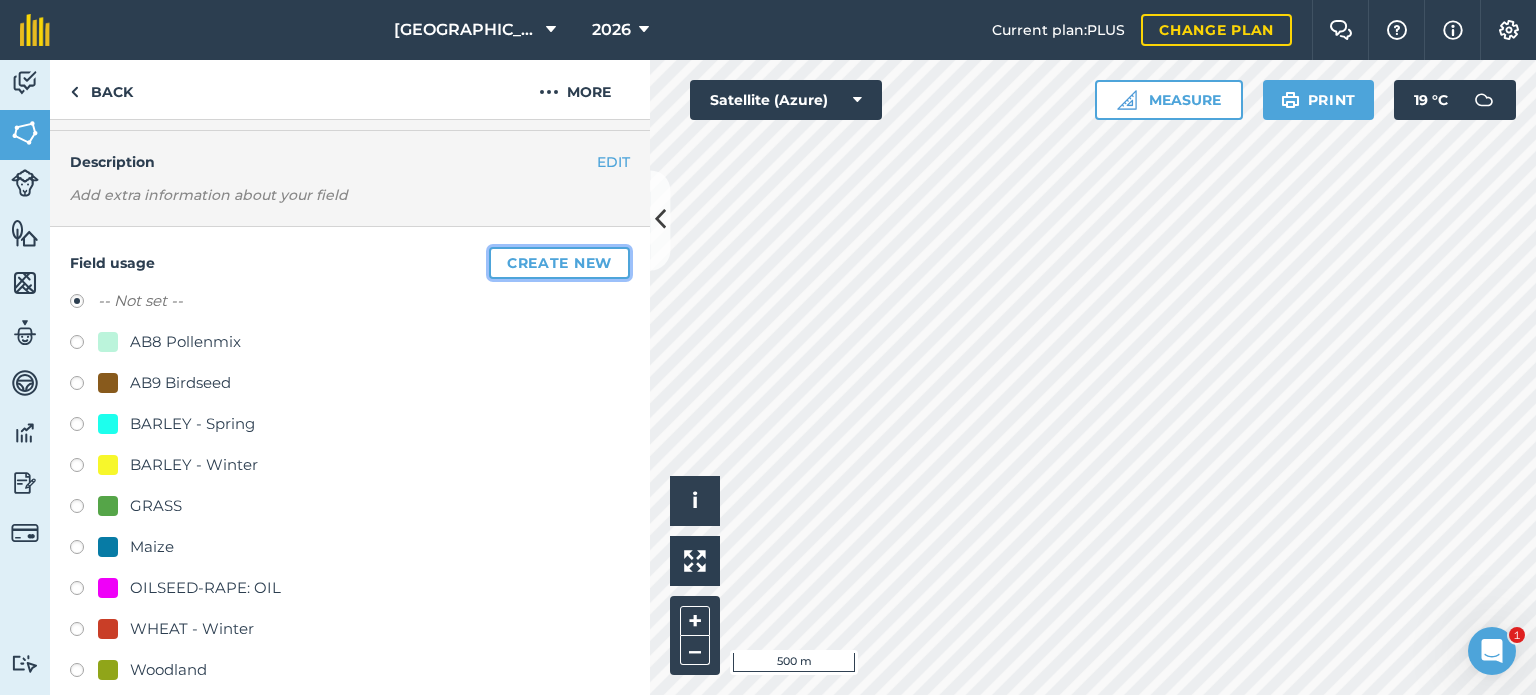 click on "Create new" at bounding box center [559, 263] 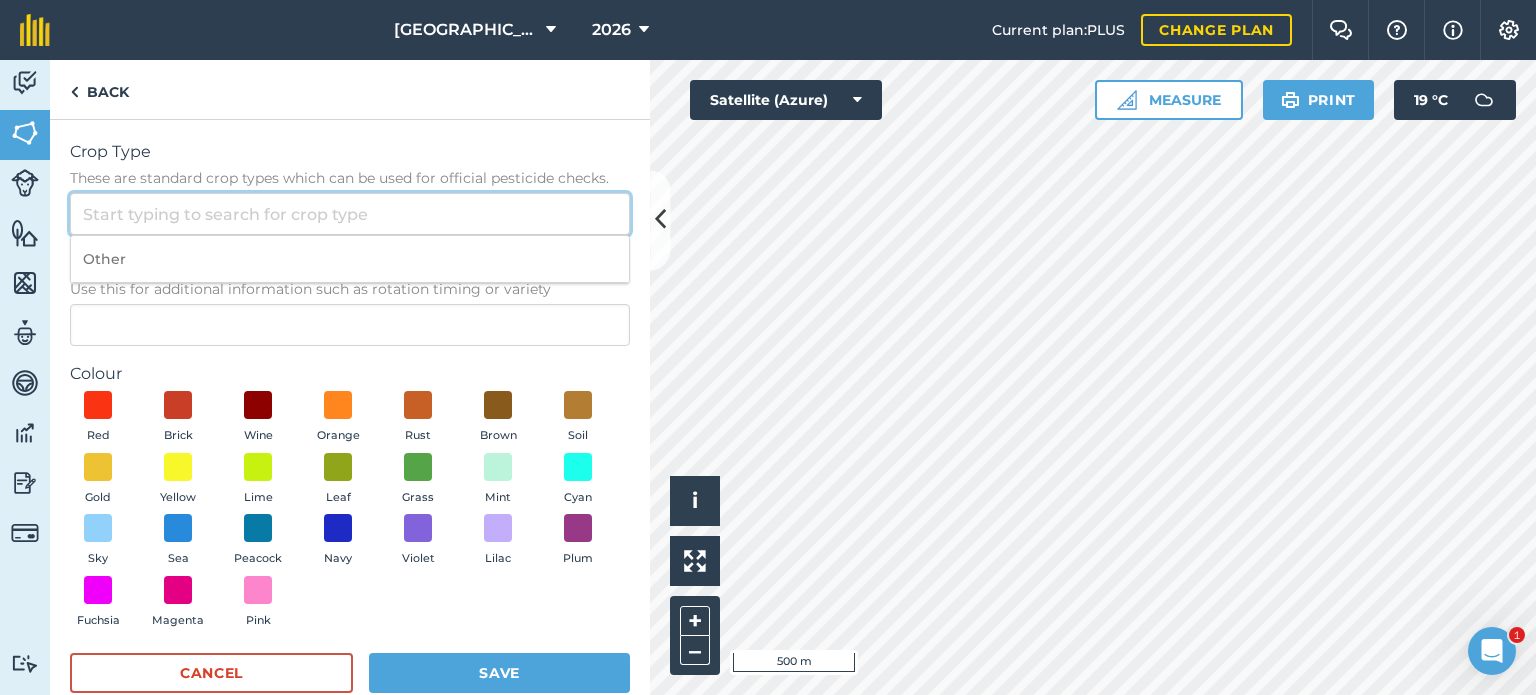 click on "Crop Type These are standard crop types which can be used for official pesticide checks." at bounding box center [350, 214] 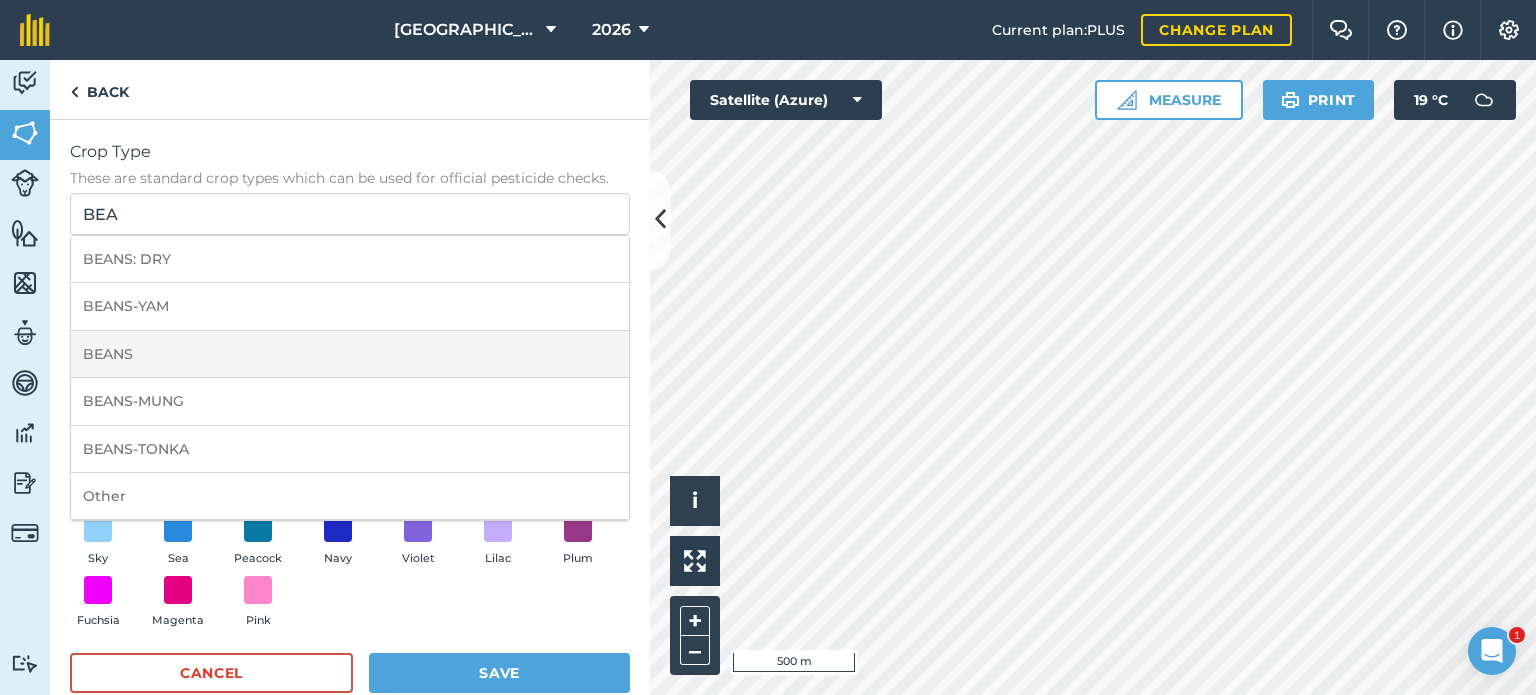 click on "BEANS" at bounding box center (350, 354) 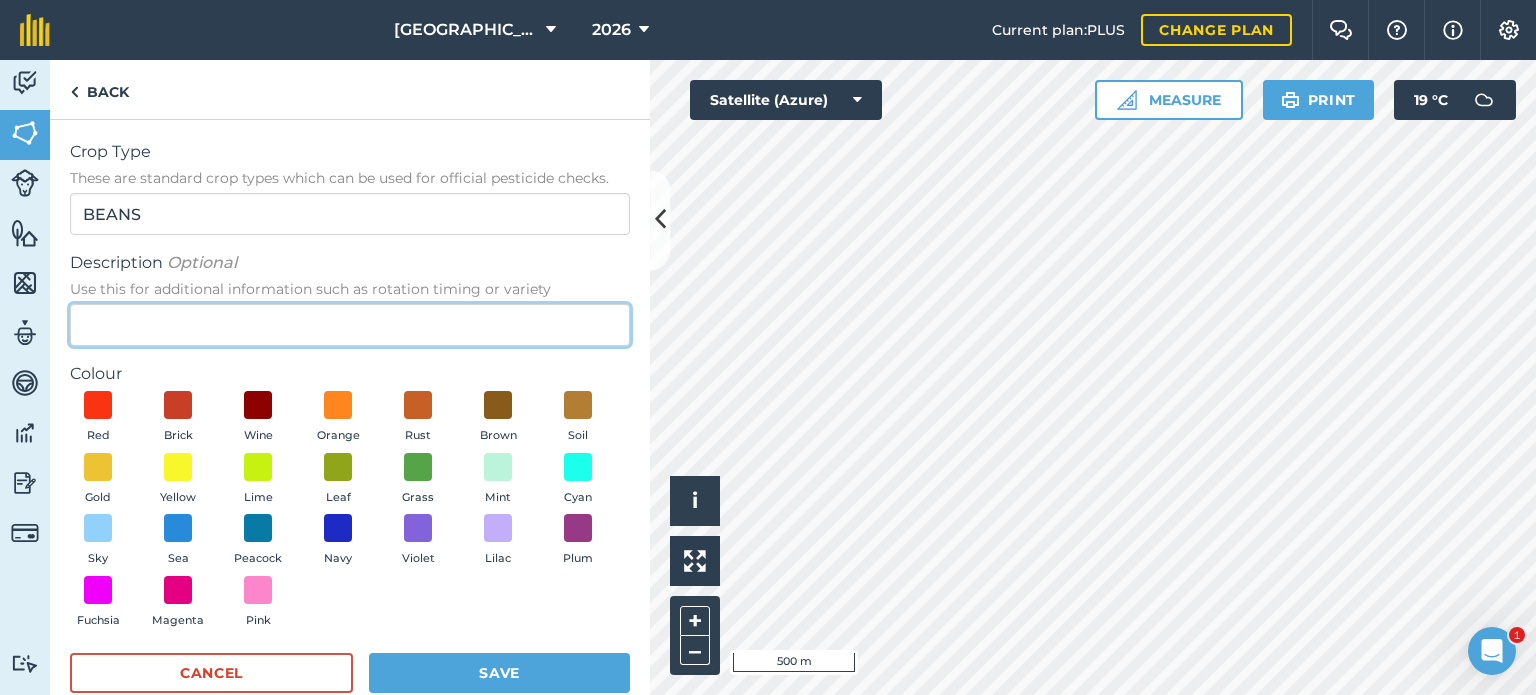 click on "Description   Optional Use this for additional information such as rotation timing or variety" at bounding box center [350, 325] 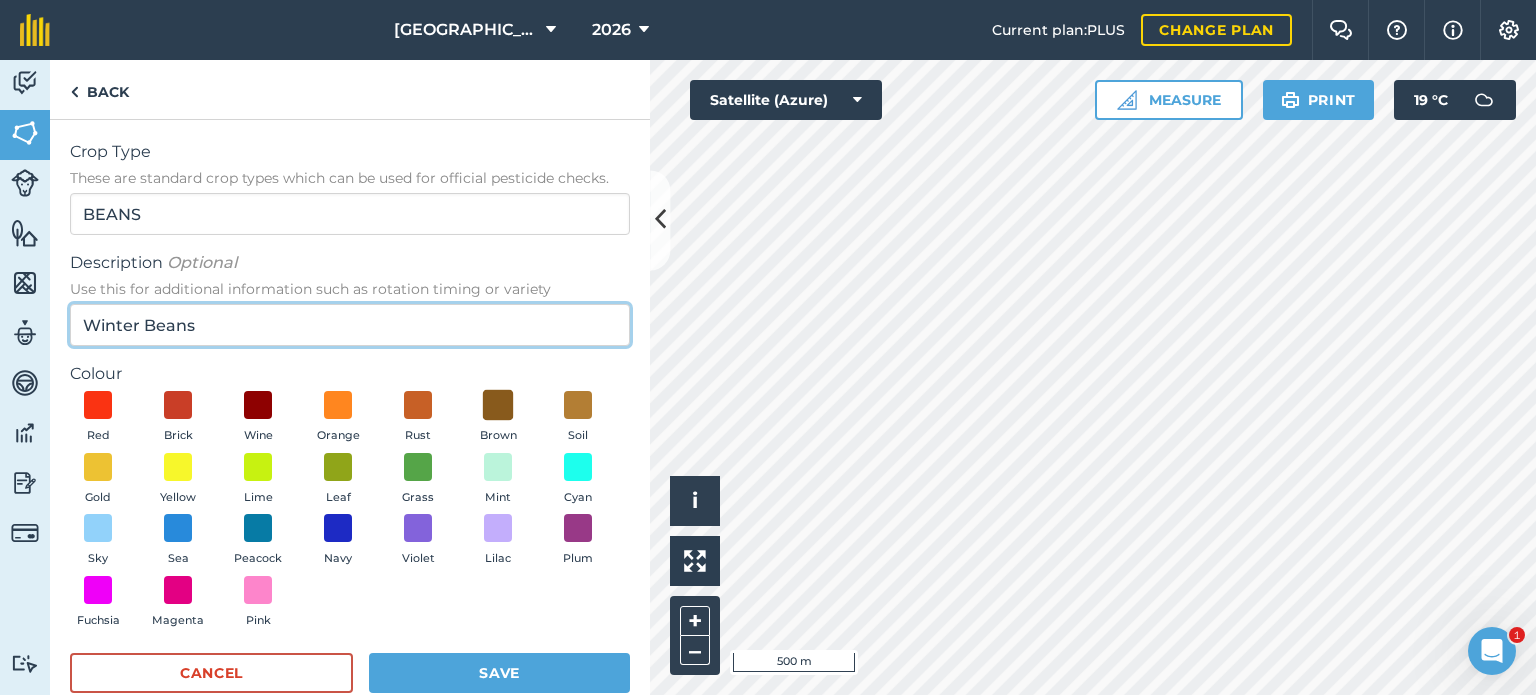 type on "Winter Beans" 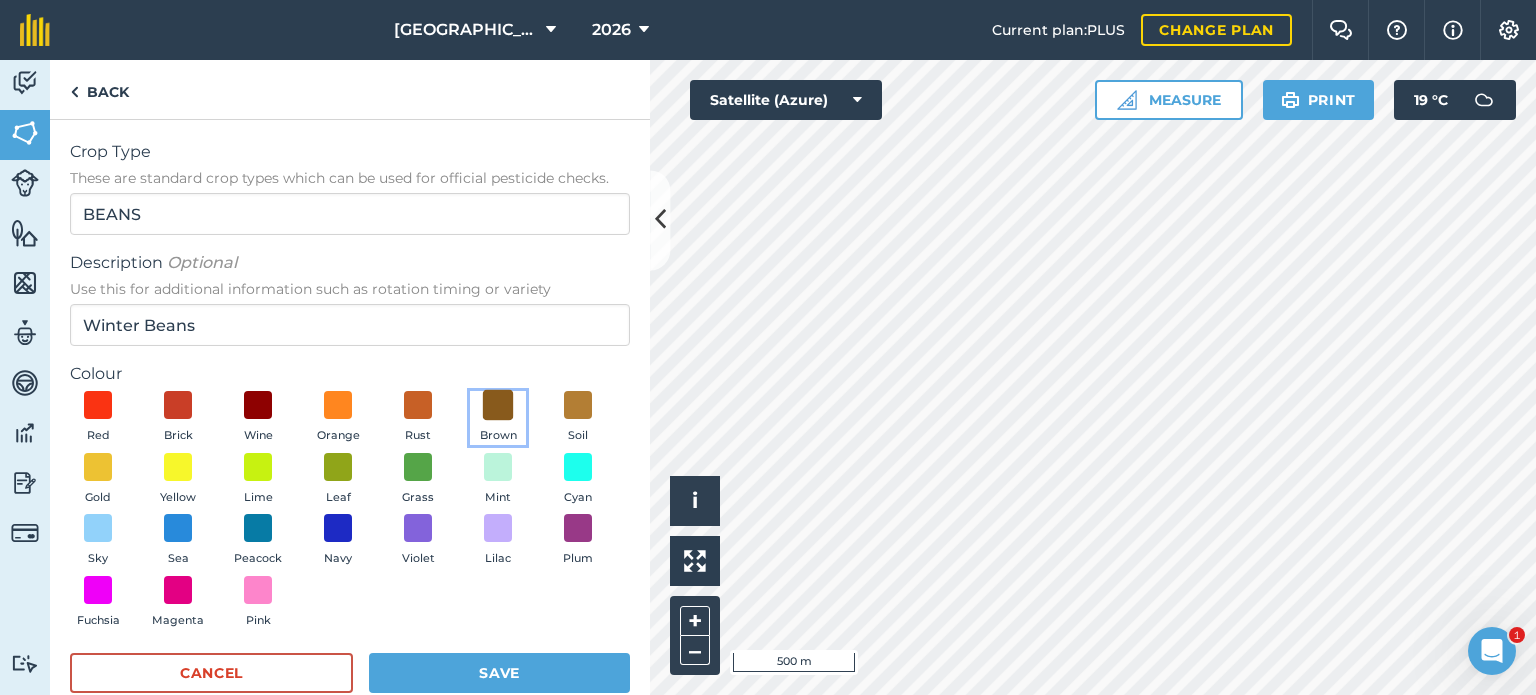 click at bounding box center (498, 405) 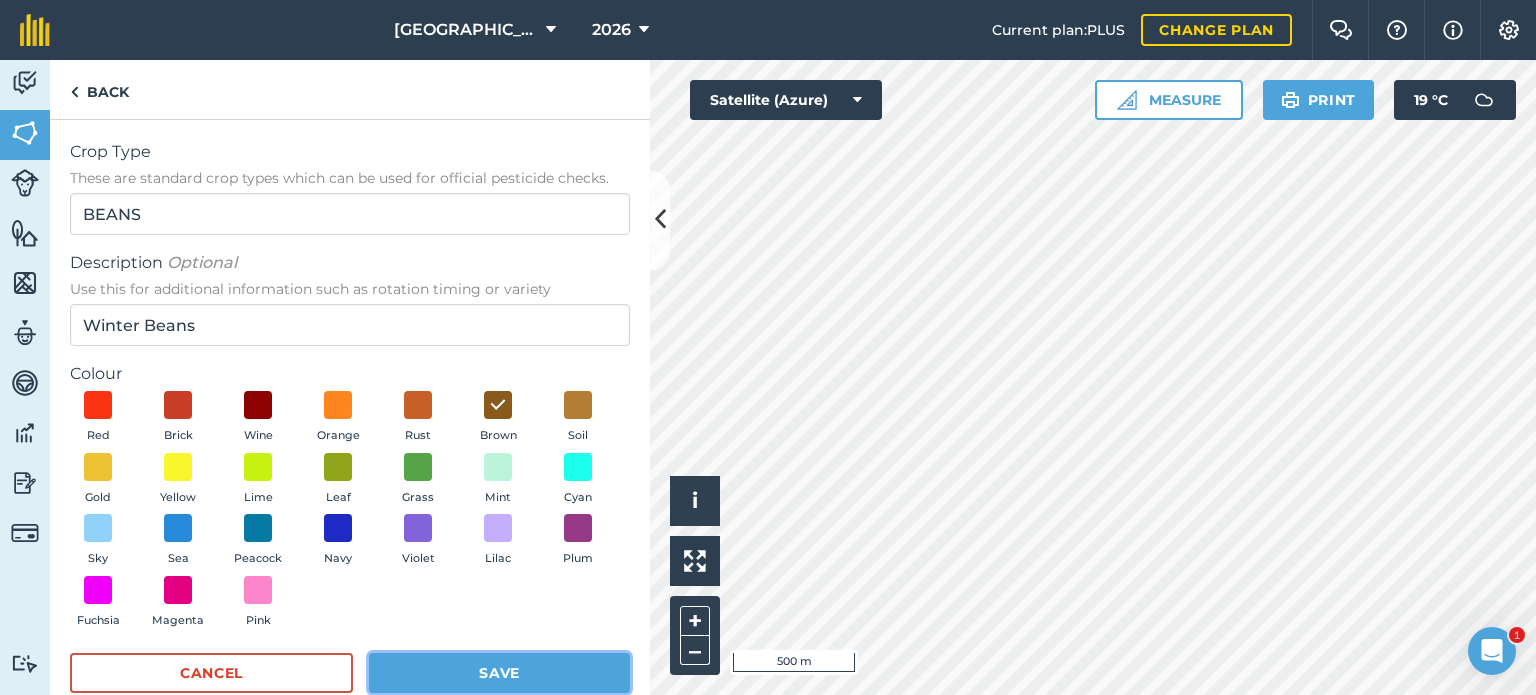 click on "Save" at bounding box center [499, 673] 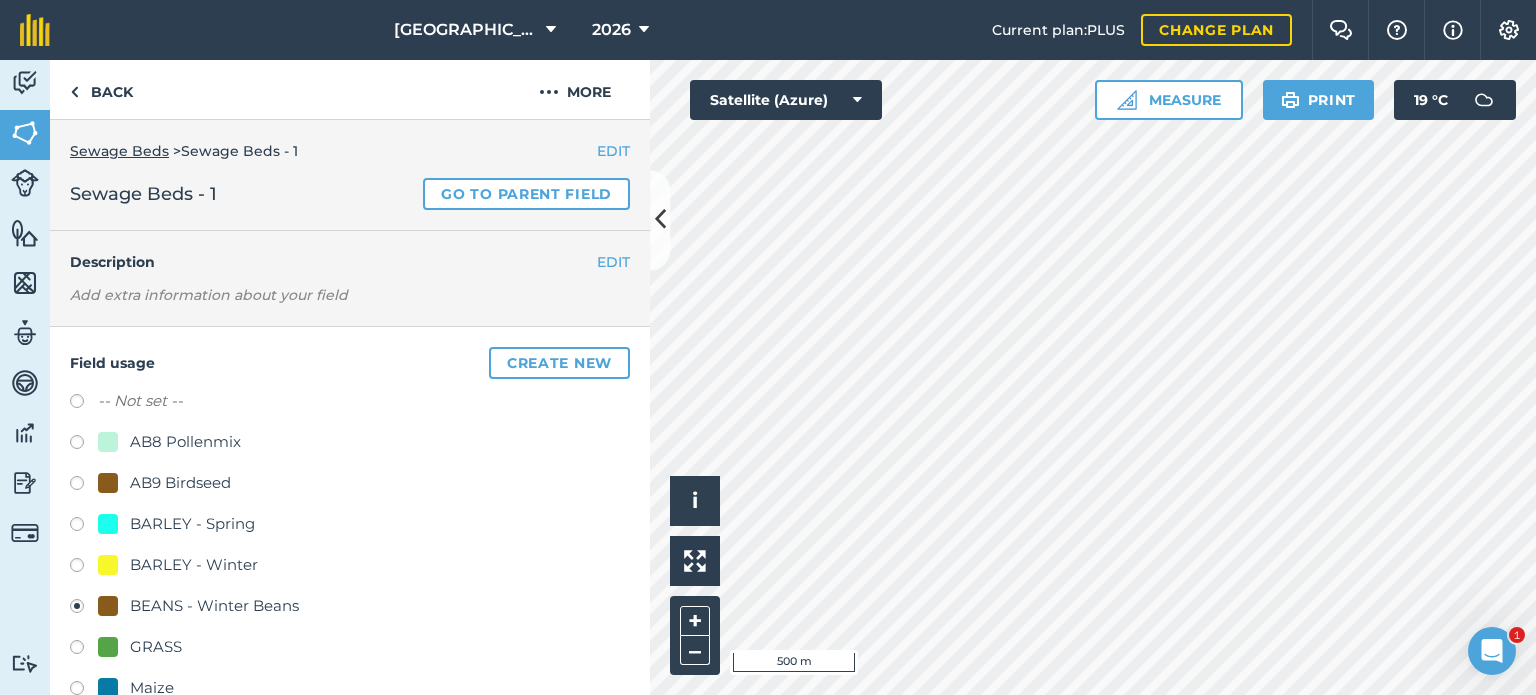 click on "AB9 Birdseed" at bounding box center (180, 483) 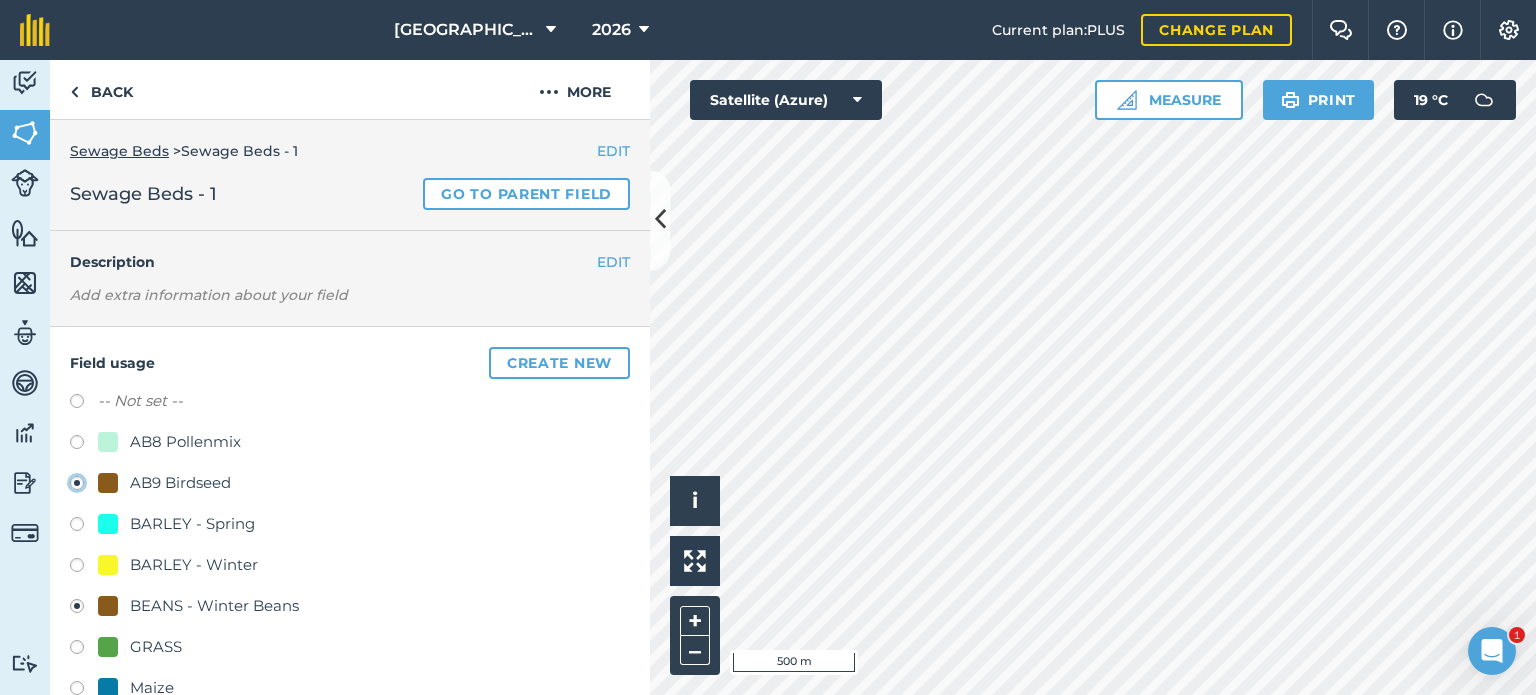 radio on "true" 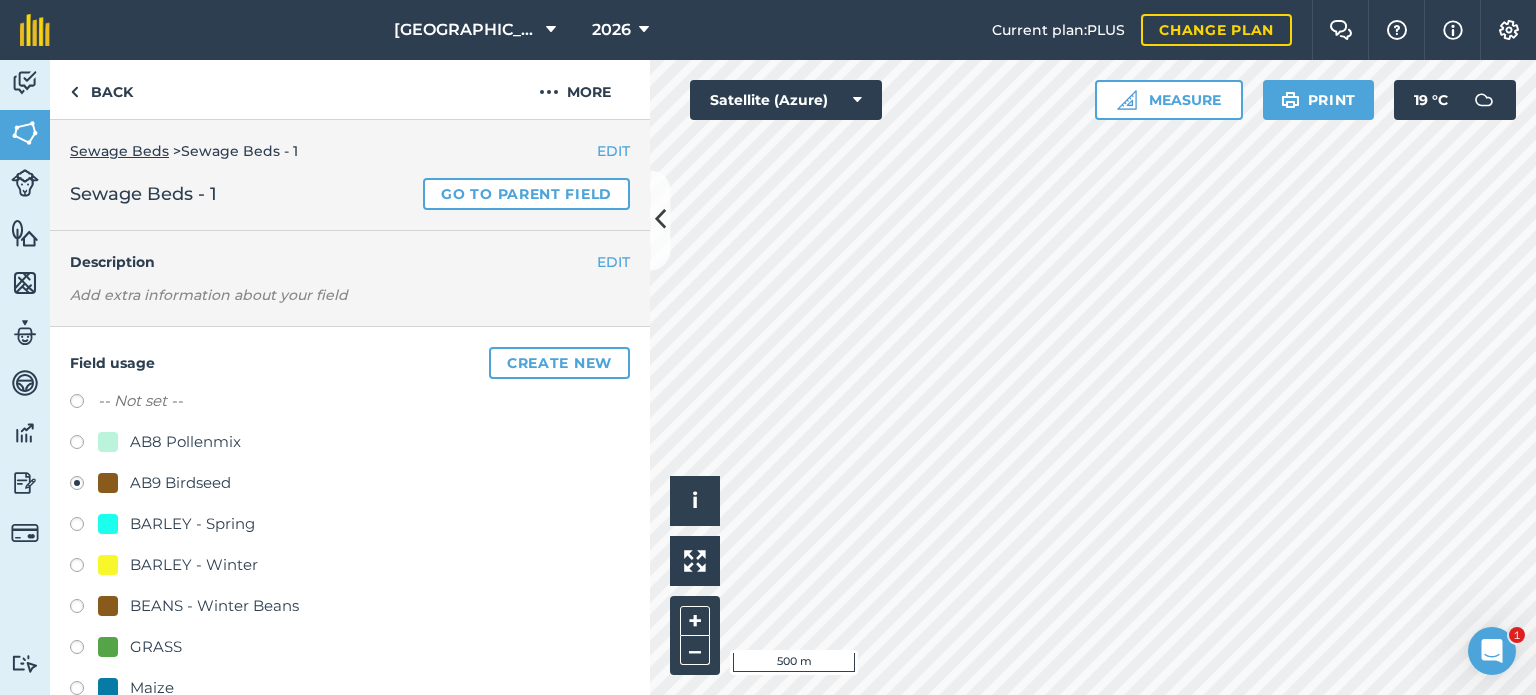 click at bounding box center [84, 609] 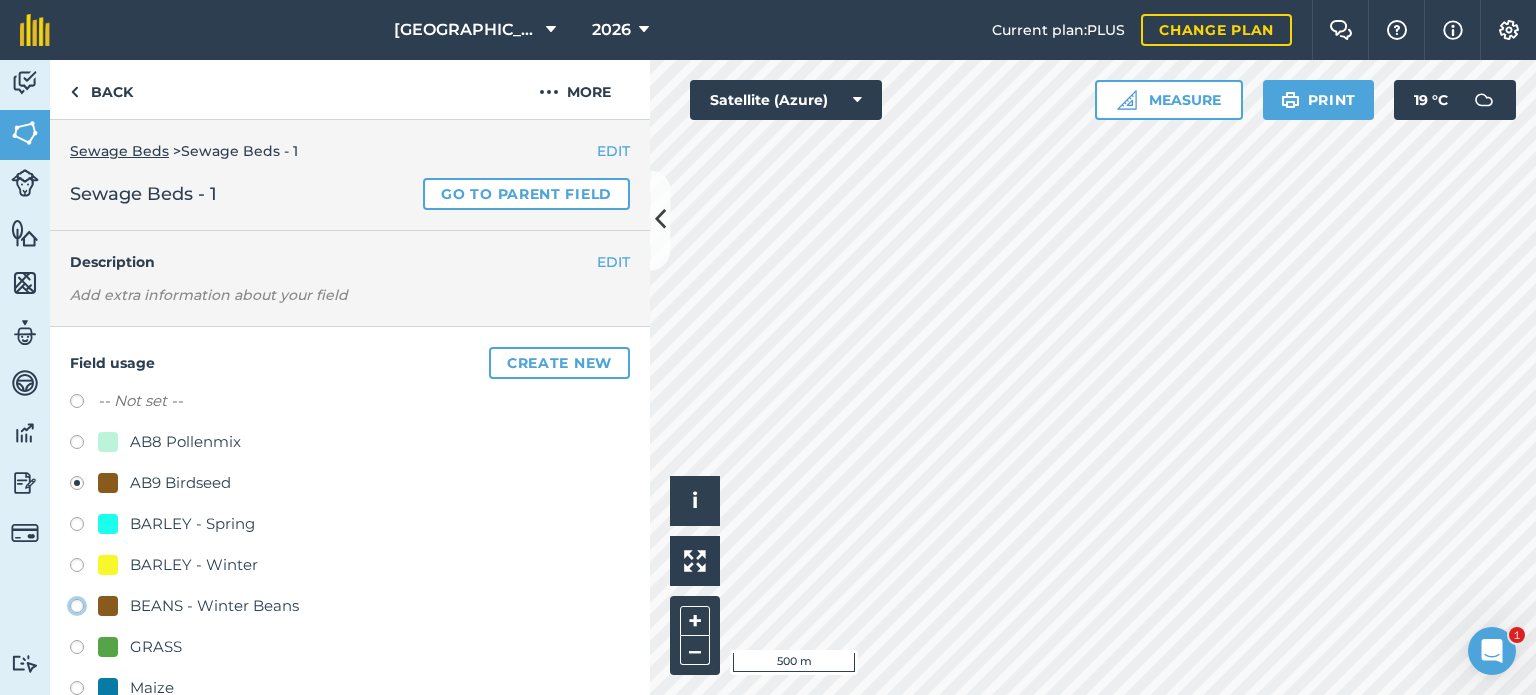 click on "BEANS - Winter Beans" at bounding box center [-9923, 605] 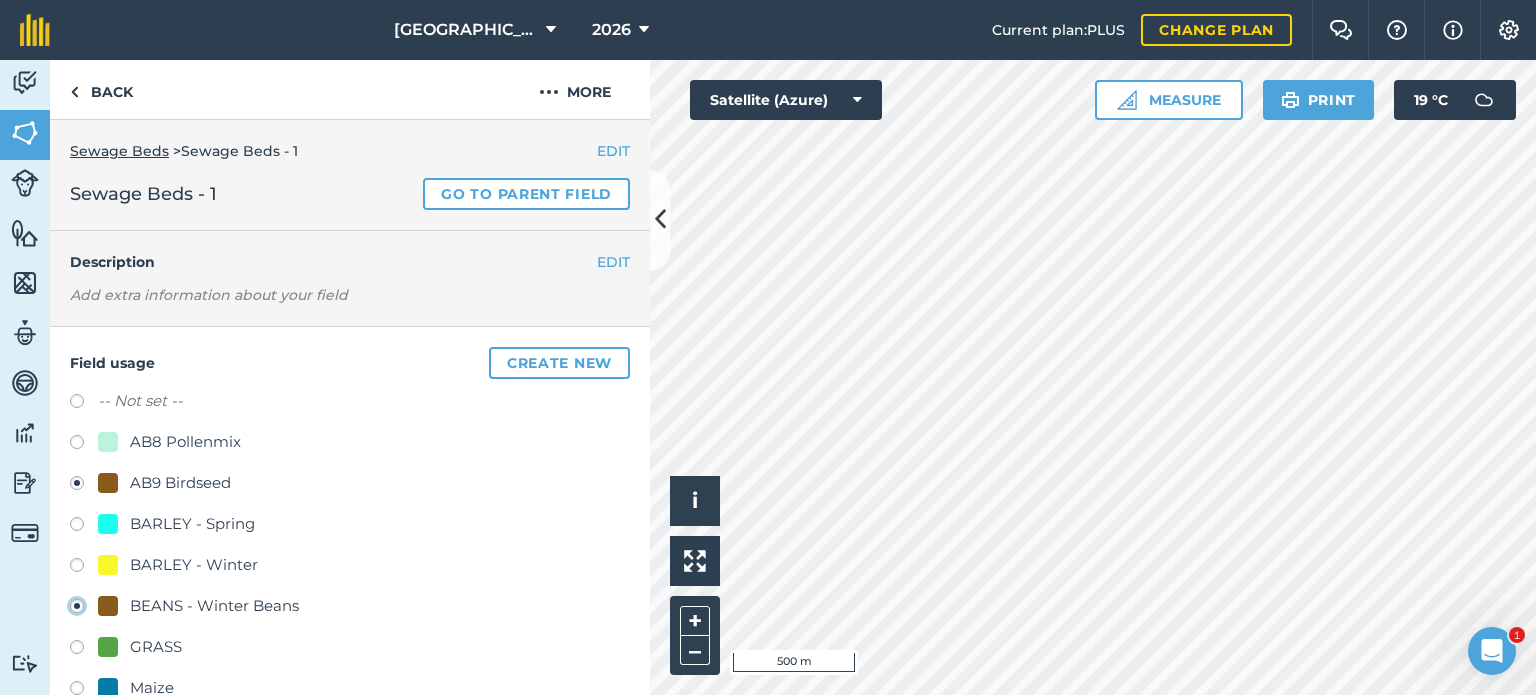 radio on "false" 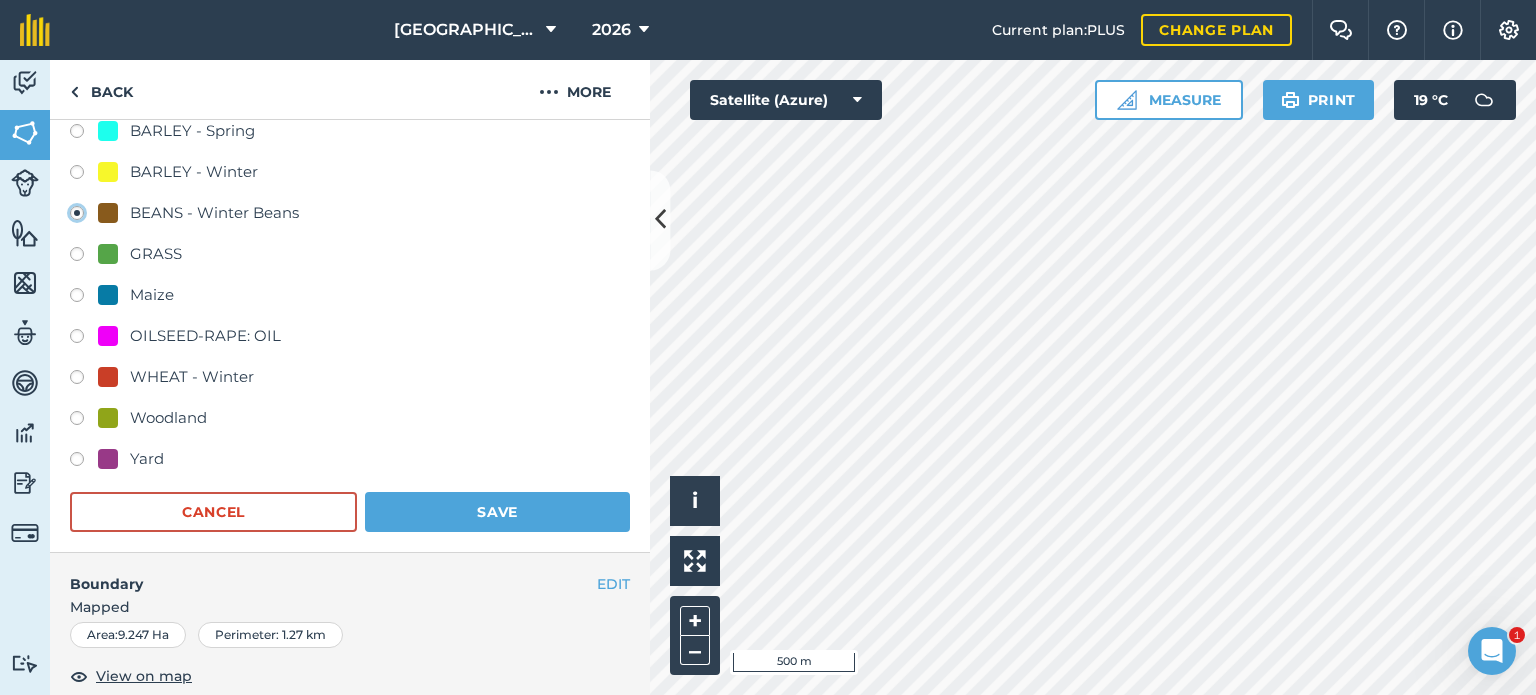 scroll, scrollTop: 400, scrollLeft: 0, axis: vertical 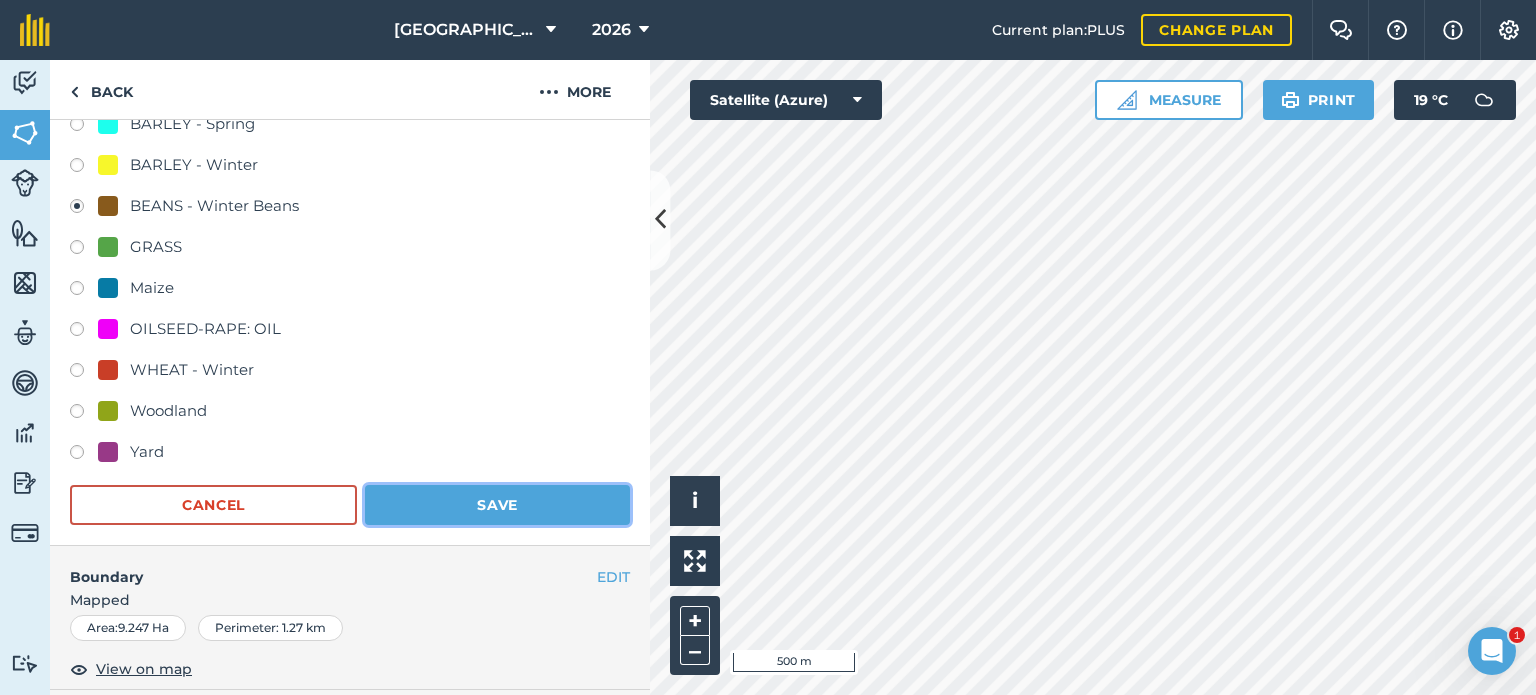 click on "Save" at bounding box center [497, 505] 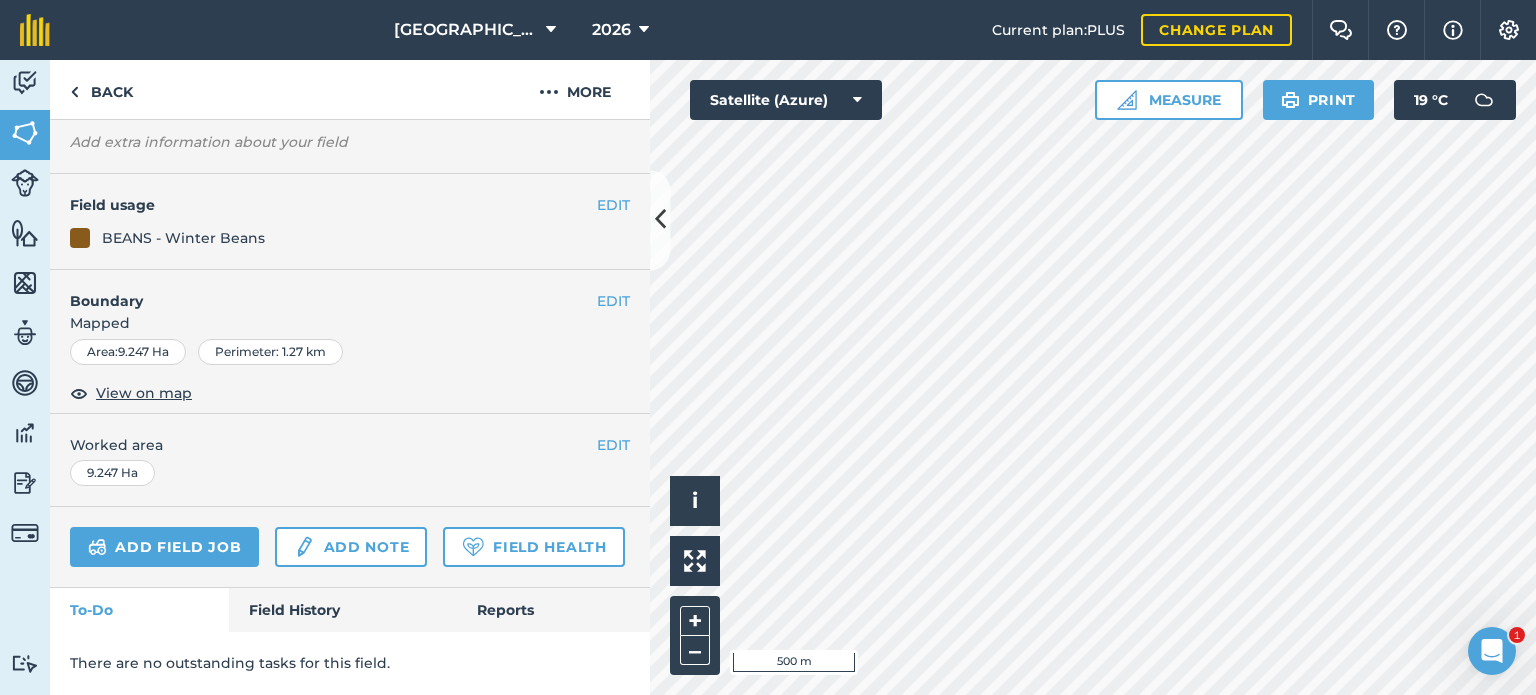 scroll, scrollTop: 205, scrollLeft: 0, axis: vertical 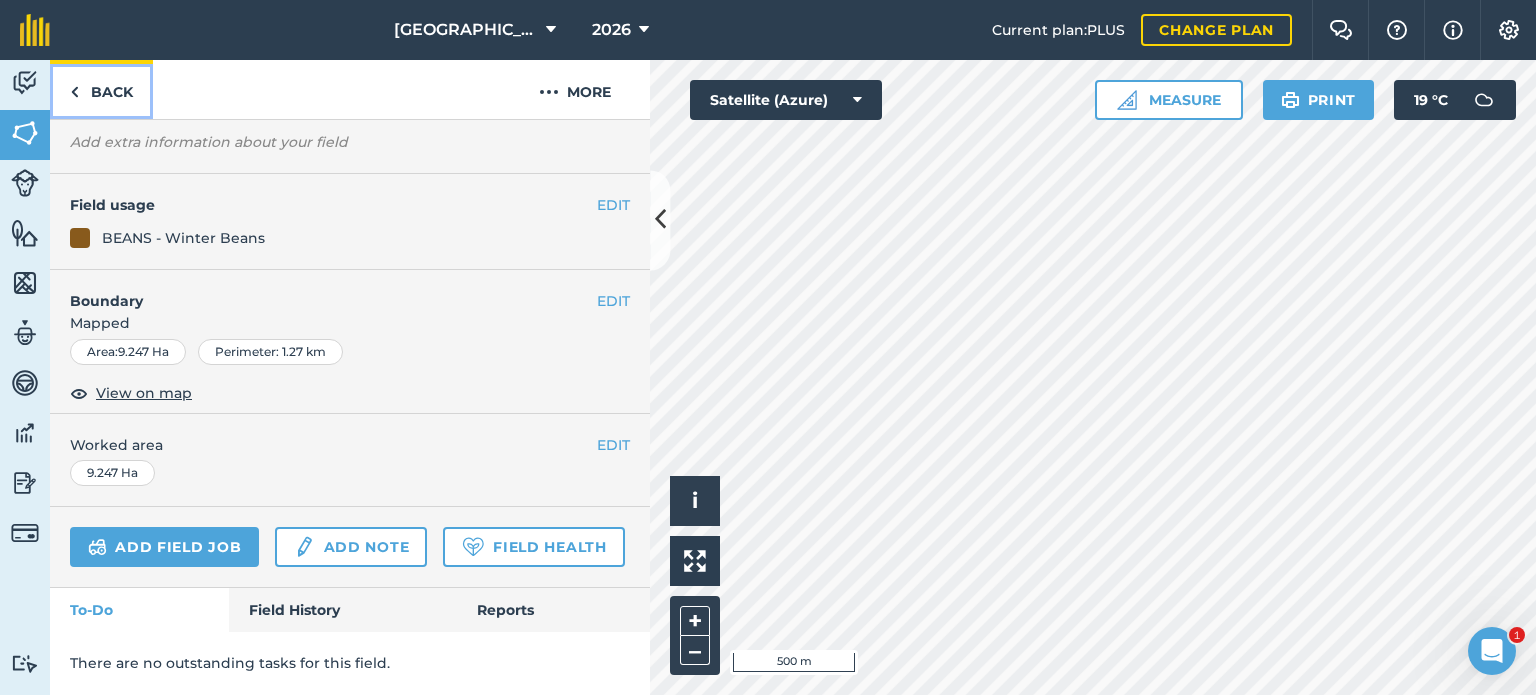 click on "Back" at bounding box center [101, 89] 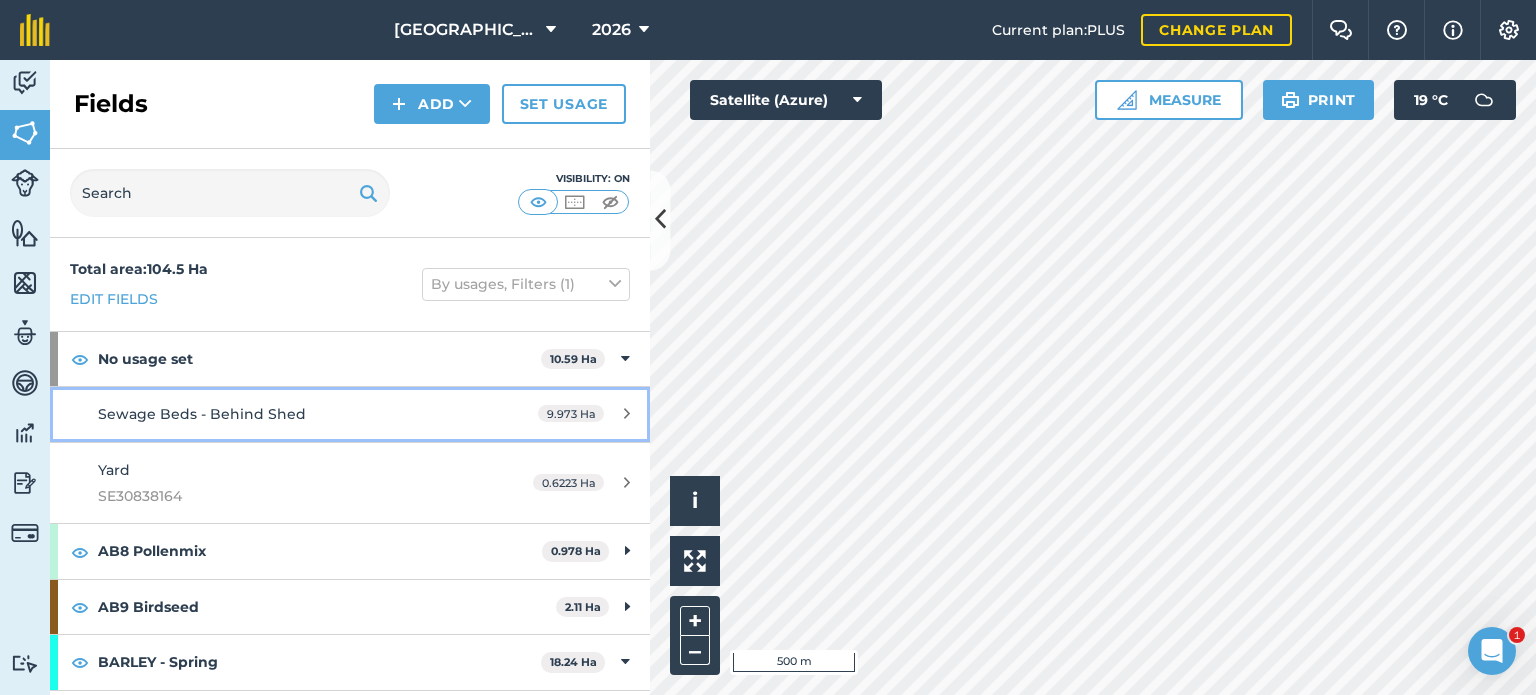 click on "Sewage Beds - Behind Shed" at bounding box center (202, 414) 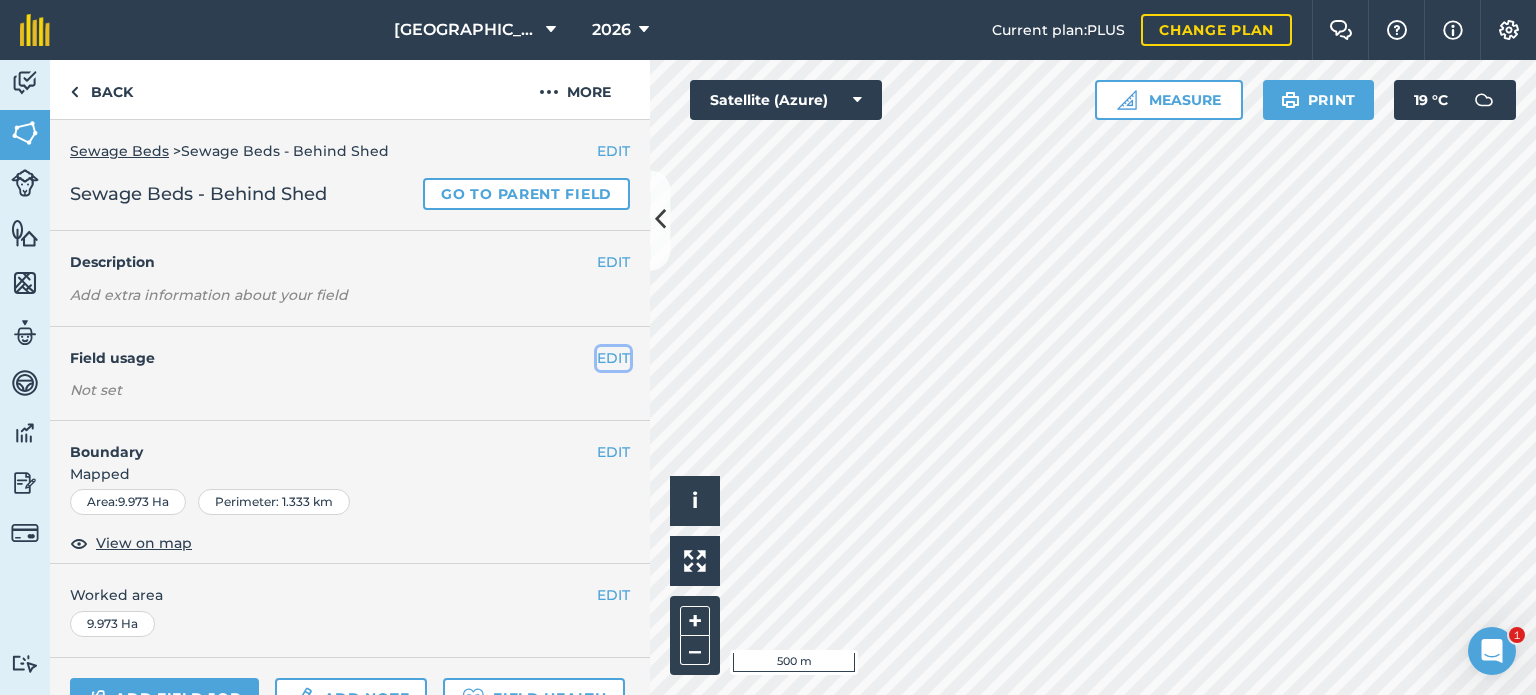 click on "EDIT" at bounding box center (613, 358) 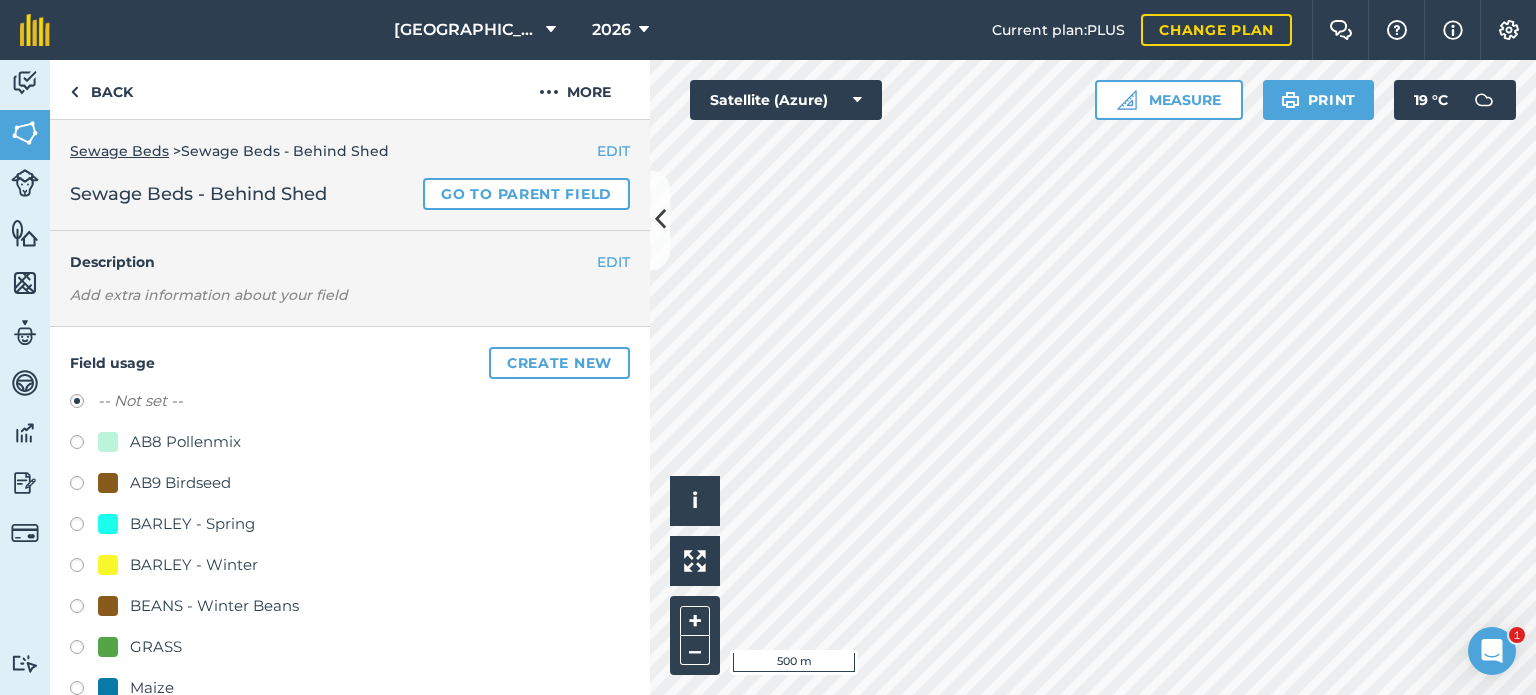 click at bounding box center [84, 609] 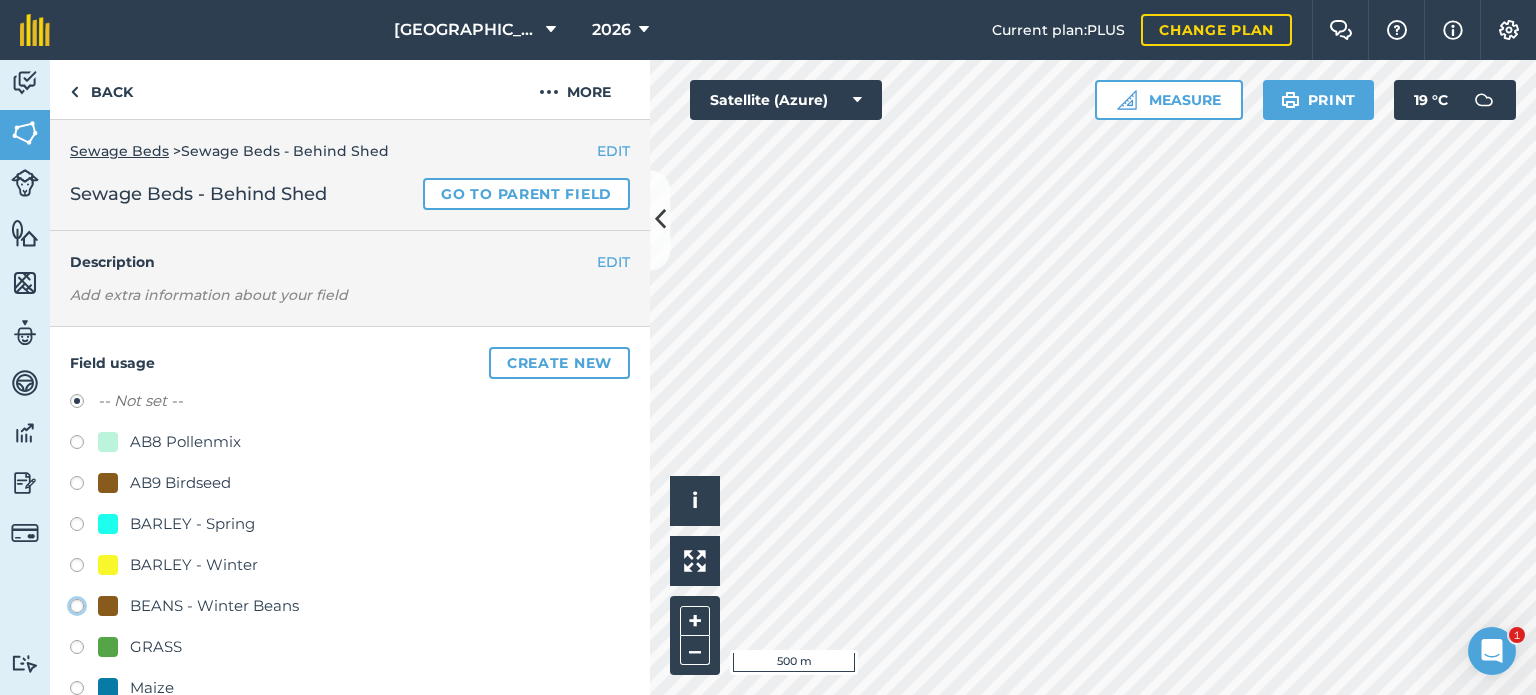 click on "BEANS - Winter Beans" at bounding box center (-9923, 605) 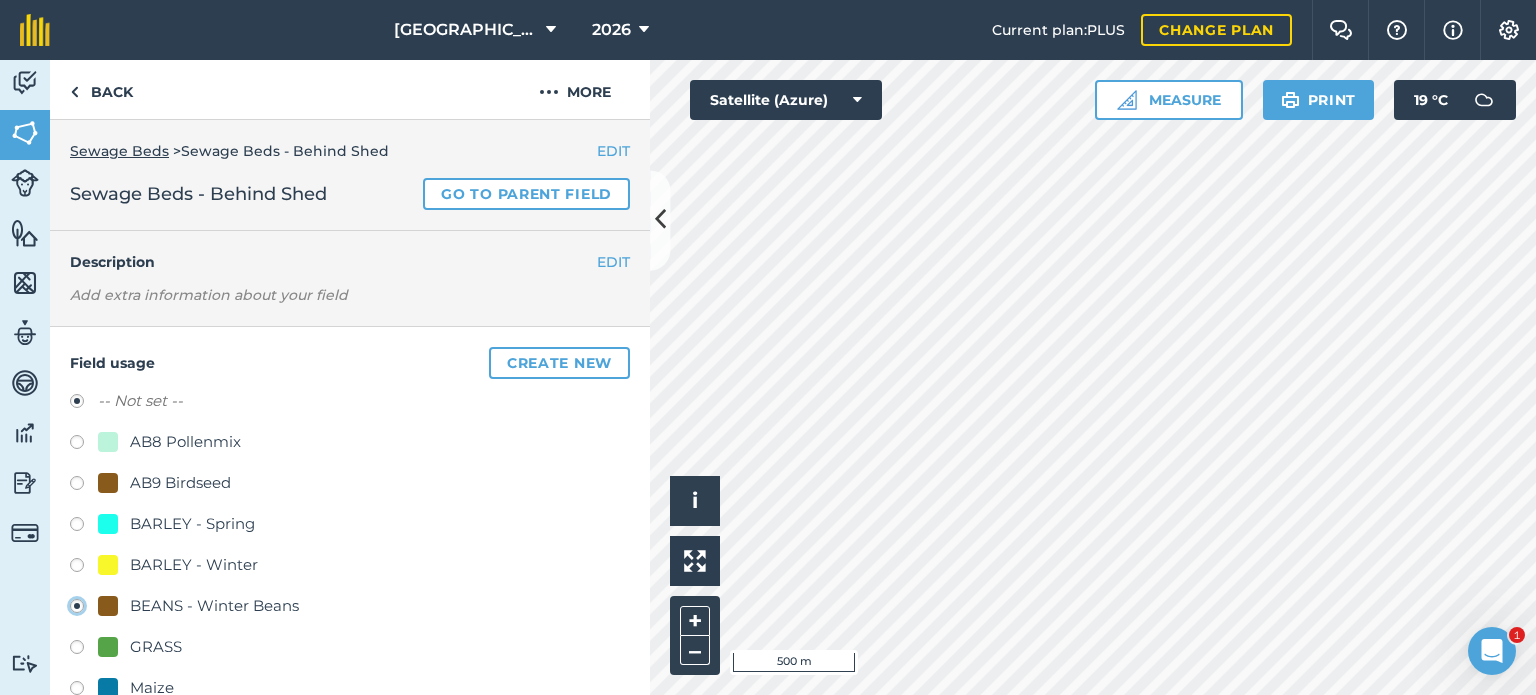 radio on "true" 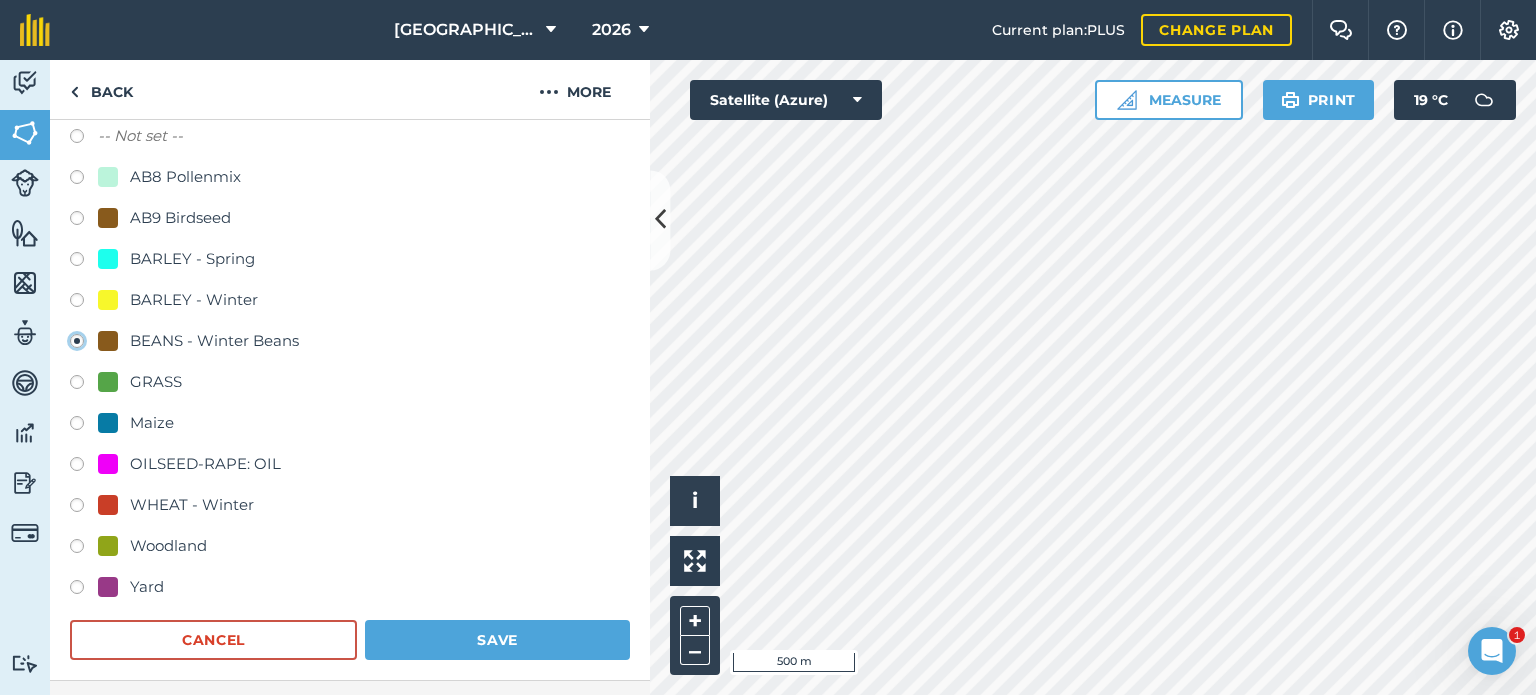 scroll, scrollTop: 300, scrollLeft: 0, axis: vertical 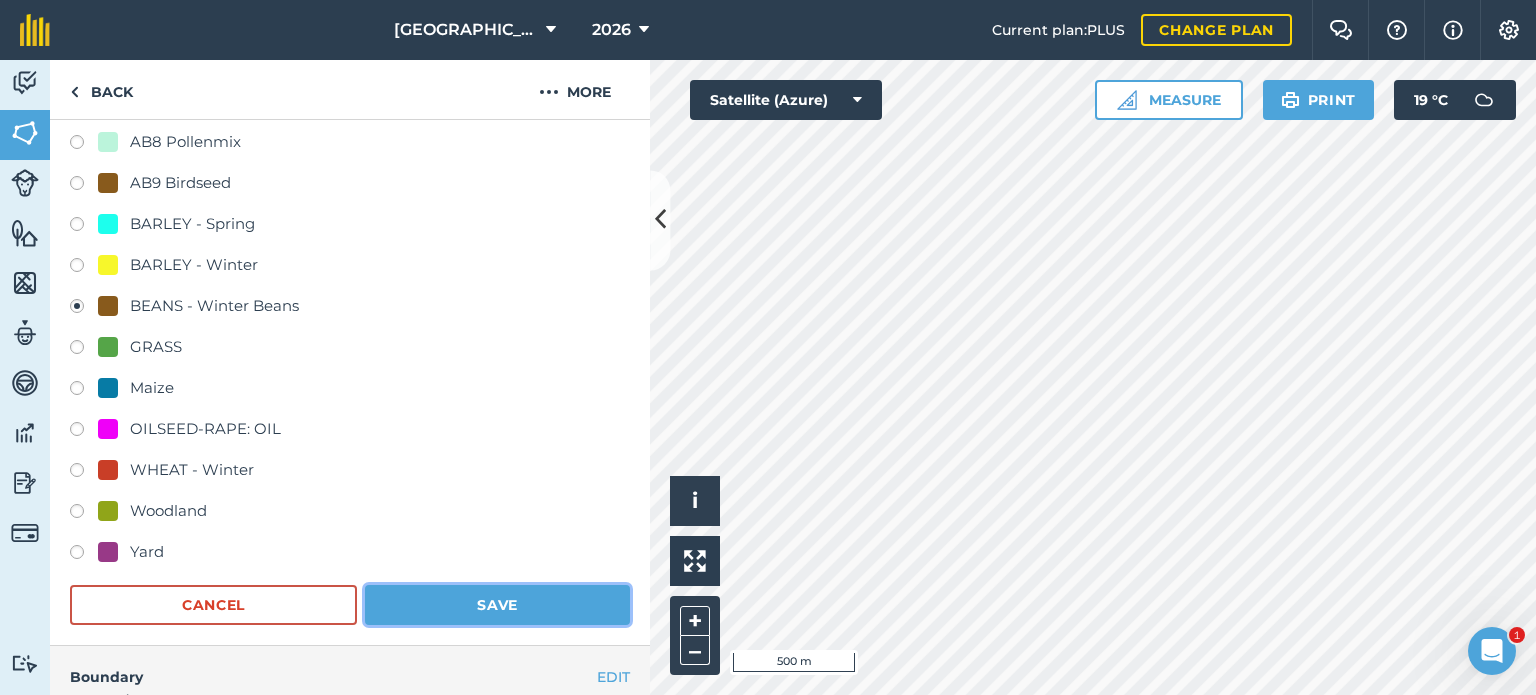 click on "Save" at bounding box center (497, 605) 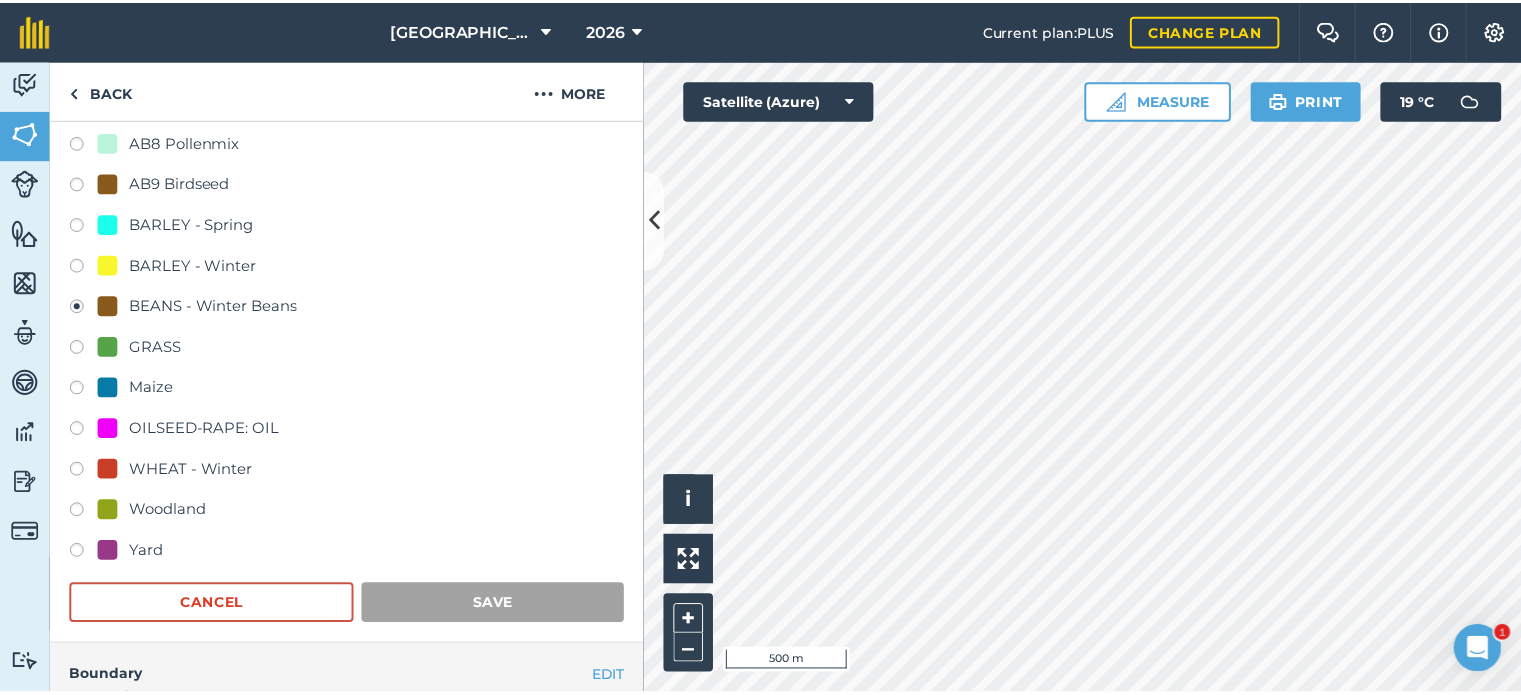 scroll, scrollTop: 205, scrollLeft: 0, axis: vertical 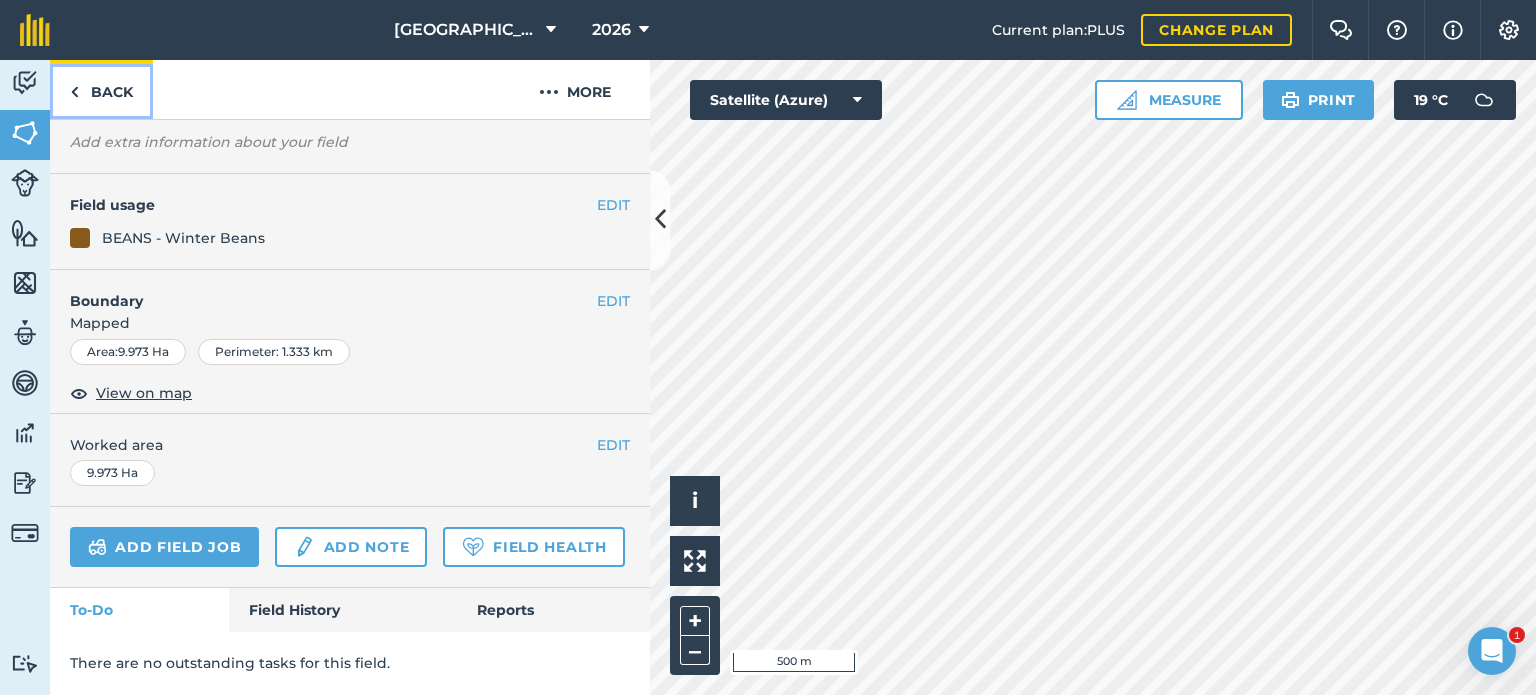 click on "Back" at bounding box center [101, 89] 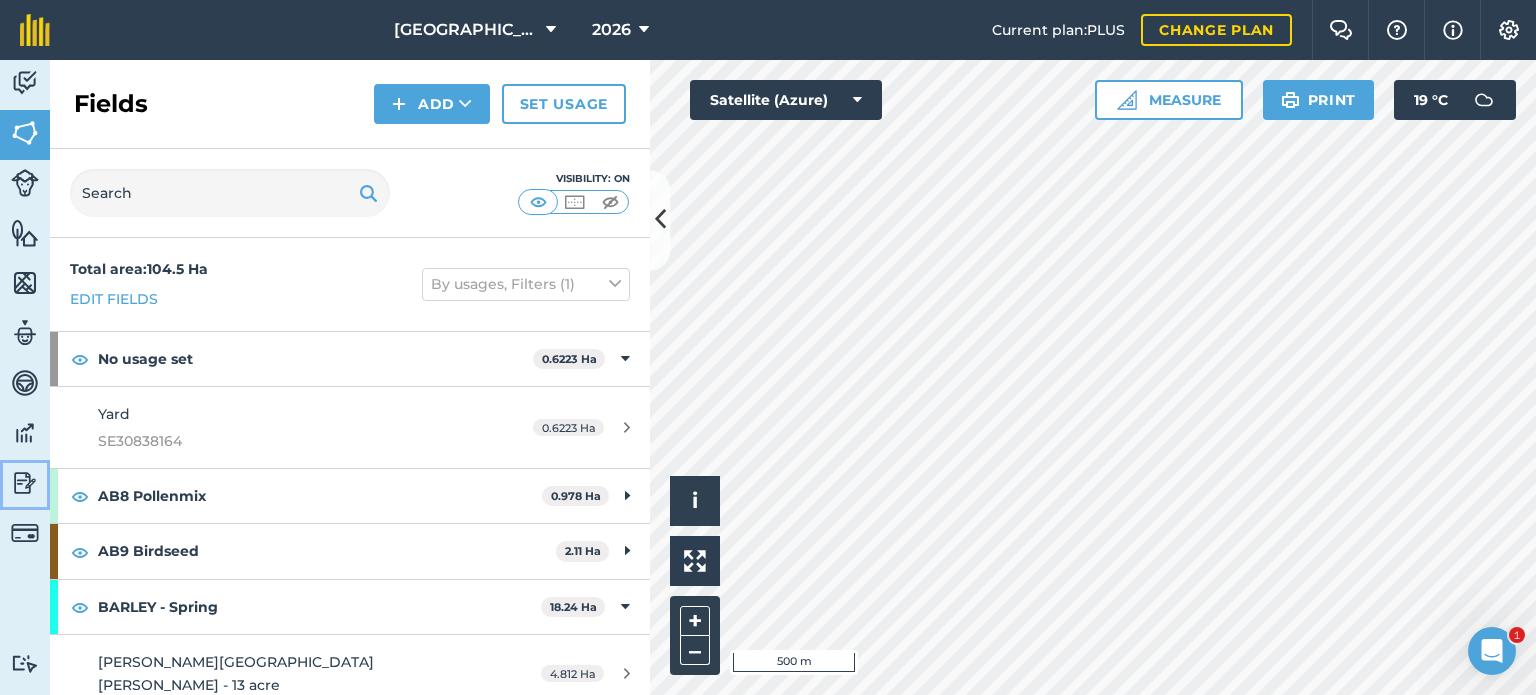 click at bounding box center (25, 483) 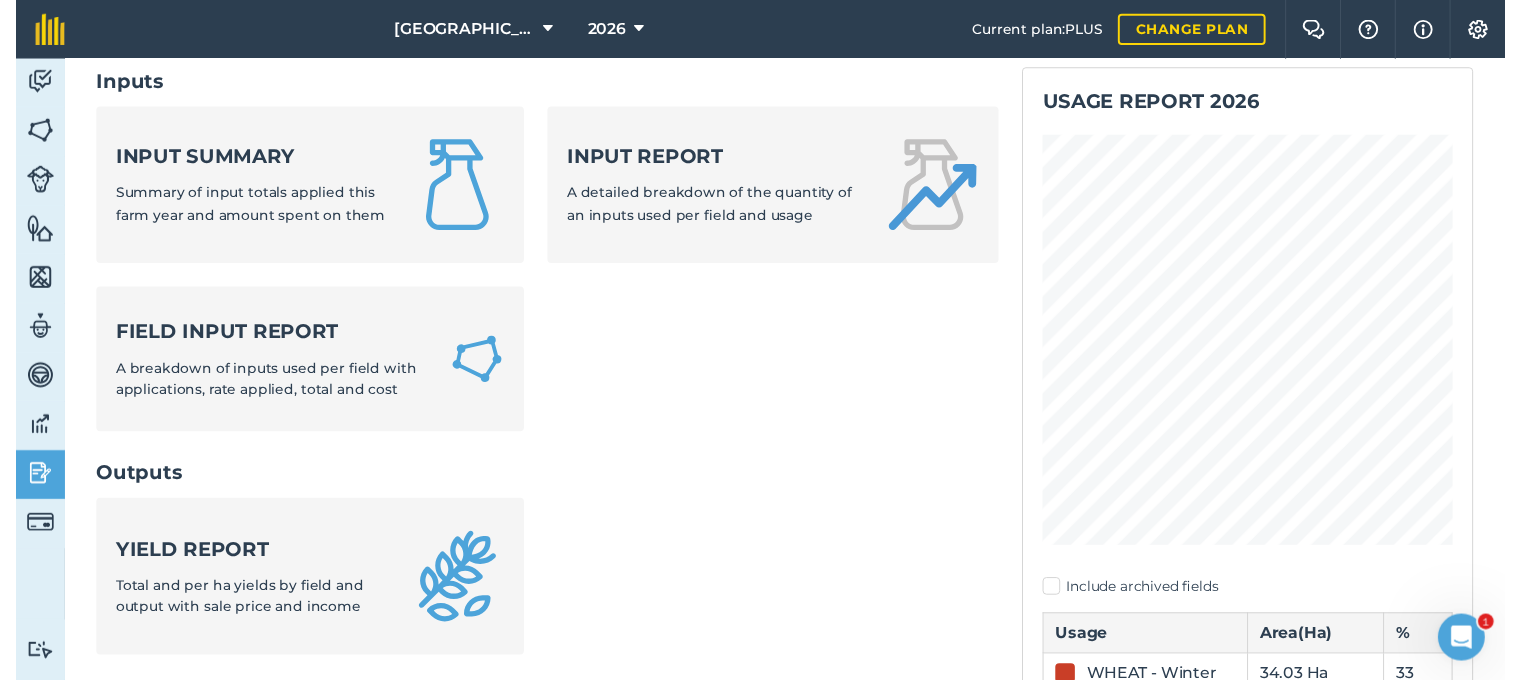 scroll, scrollTop: 0, scrollLeft: 0, axis: both 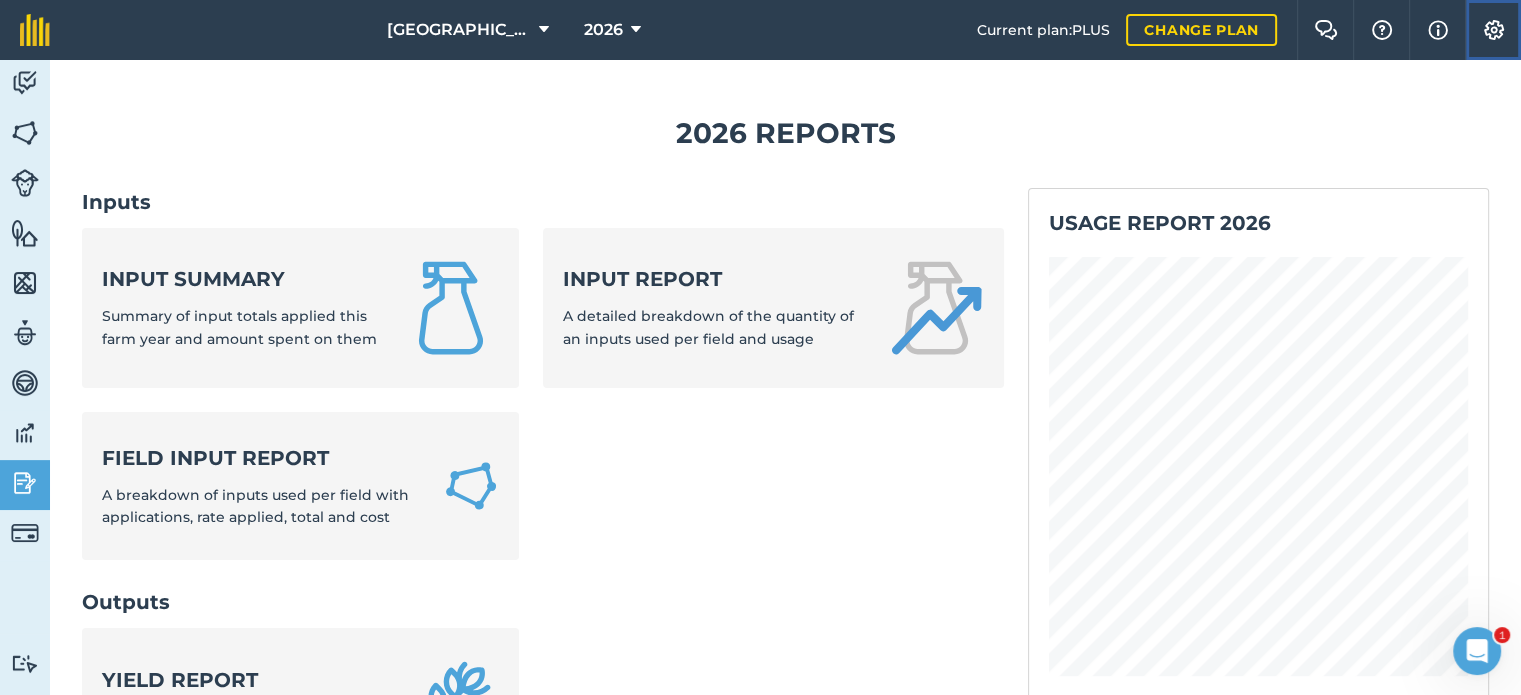 click at bounding box center [1494, 30] 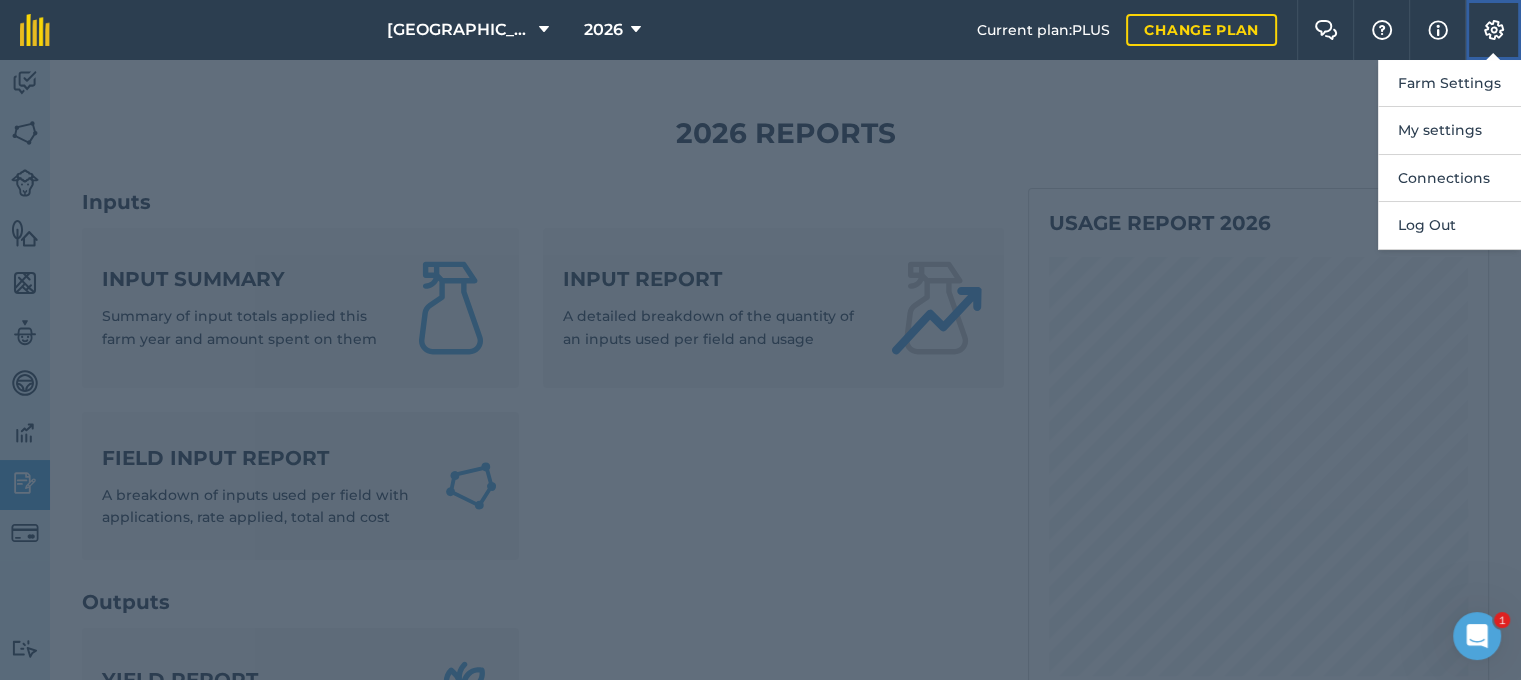 scroll, scrollTop: 2520, scrollLeft: 0, axis: vertical 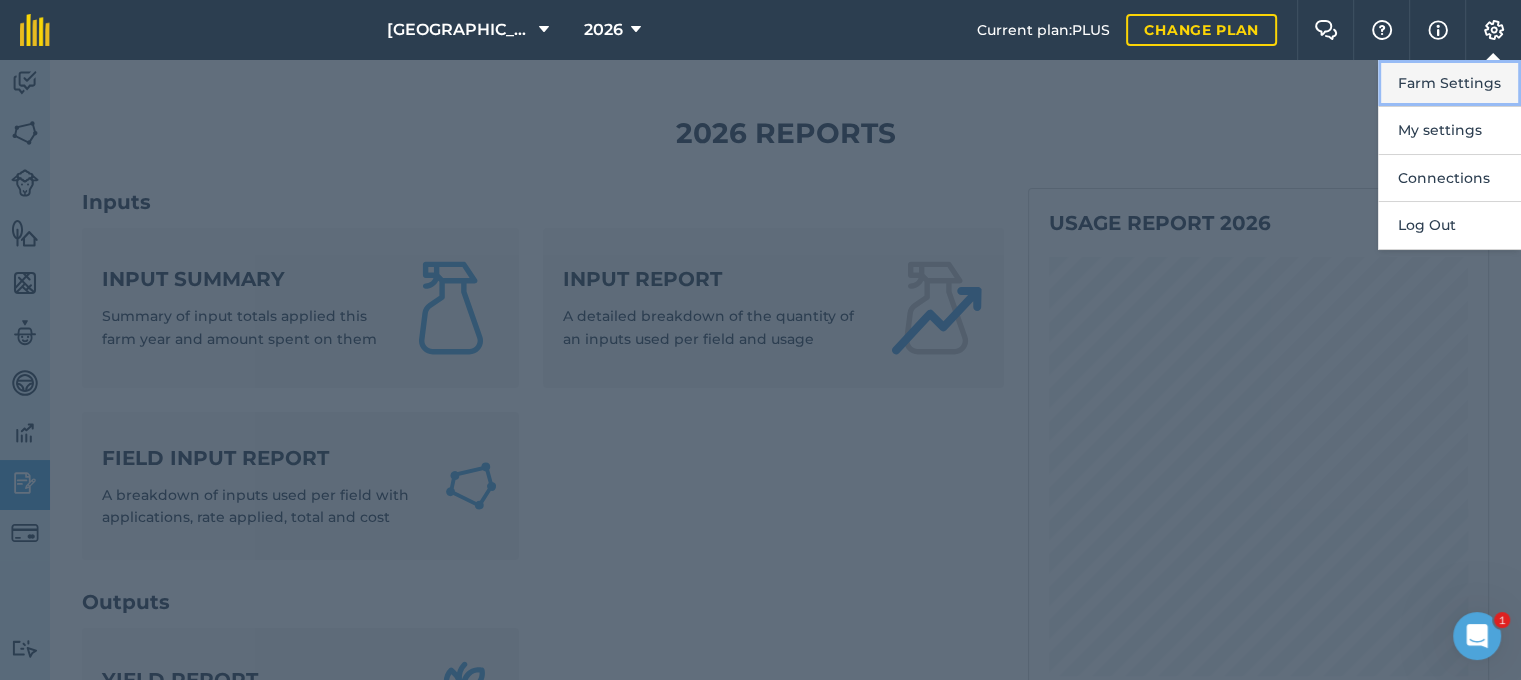 click on "Farm Settings" at bounding box center (1449, 83) 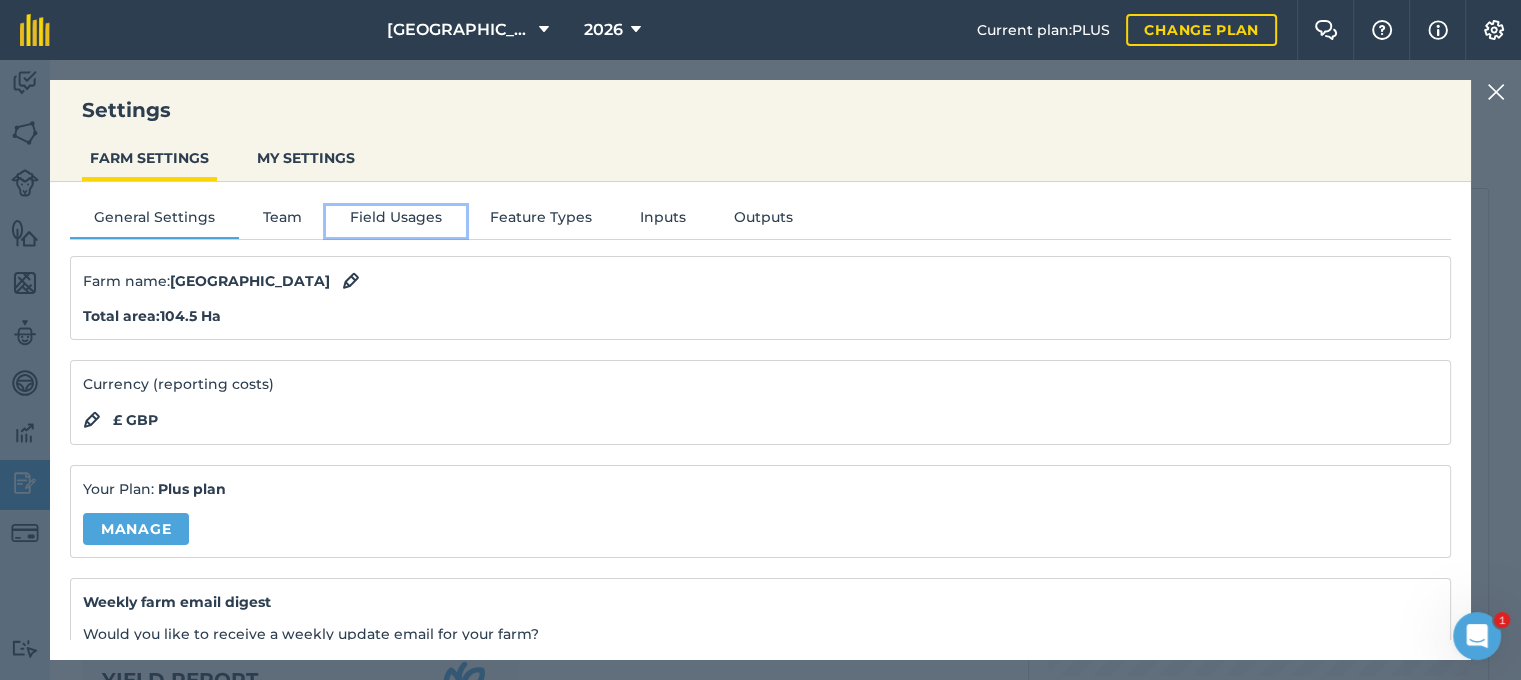 click on "Field Usages" at bounding box center [396, 221] 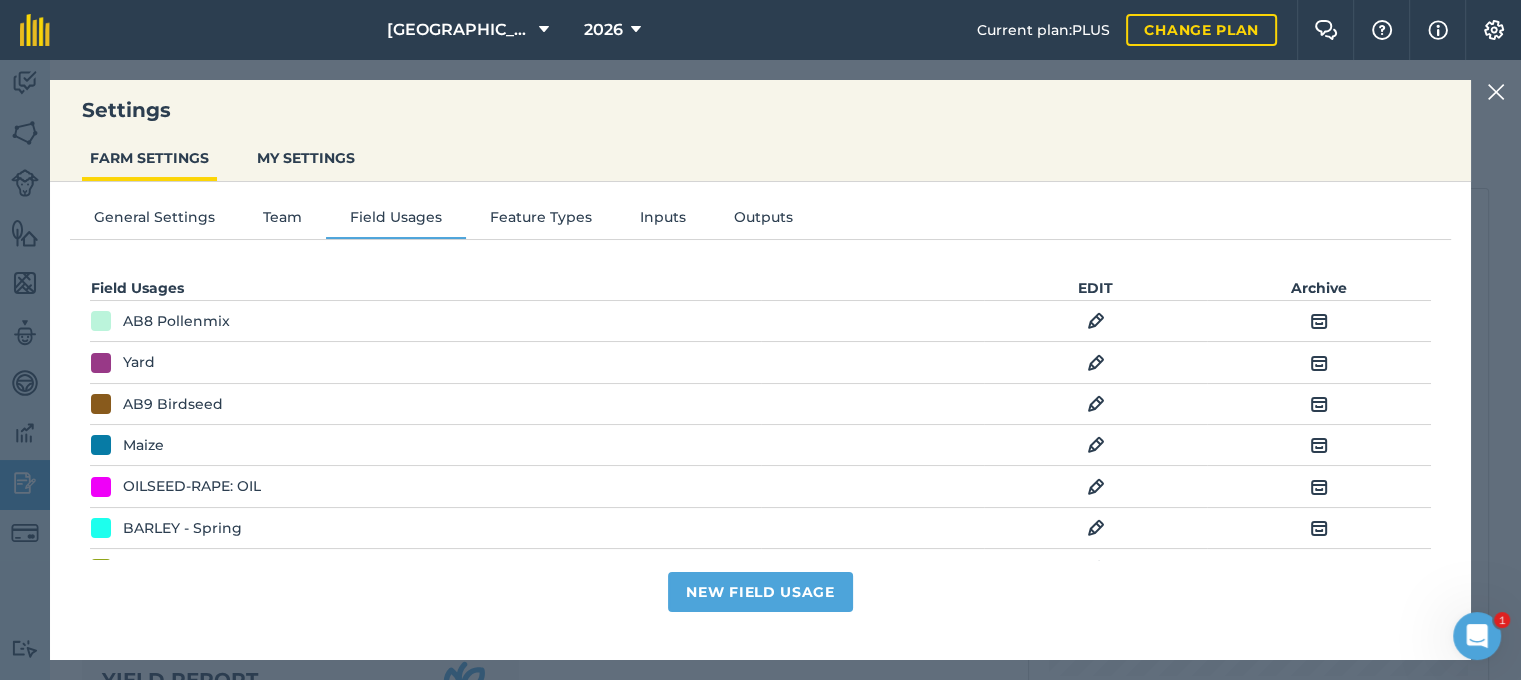 click at bounding box center [1096, 404] 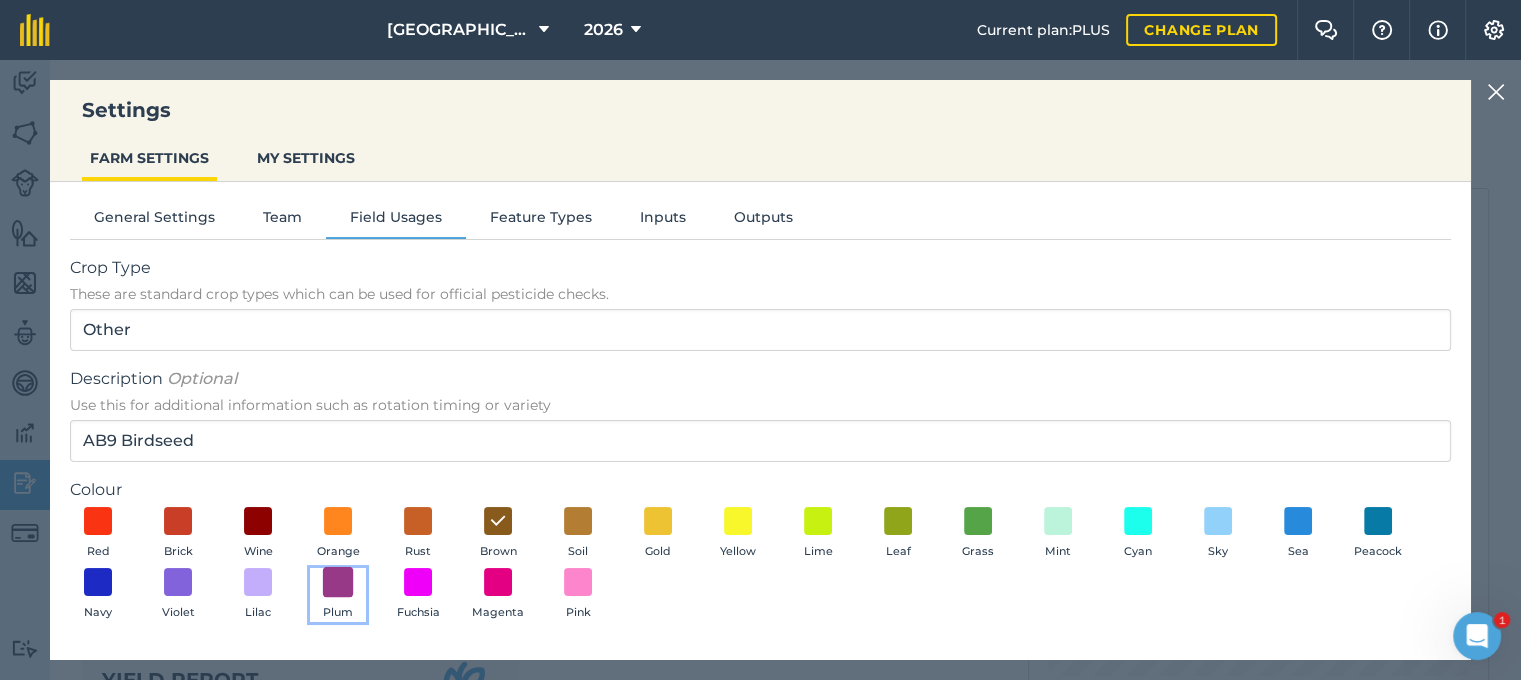 click at bounding box center [338, 582] 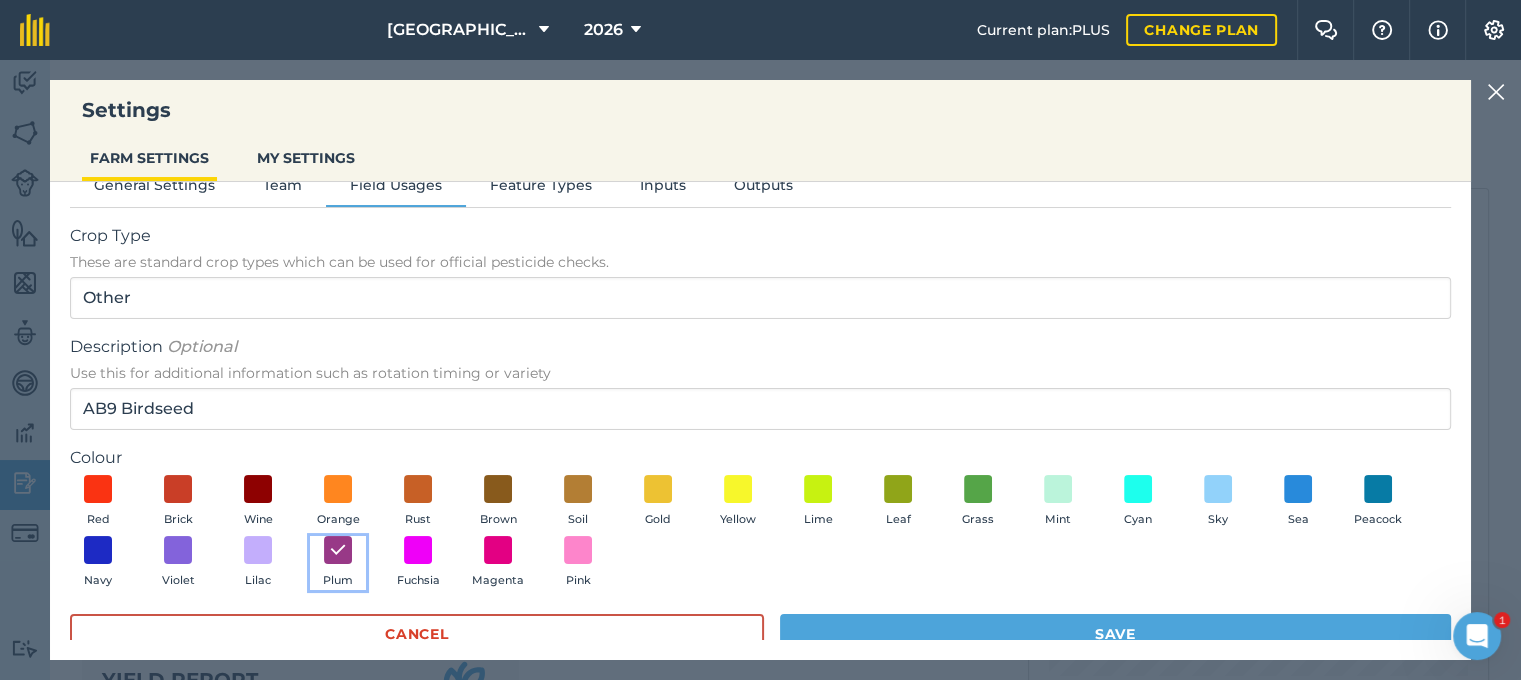 scroll, scrollTop: 49, scrollLeft: 0, axis: vertical 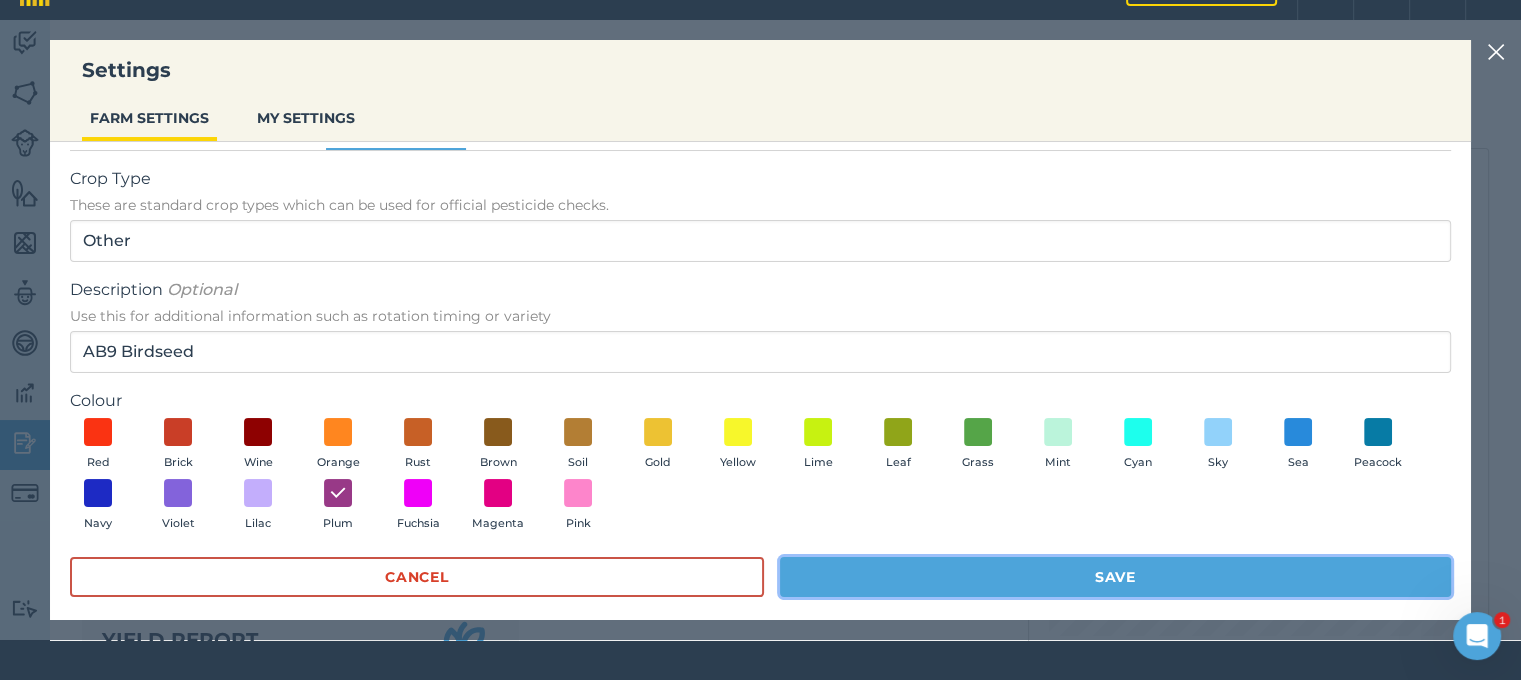 click on "Save" at bounding box center (1115, 577) 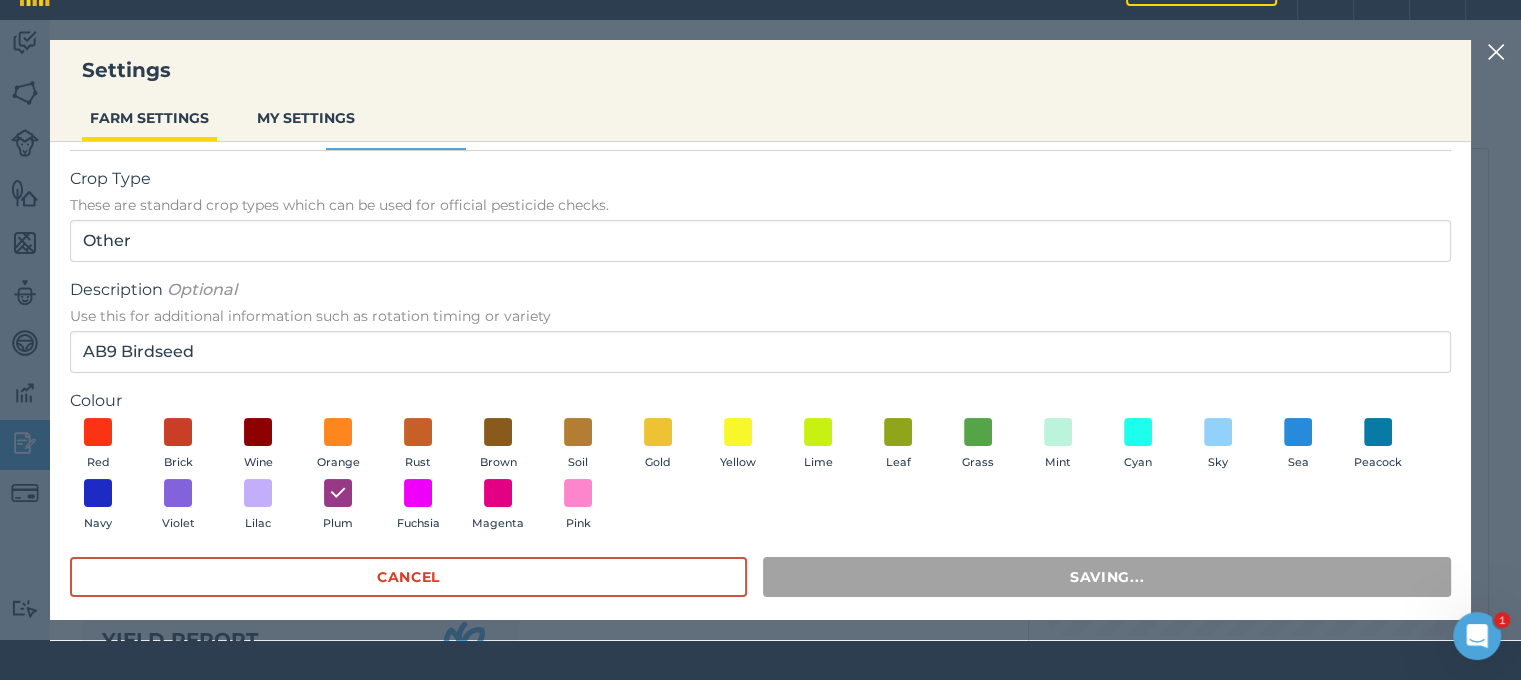scroll, scrollTop: 0, scrollLeft: 0, axis: both 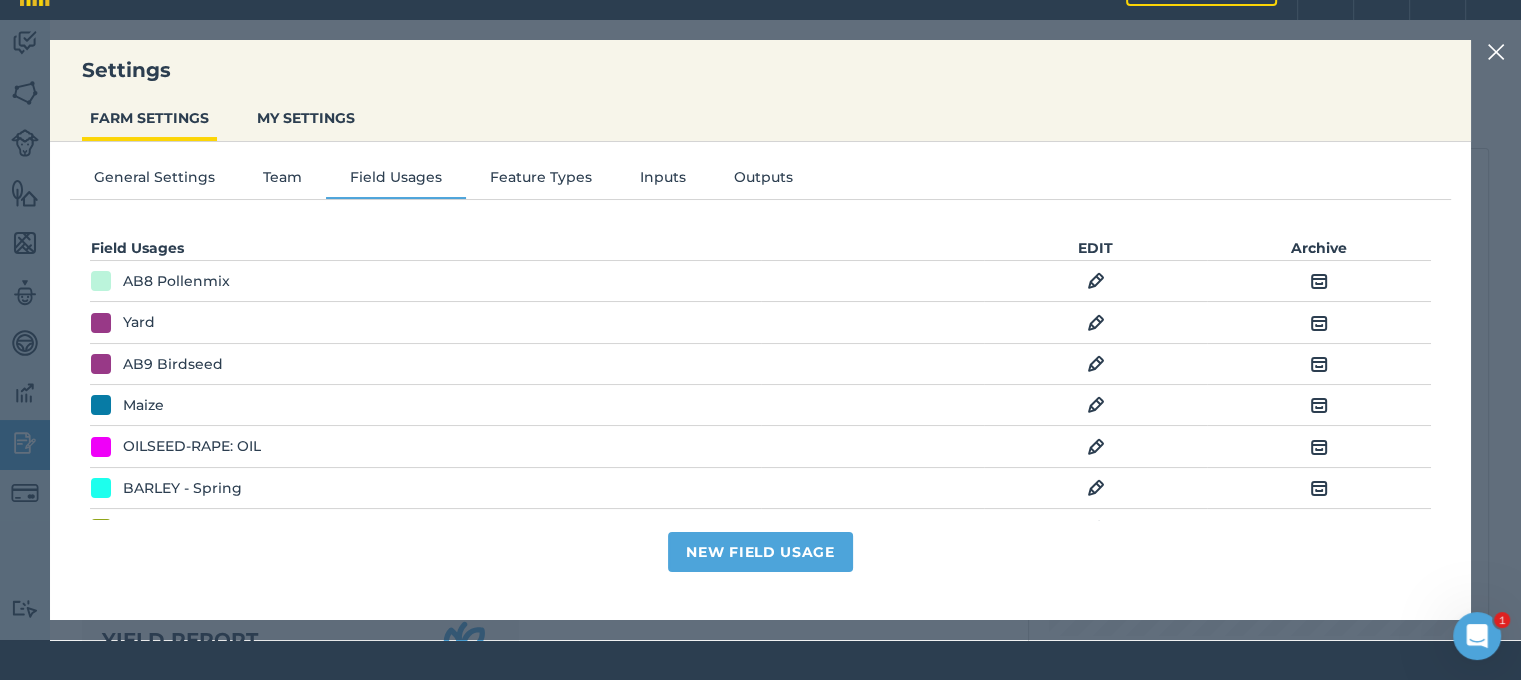 click at bounding box center (1096, 323) 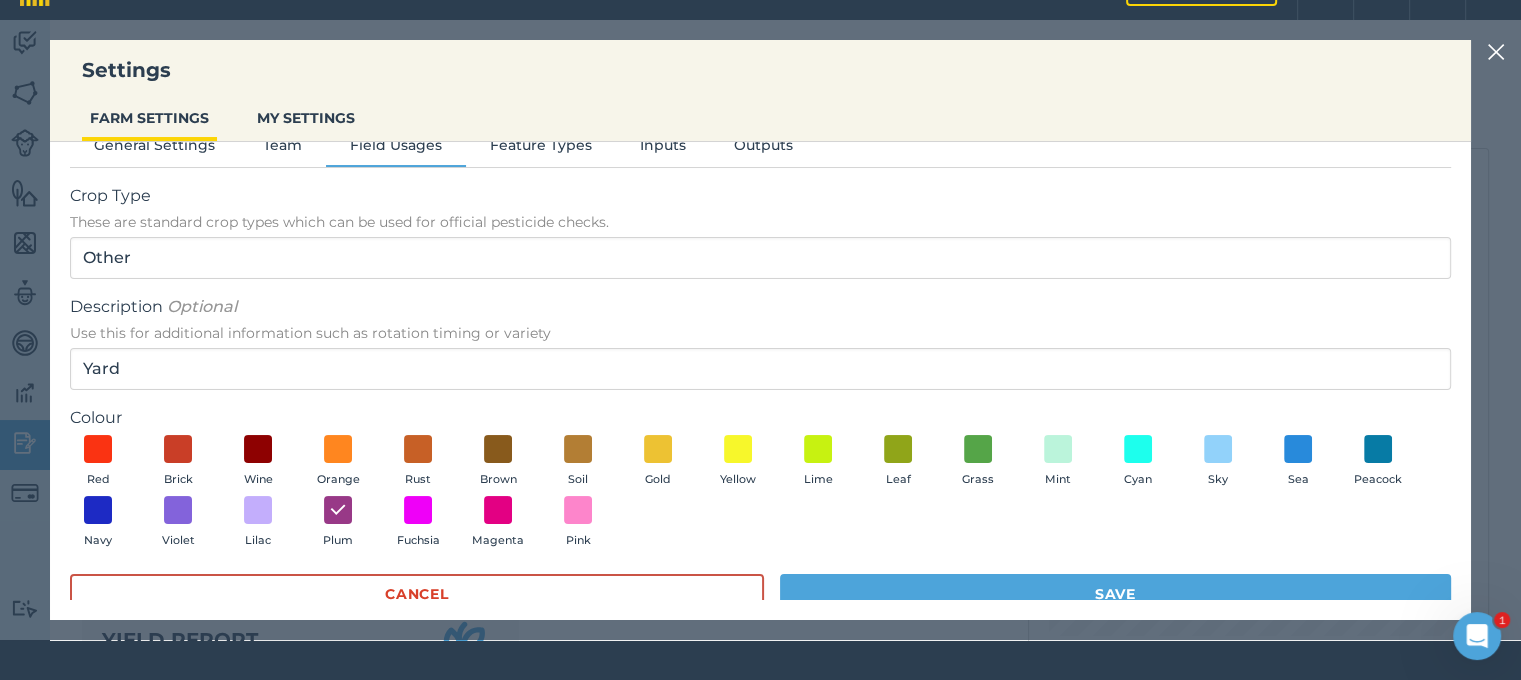 scroll, scrollTop: 49, scrollLeft: 0, axis: vertical 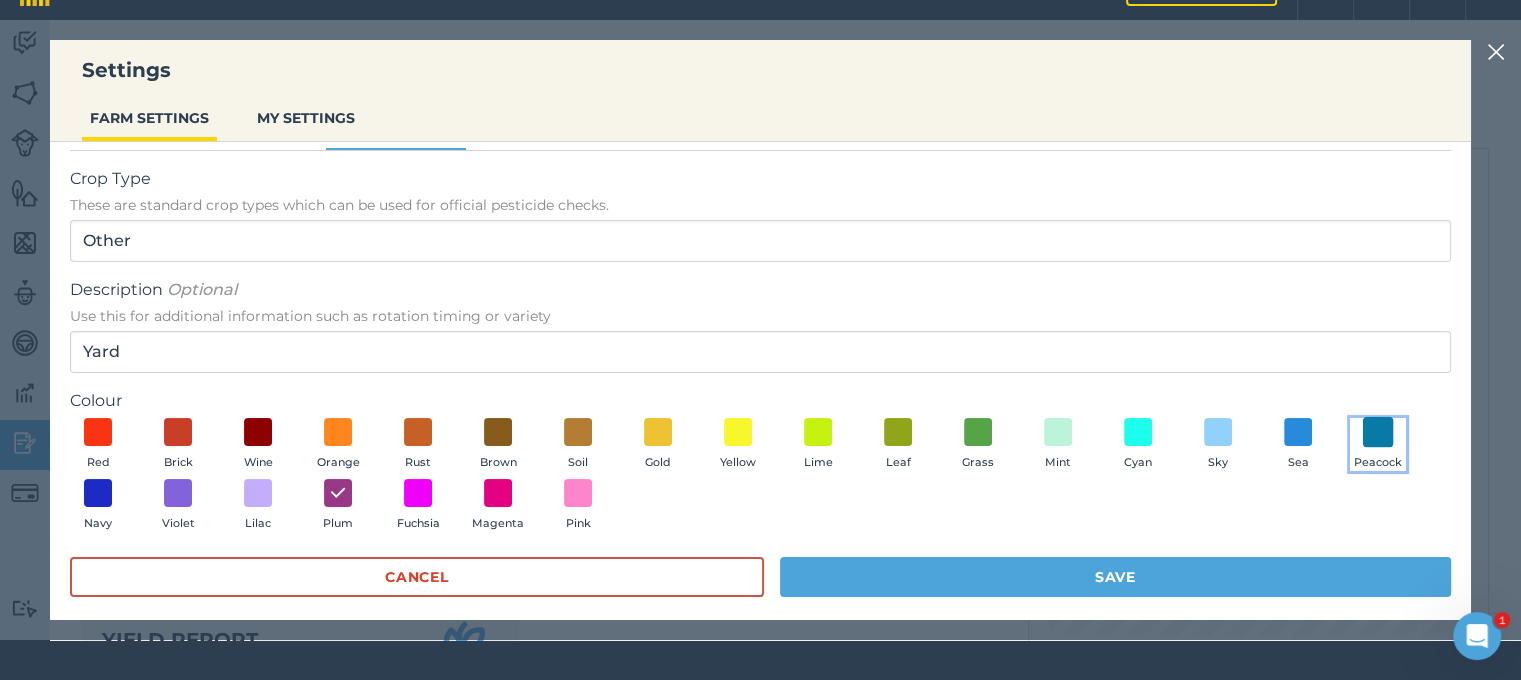 click at bounding box center [1378, 431] 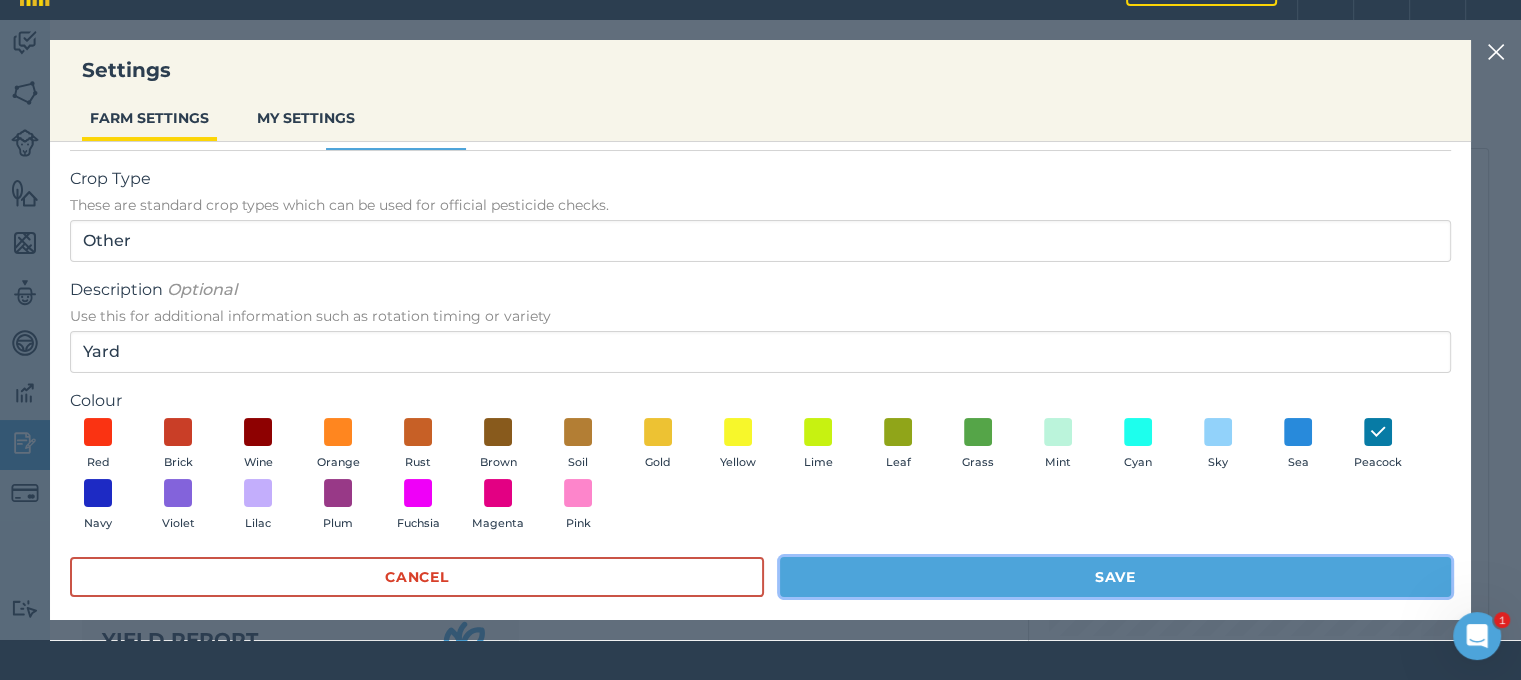click on "Save" at bounding box center (1115, 577) 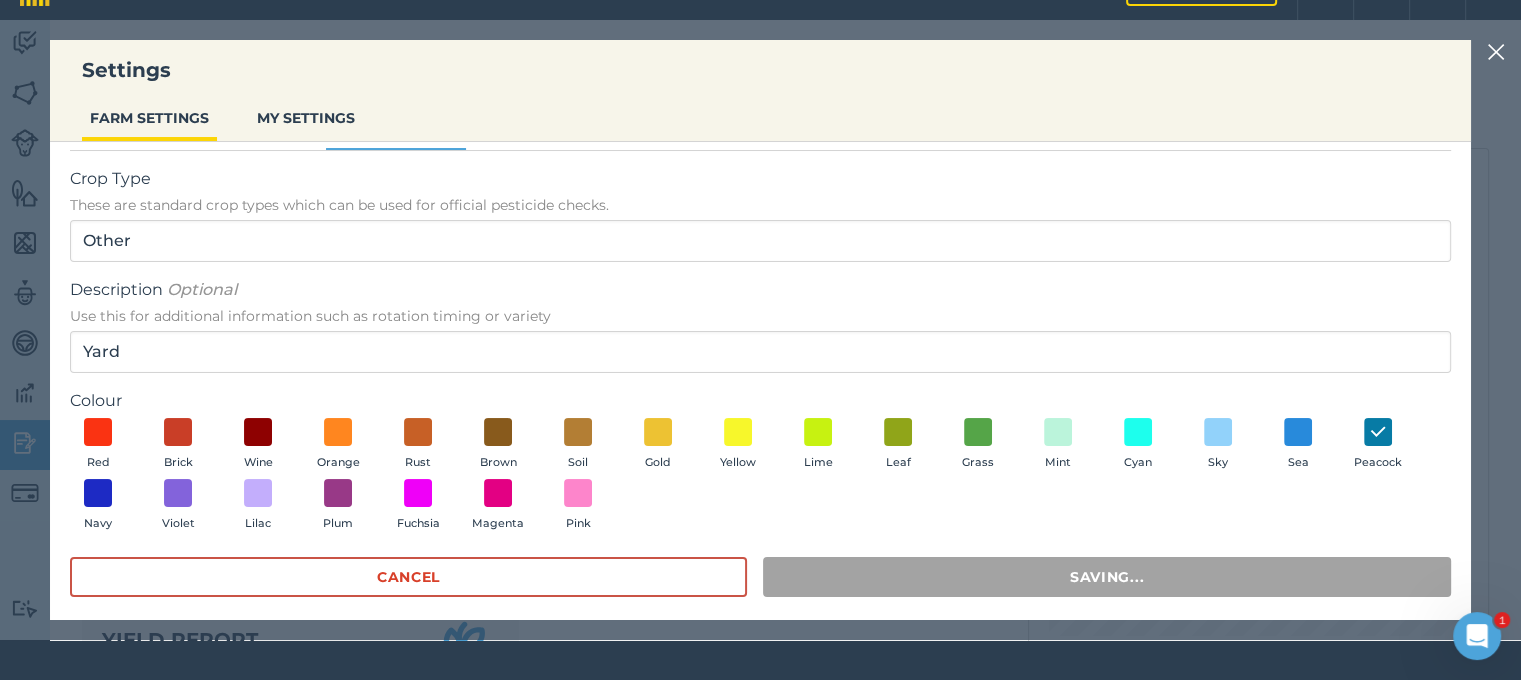 scroll, scrollTop: 0, scrollLeft: 0, axis: both 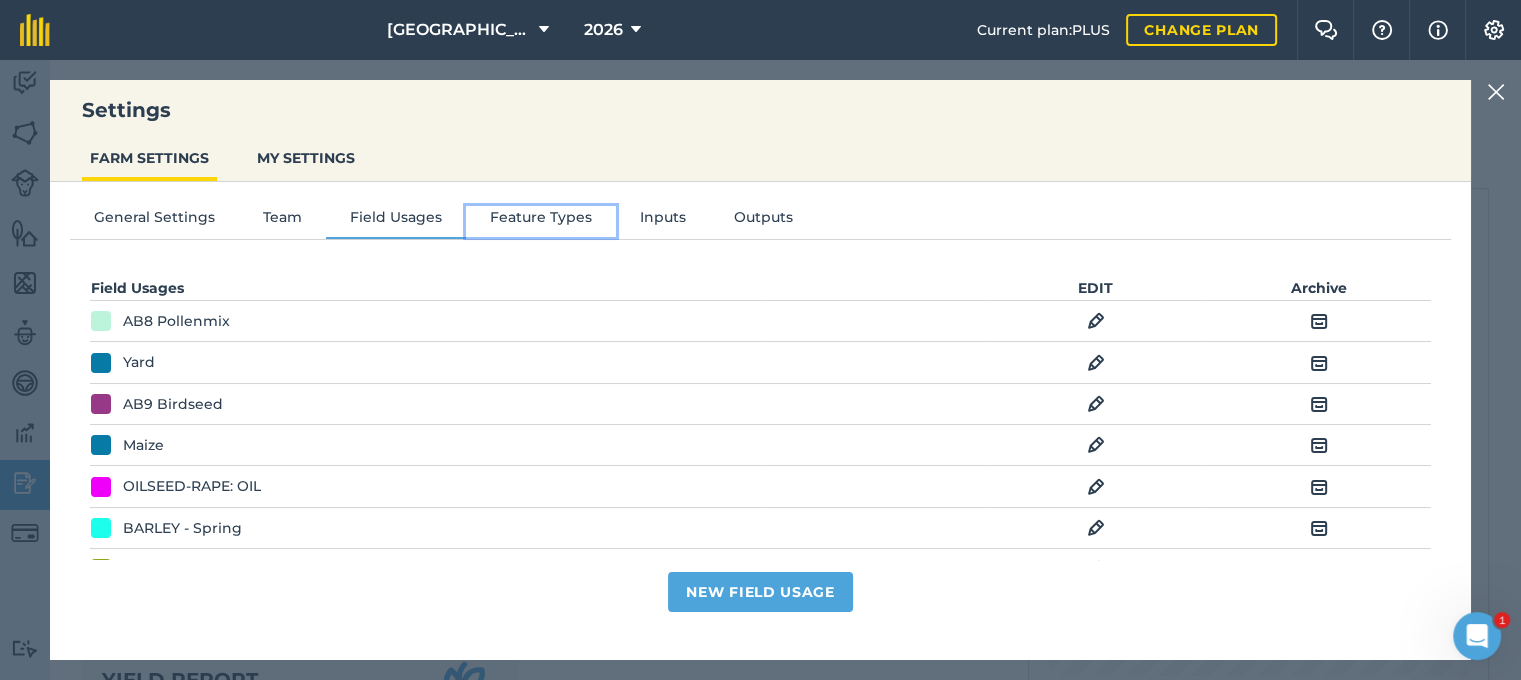 click on "Feature Types" at bounding box center [541, 221] 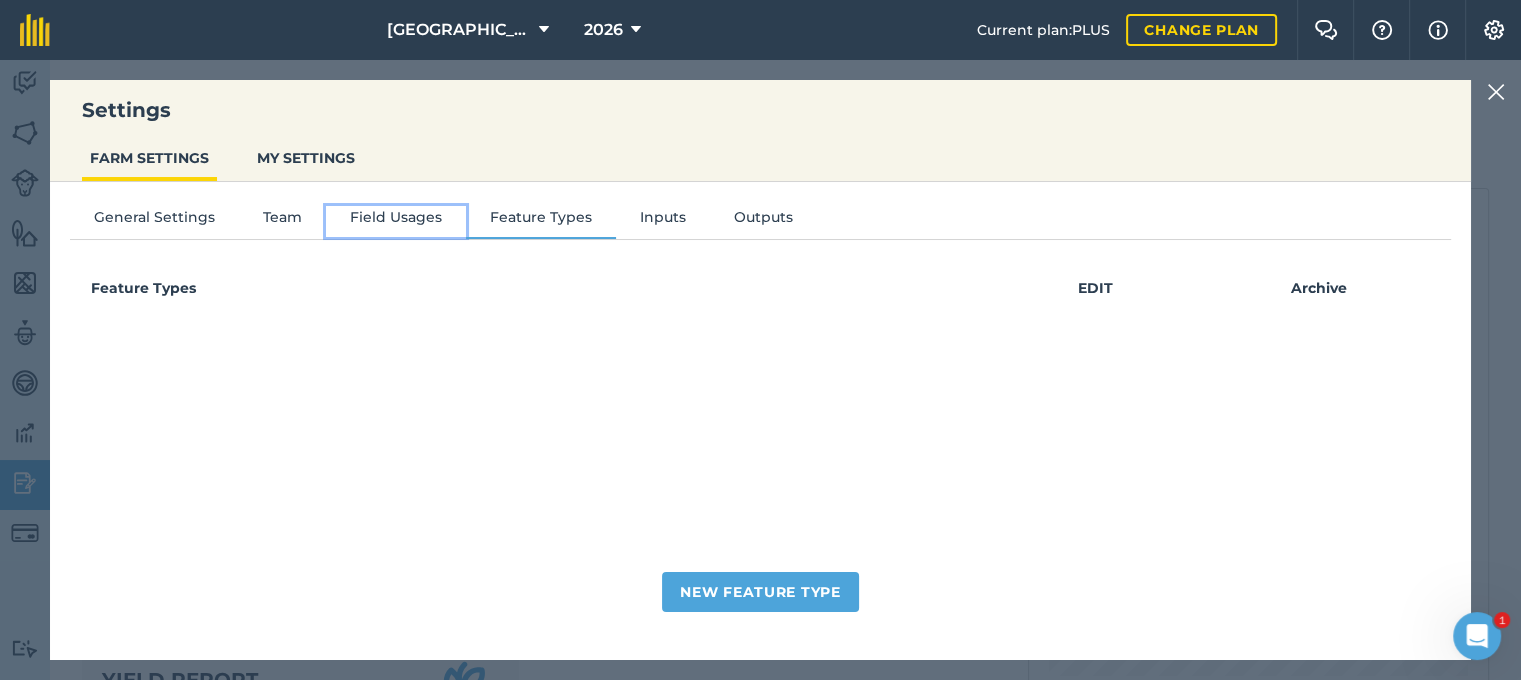 click on "Field Usages" at bounding box center (396, 221) 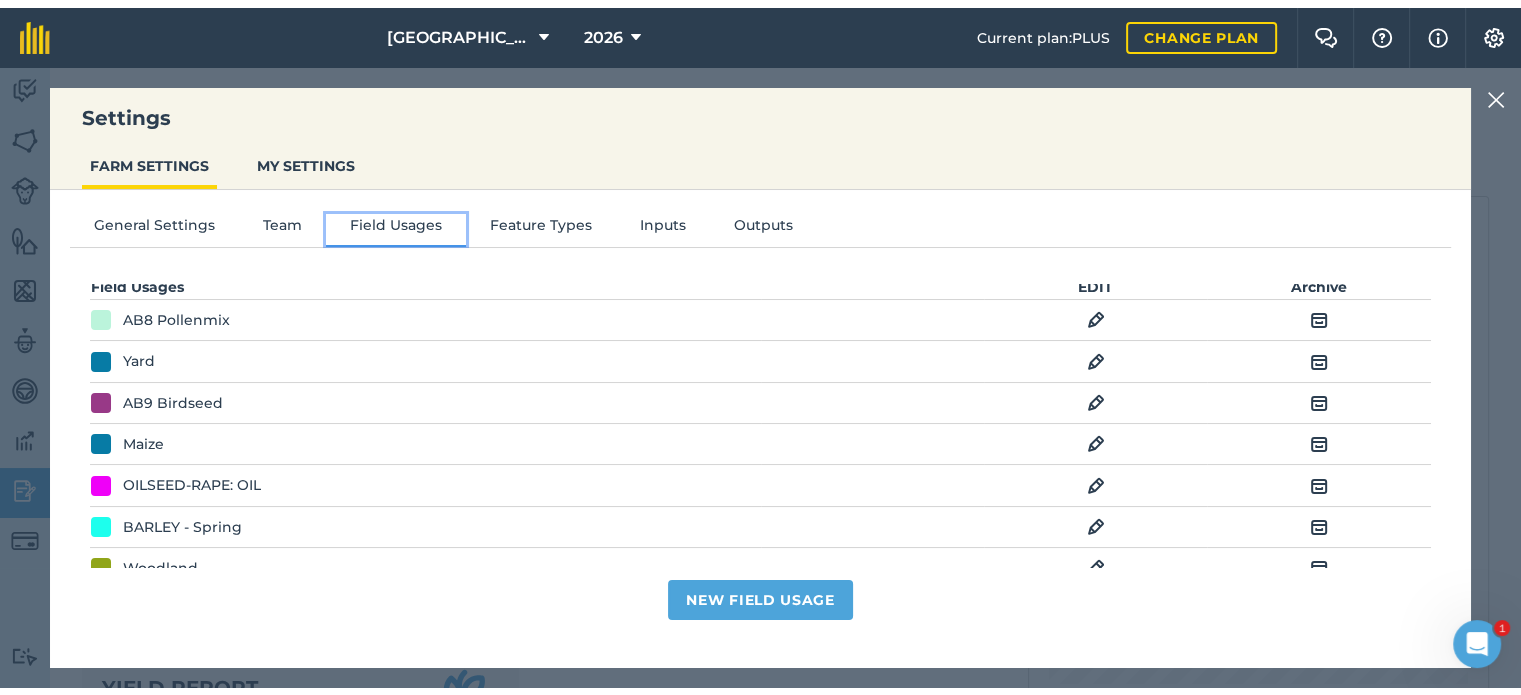 scroll, scrollTop: 0, scrollLeft: 0, axis: both 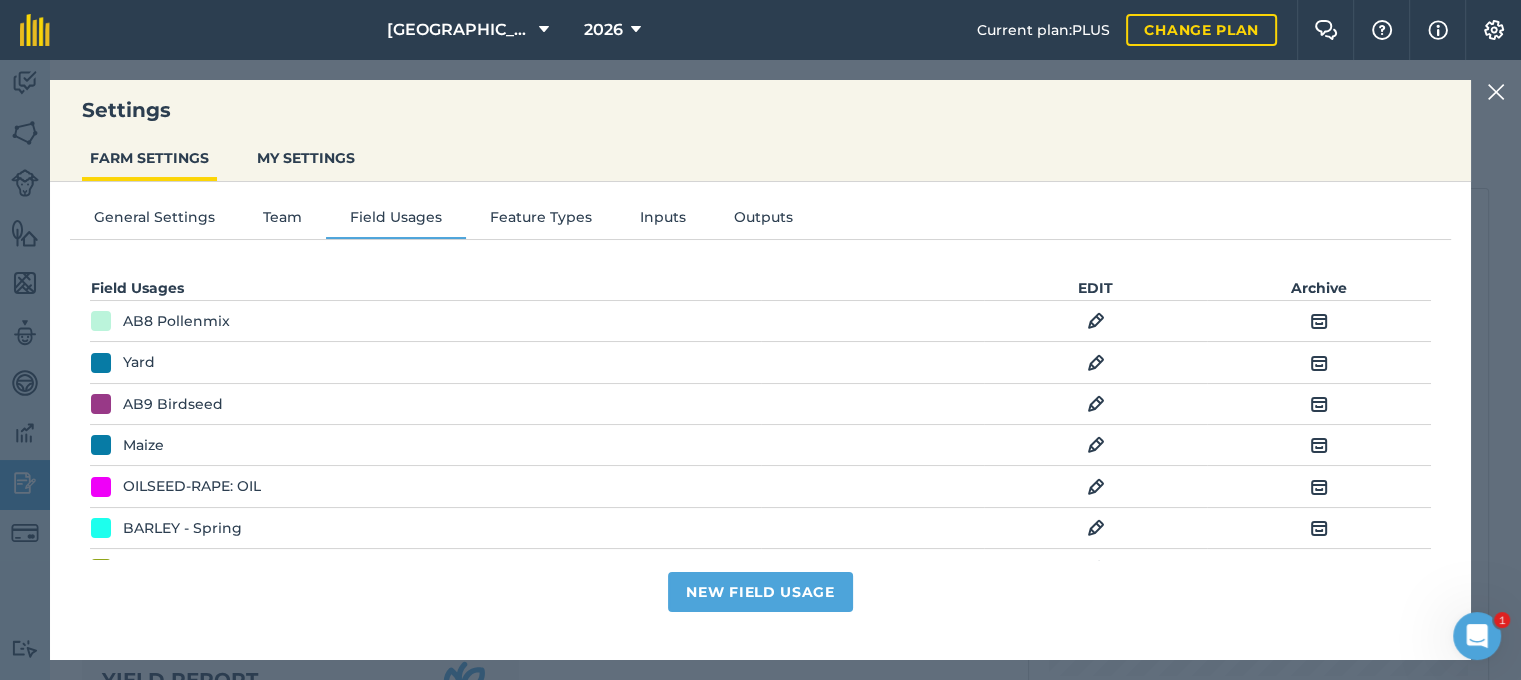 click at bounding box center [1496, 92] 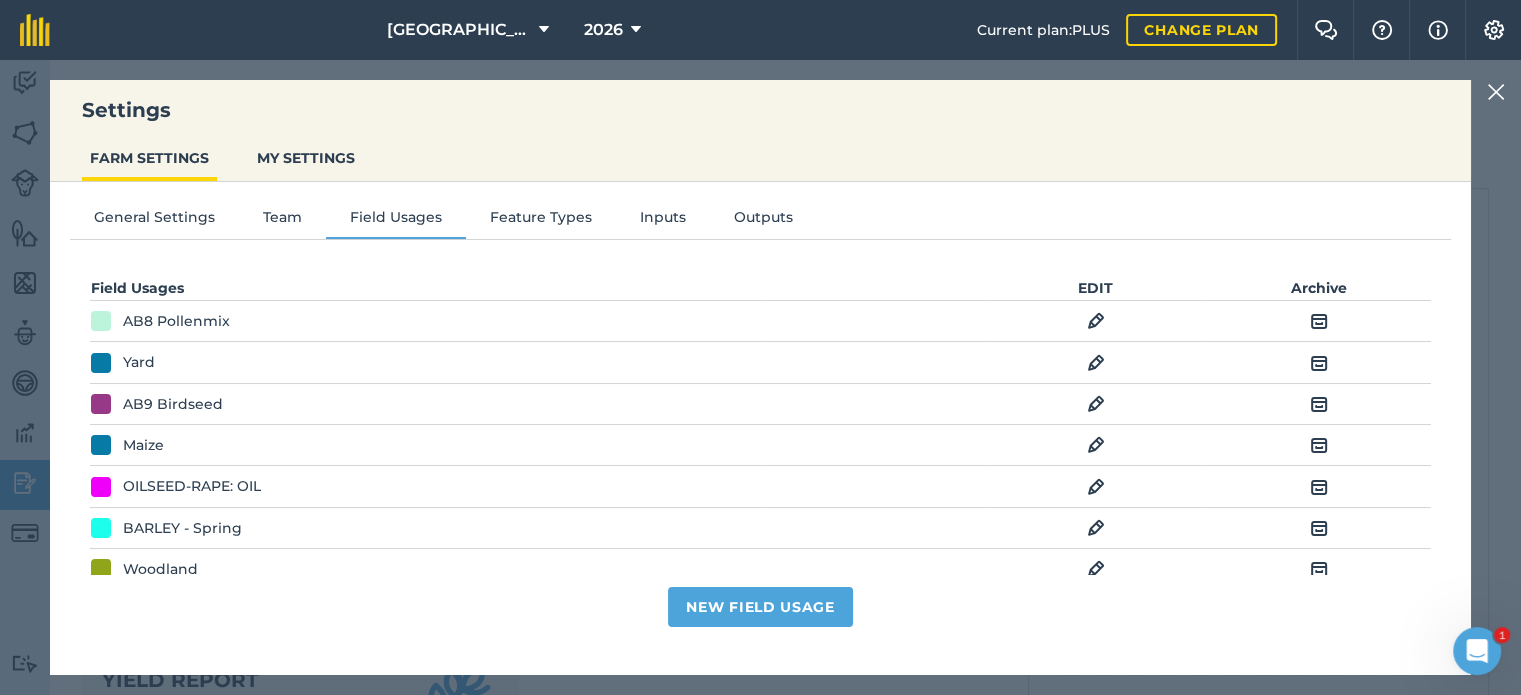 scroll, scrollTop: 2505, scrollLeft: 0, axis: vertical 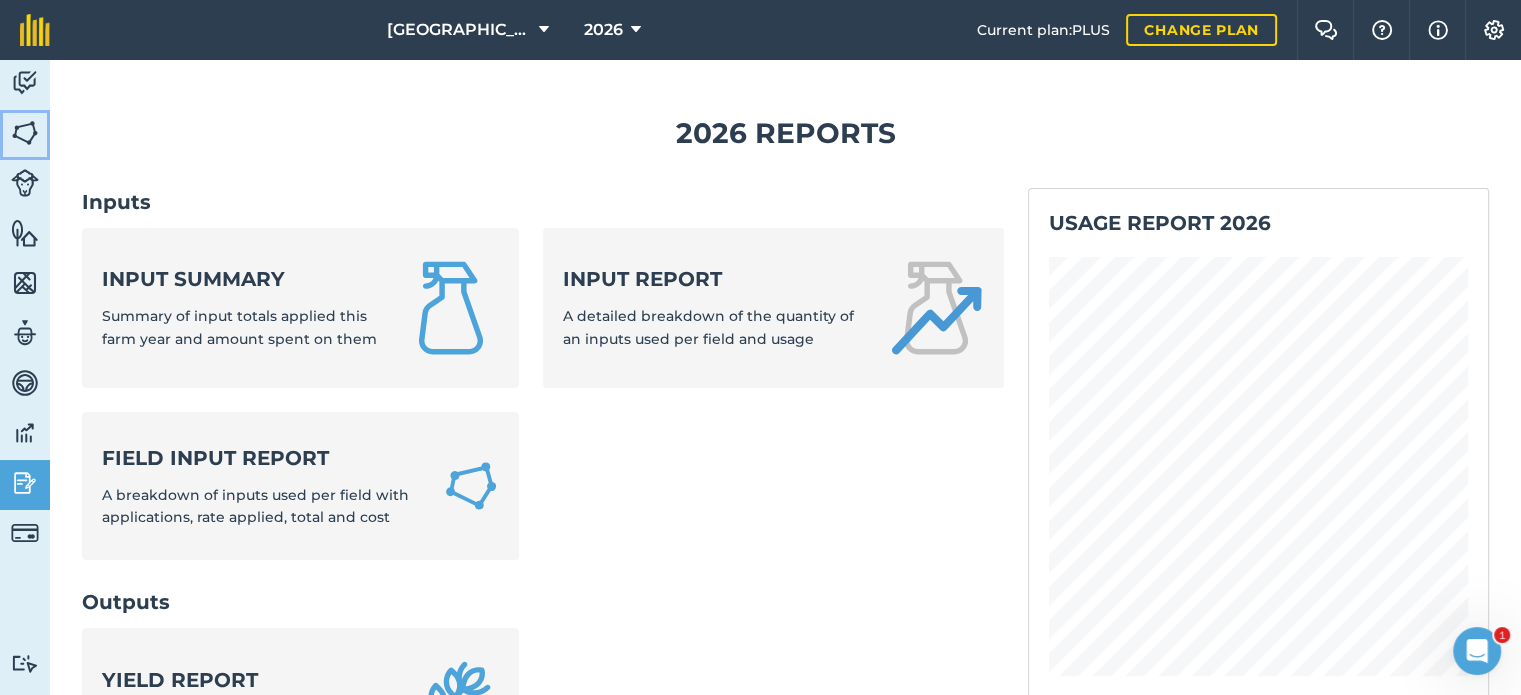 click at bounding box center [25, 133] 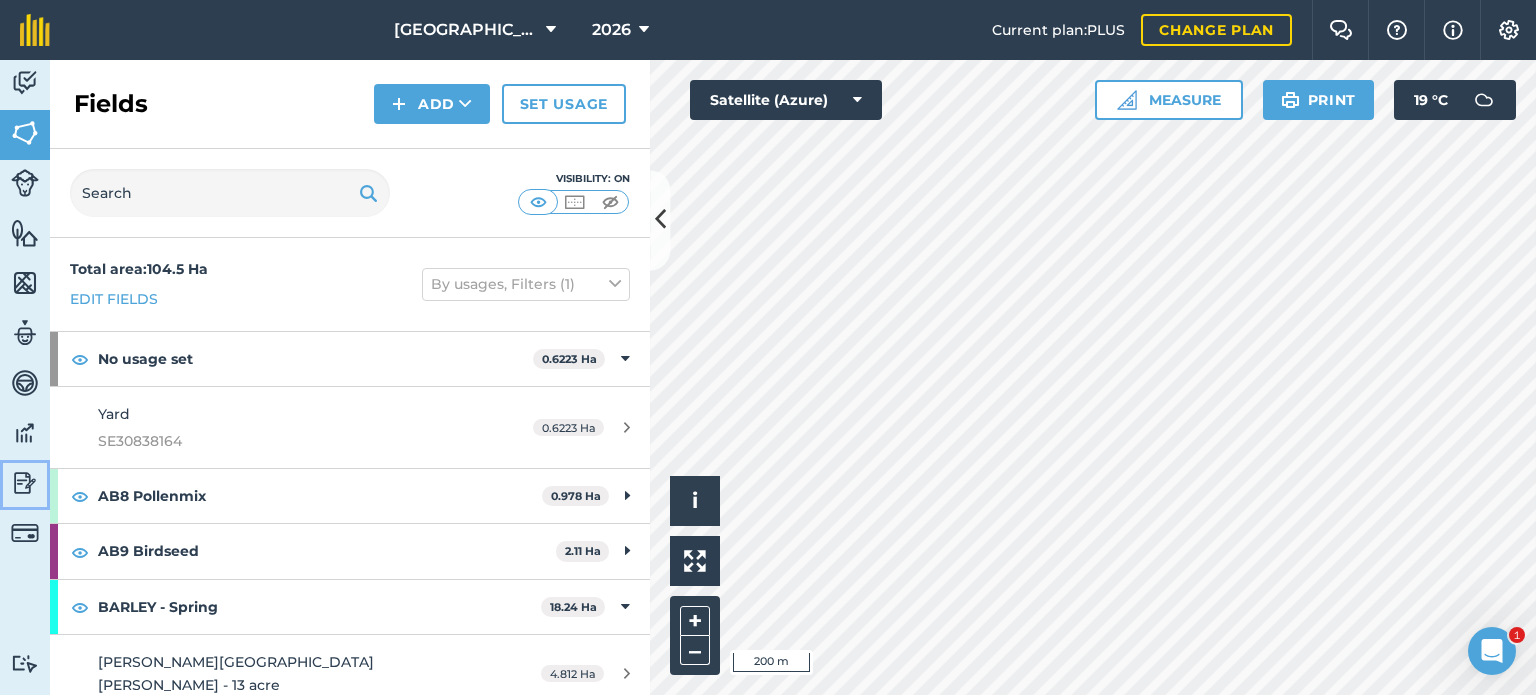 click at bounding box center (25, 483) 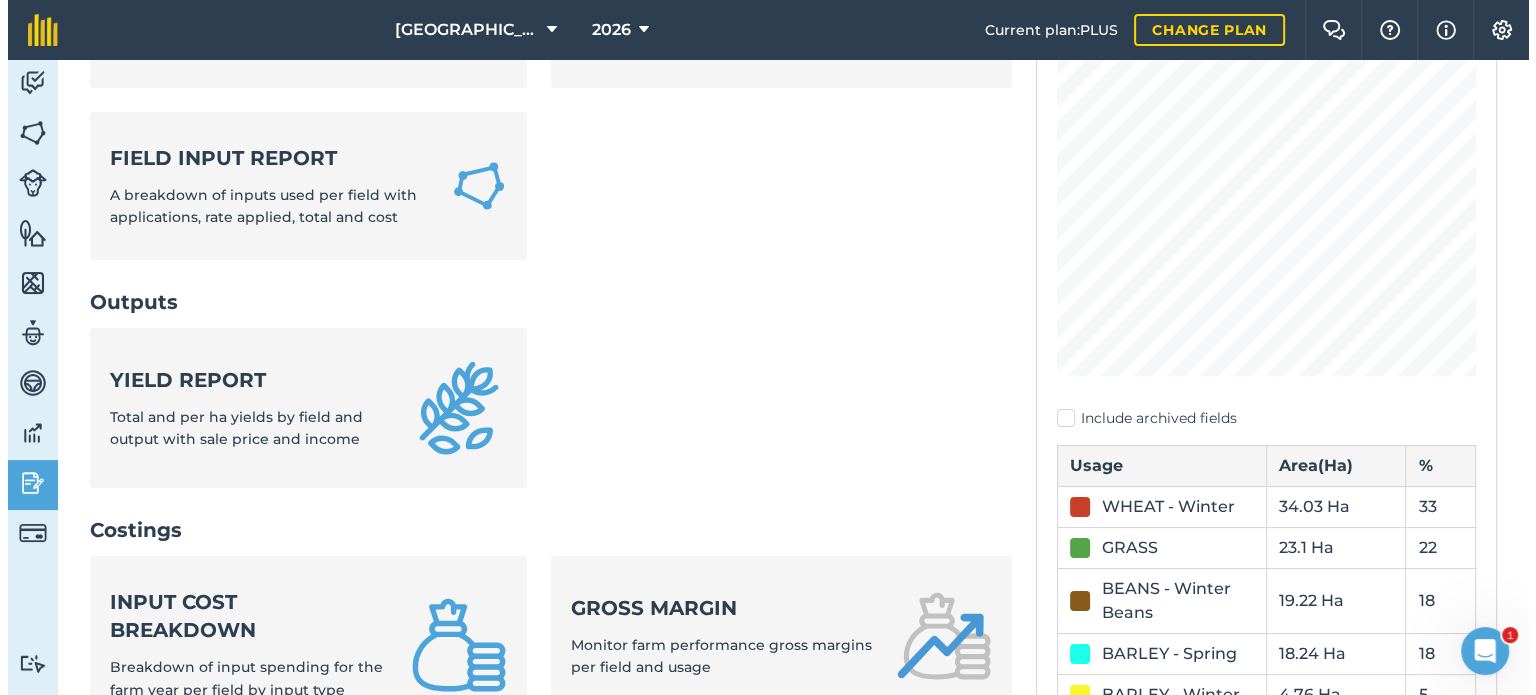 scroll, scrollTop: 0, scrollLeft: 0, axis: both 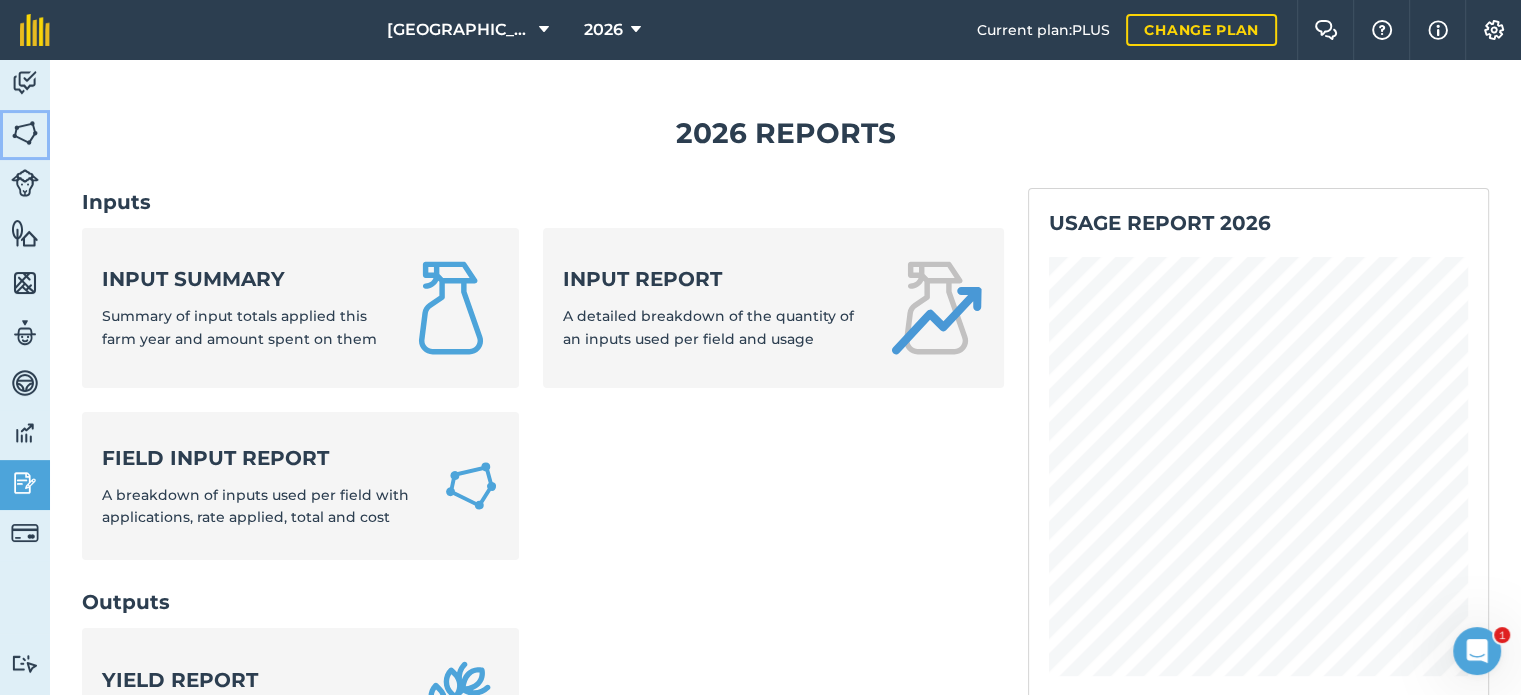 click at bounding box center (25, 133) 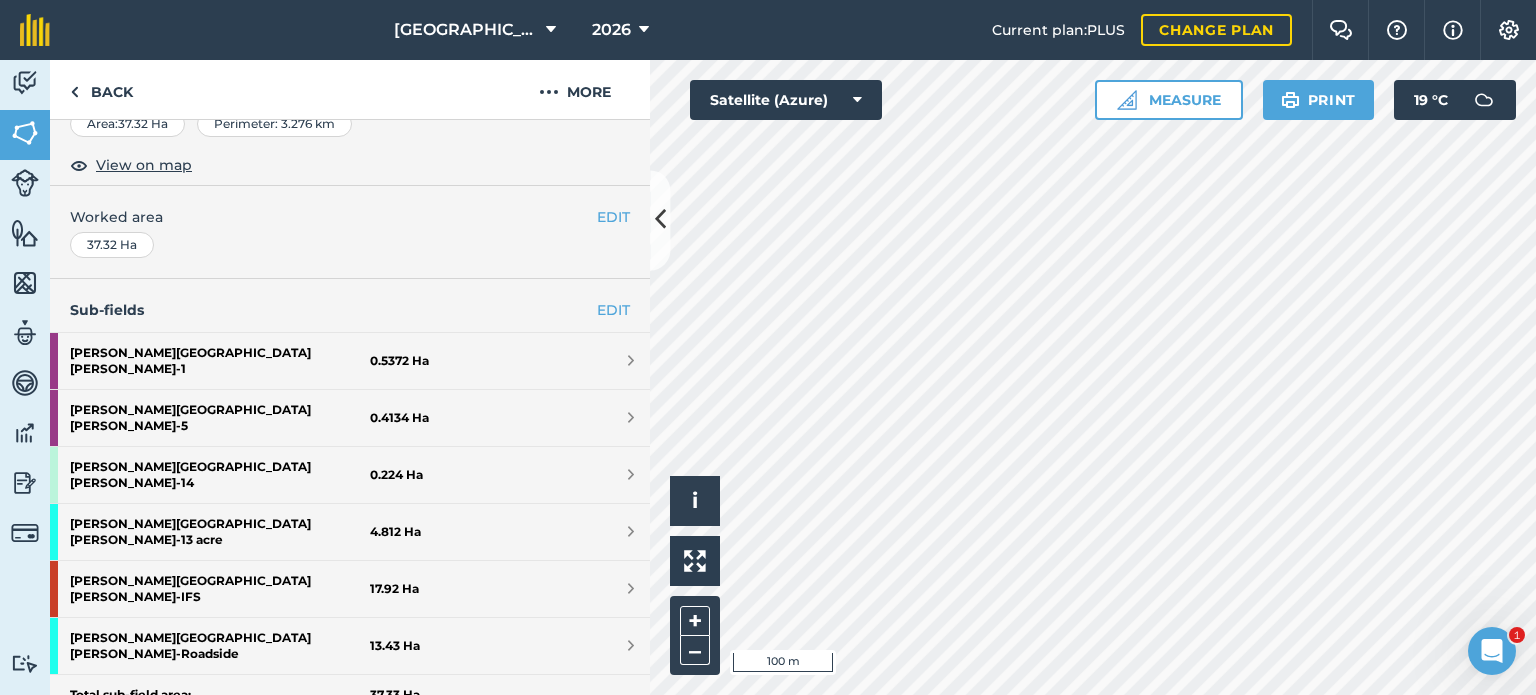 scroll, scrollTop: 400, scrollLeft: 0, axis: vertical 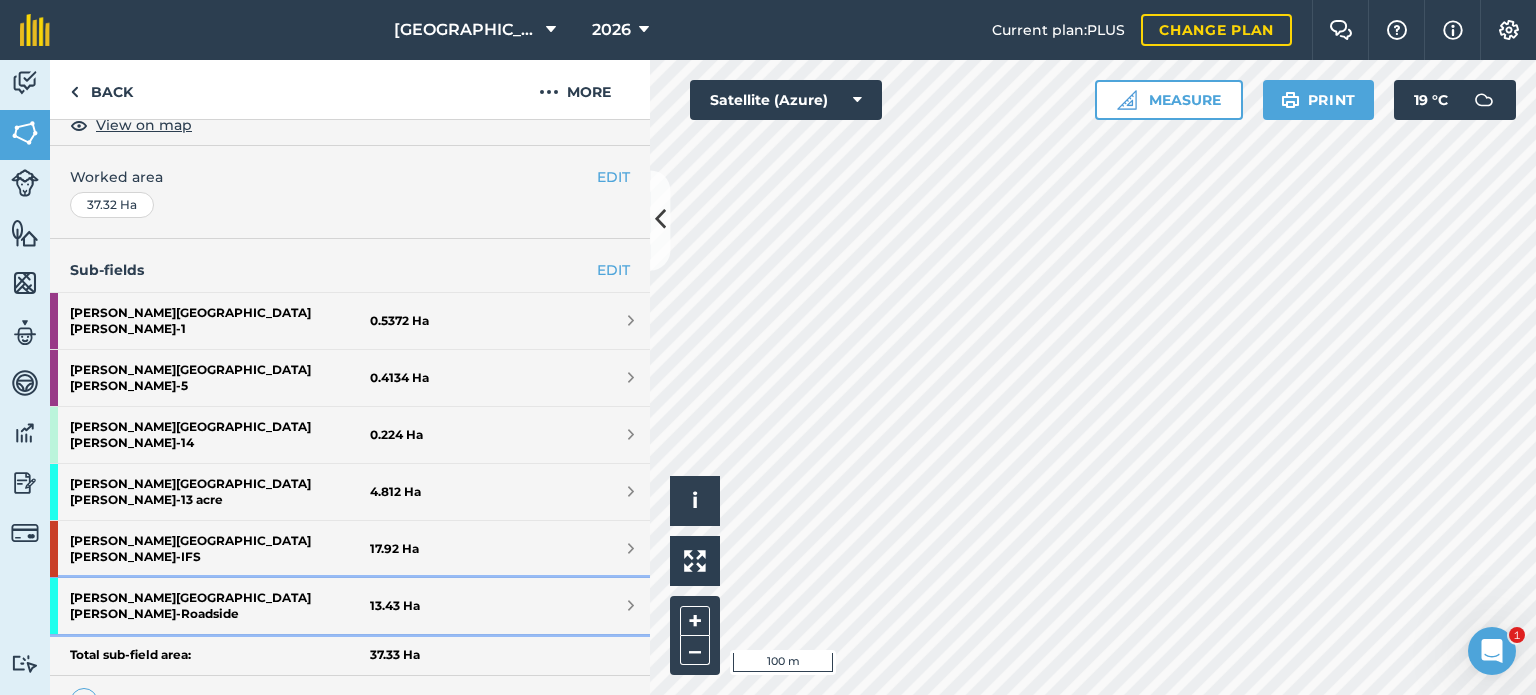 click on "[PERSON_NAME][GEOGRAPHIC_DATA][PERSON_NAME]  -  [GEOGRAPHIC_DATA]" at bounding box center (220, 606) 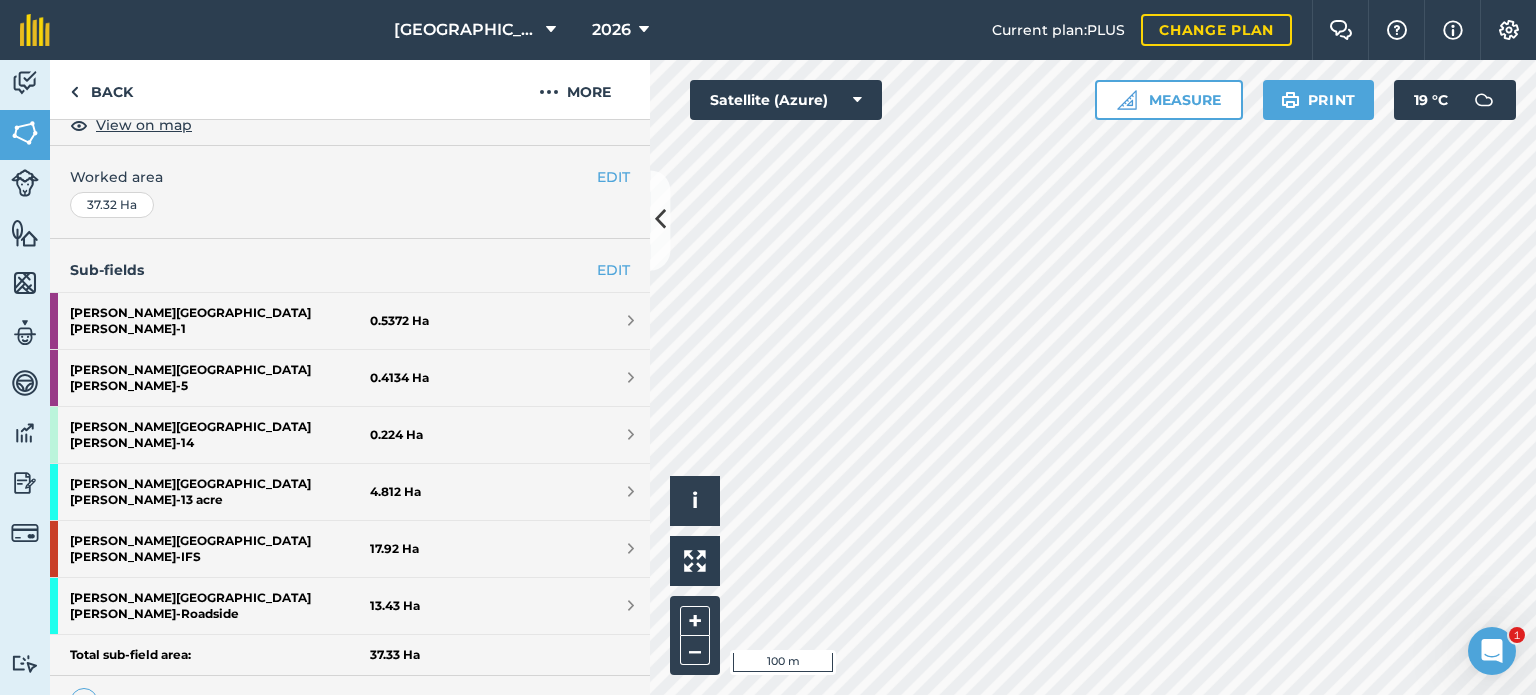 scroll, scrollTop: 205, scrollLeft: 0, axis: vertical 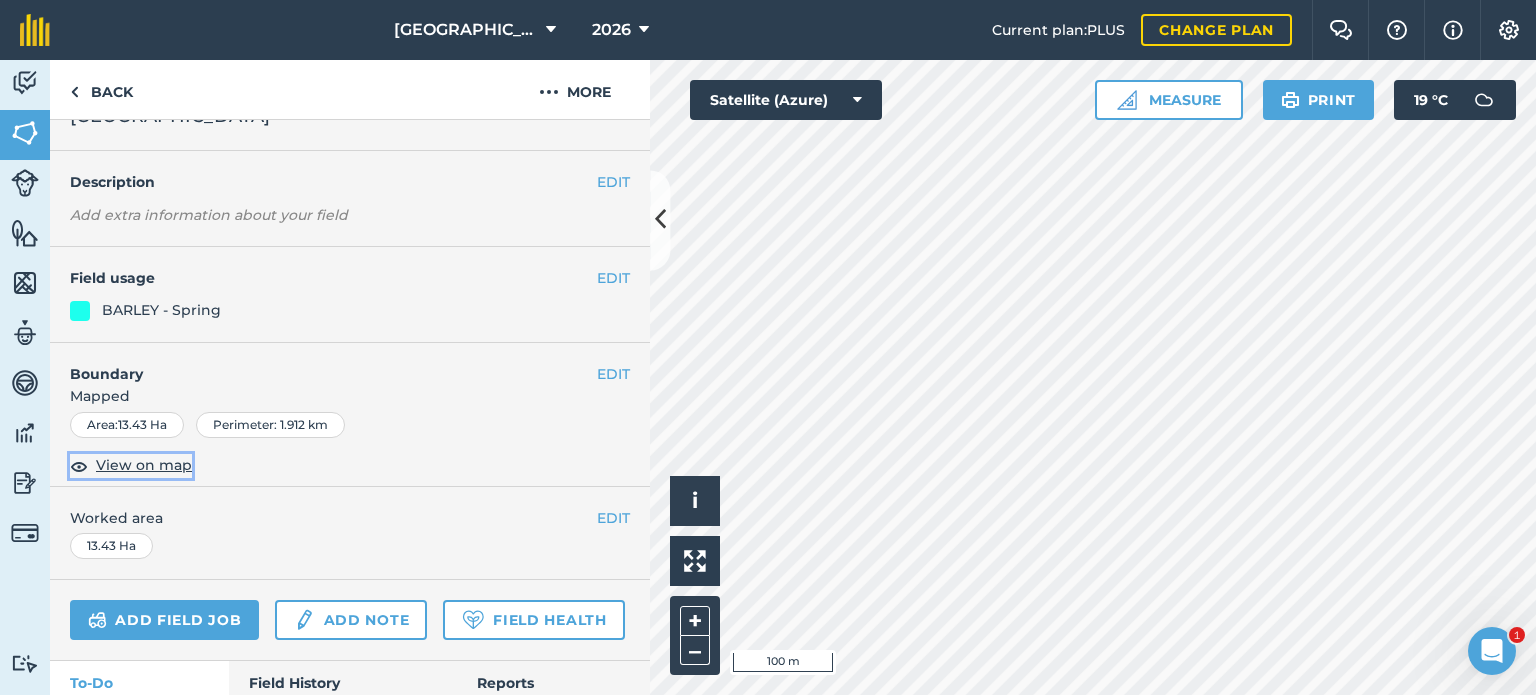 click on "View on map" at bounding box center (144, 465) 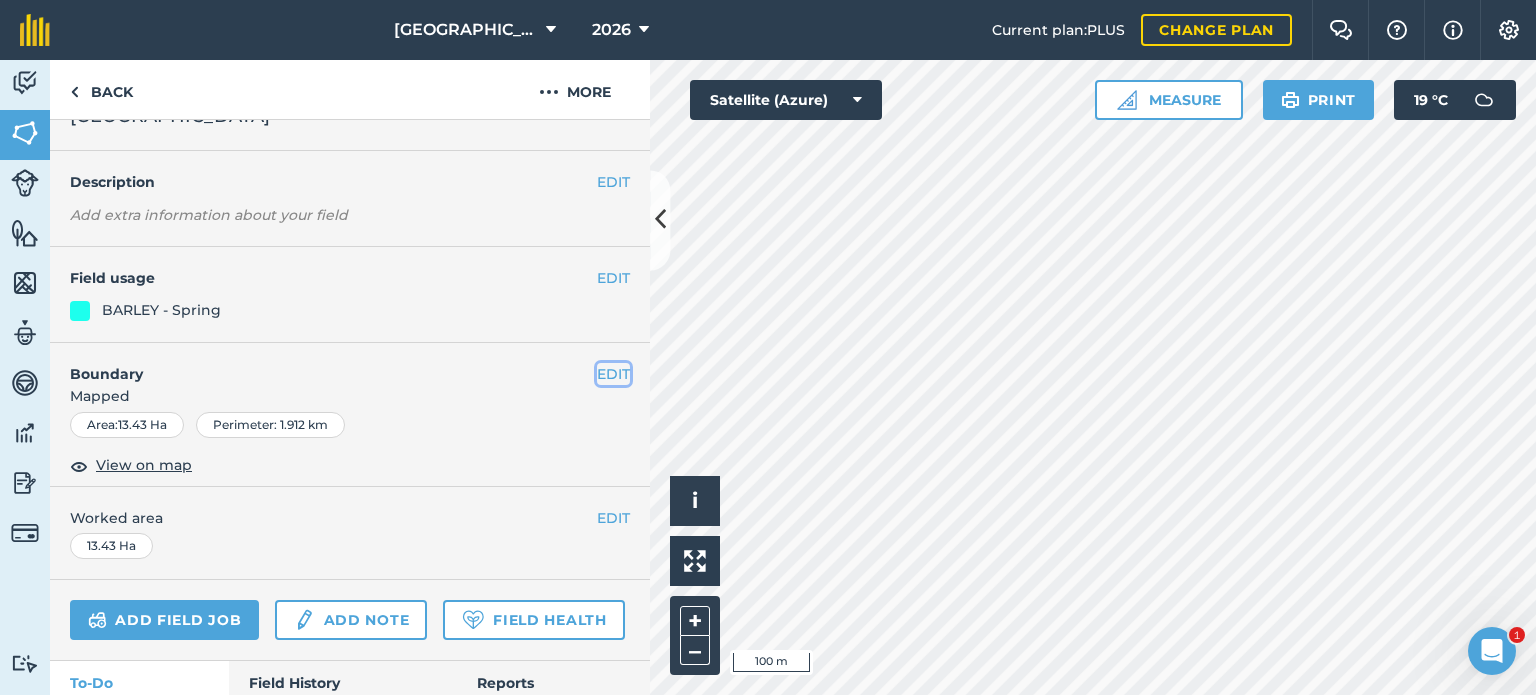 click on "EDIT" at bounding box center (613, 374) 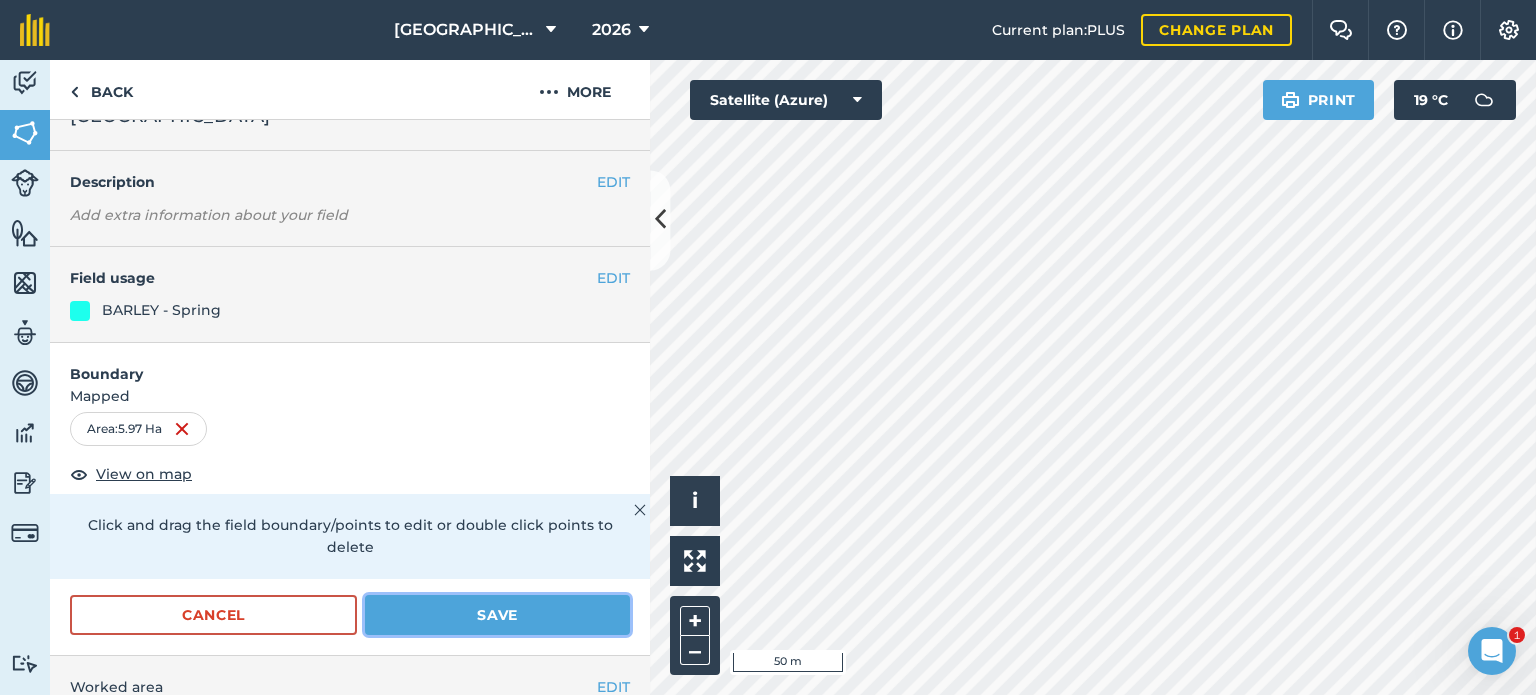 click on "Save" at bounding box center (497, 615) 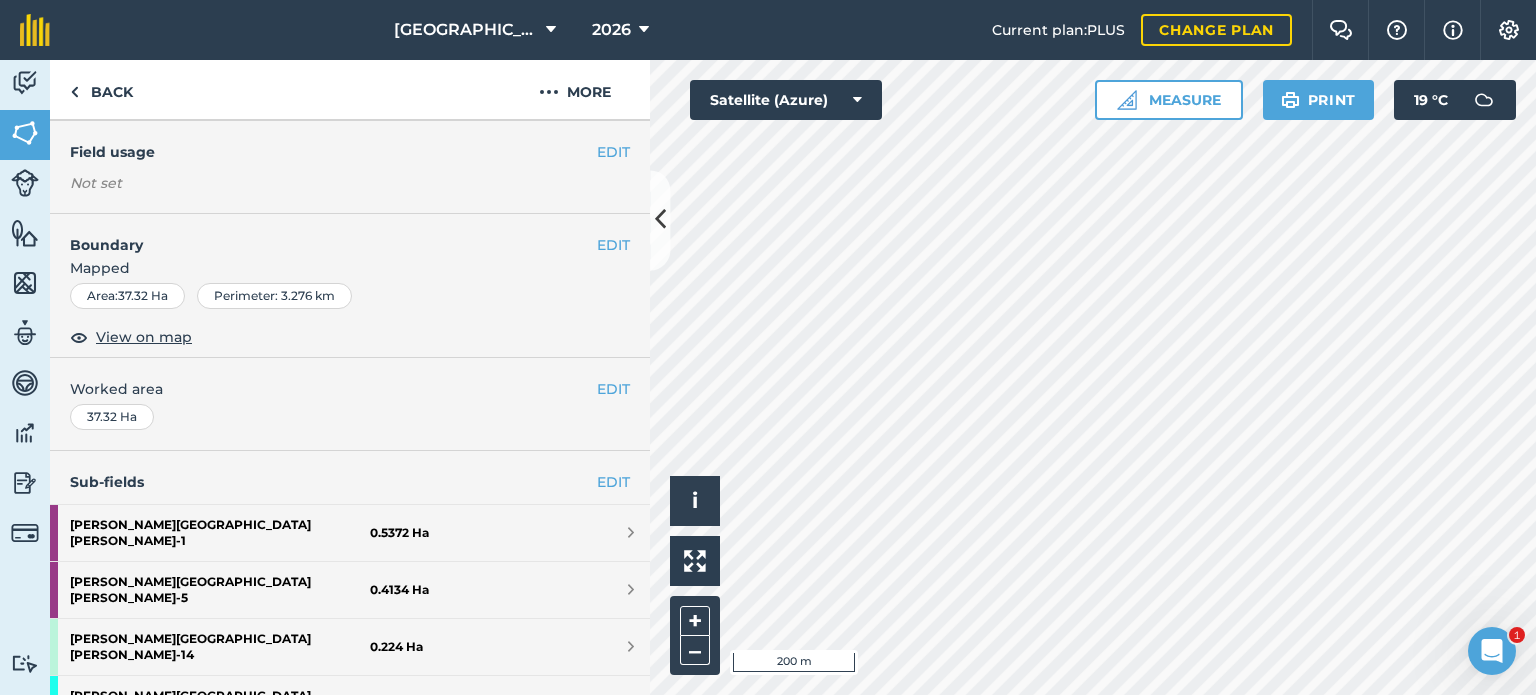 scroll, scrollTop: 288, scrollLeft: 0, axis: vertical 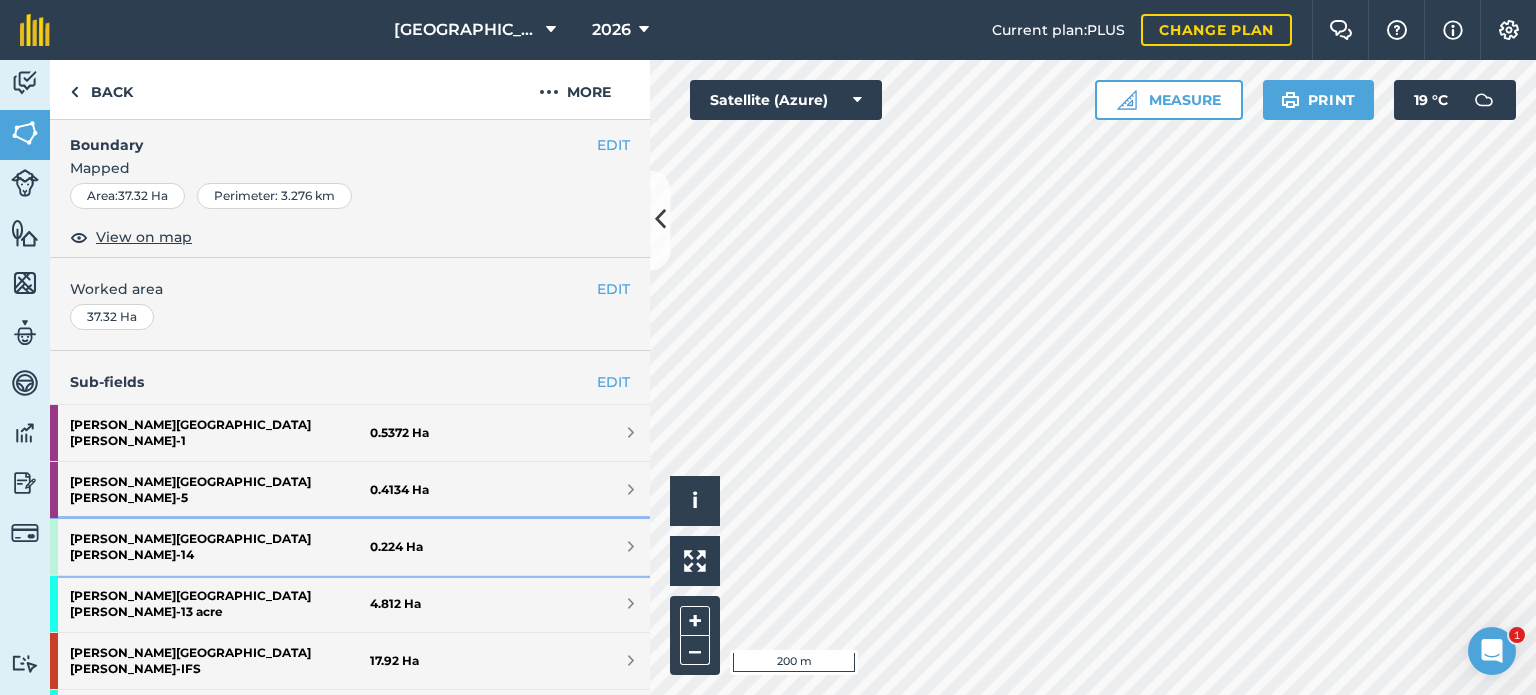 click on "[PERSON_NAME] [PERSON_NAME]  -  14" at bounding box center (220, 547) 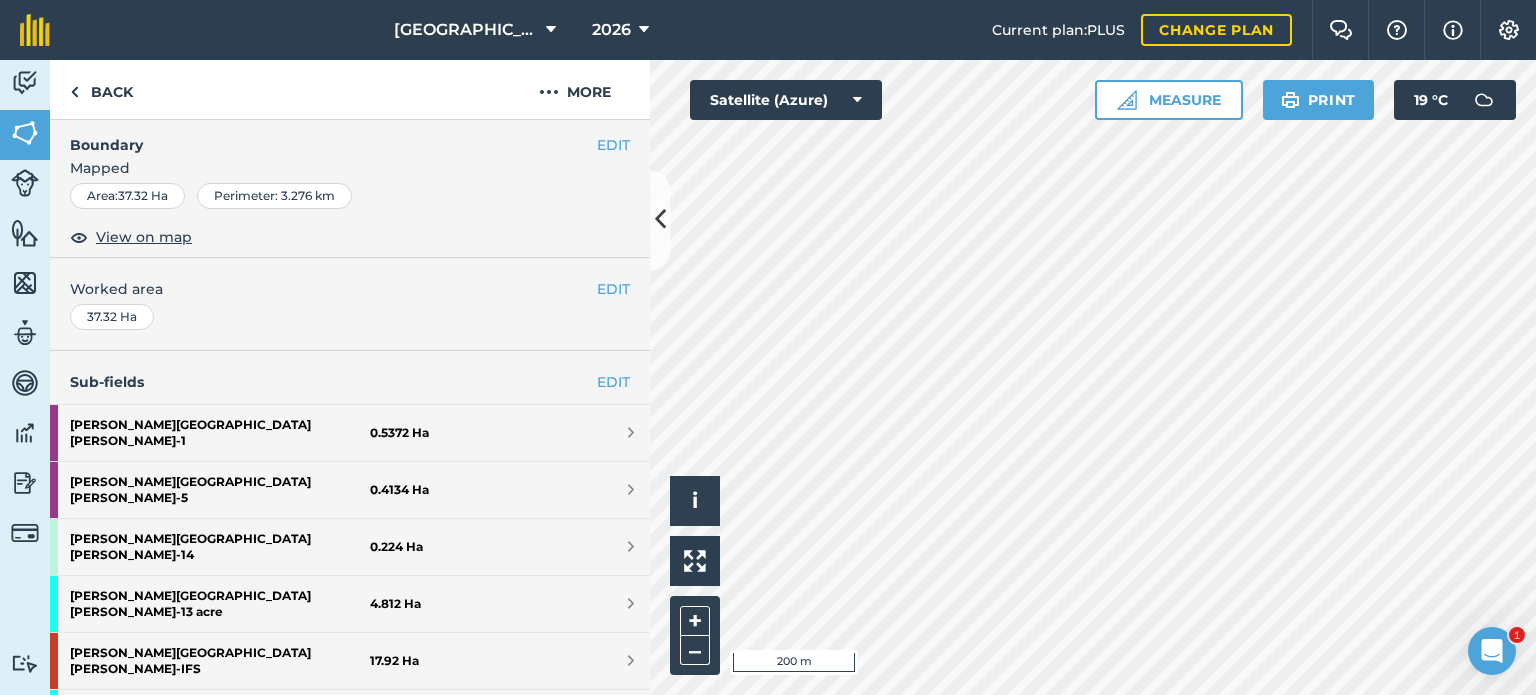 scroll, scrollTop: 205, scrollLeft: 0, axis: vertical 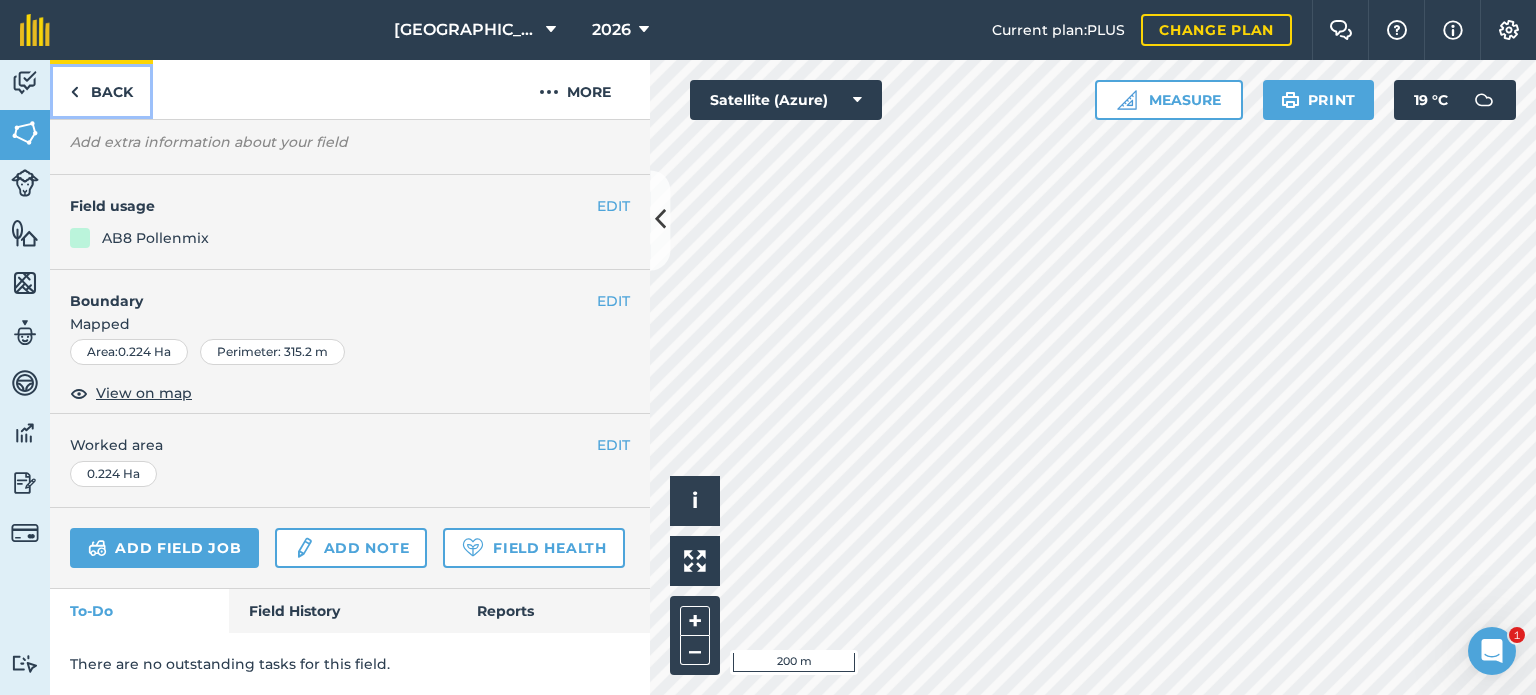 click on "Back" at bounding box center (101, 89) 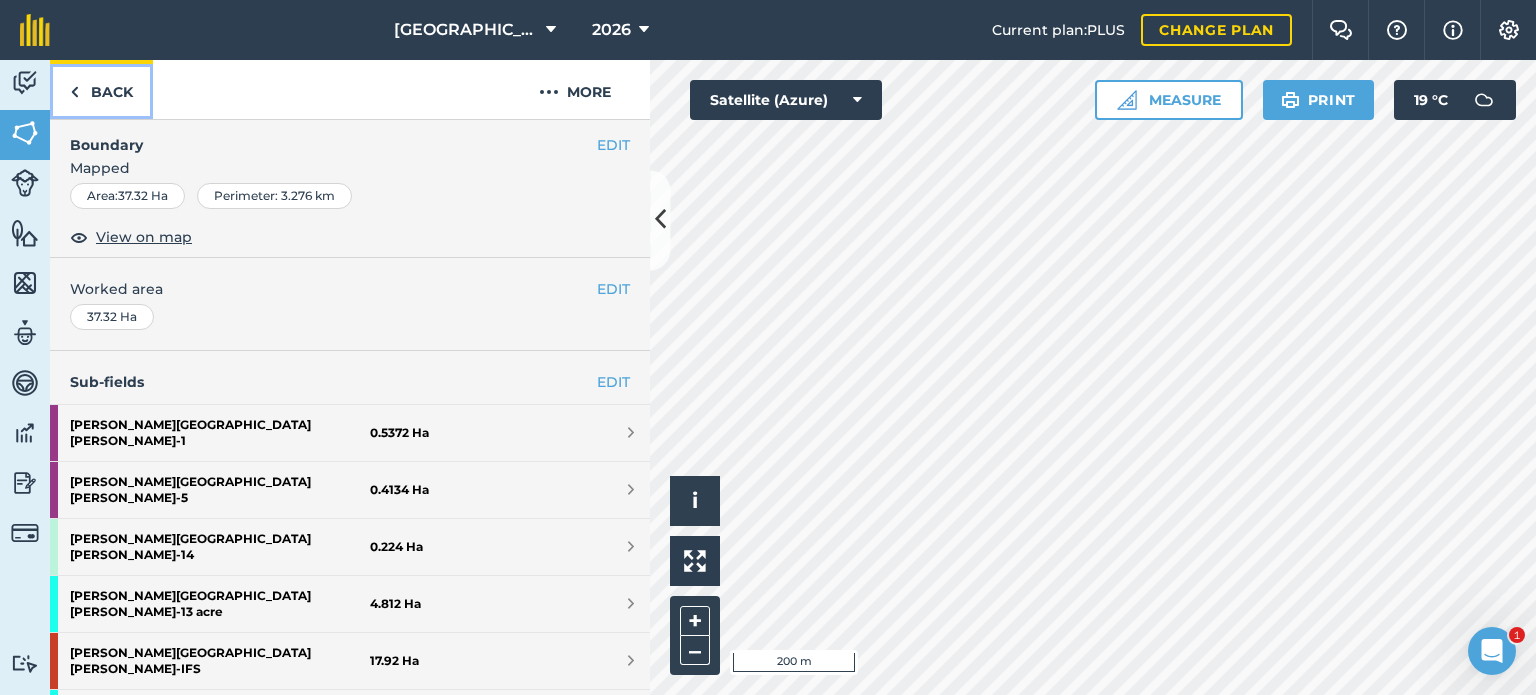 scroll, scrollTop: 388, scrollLeft: 0, axis: vertical 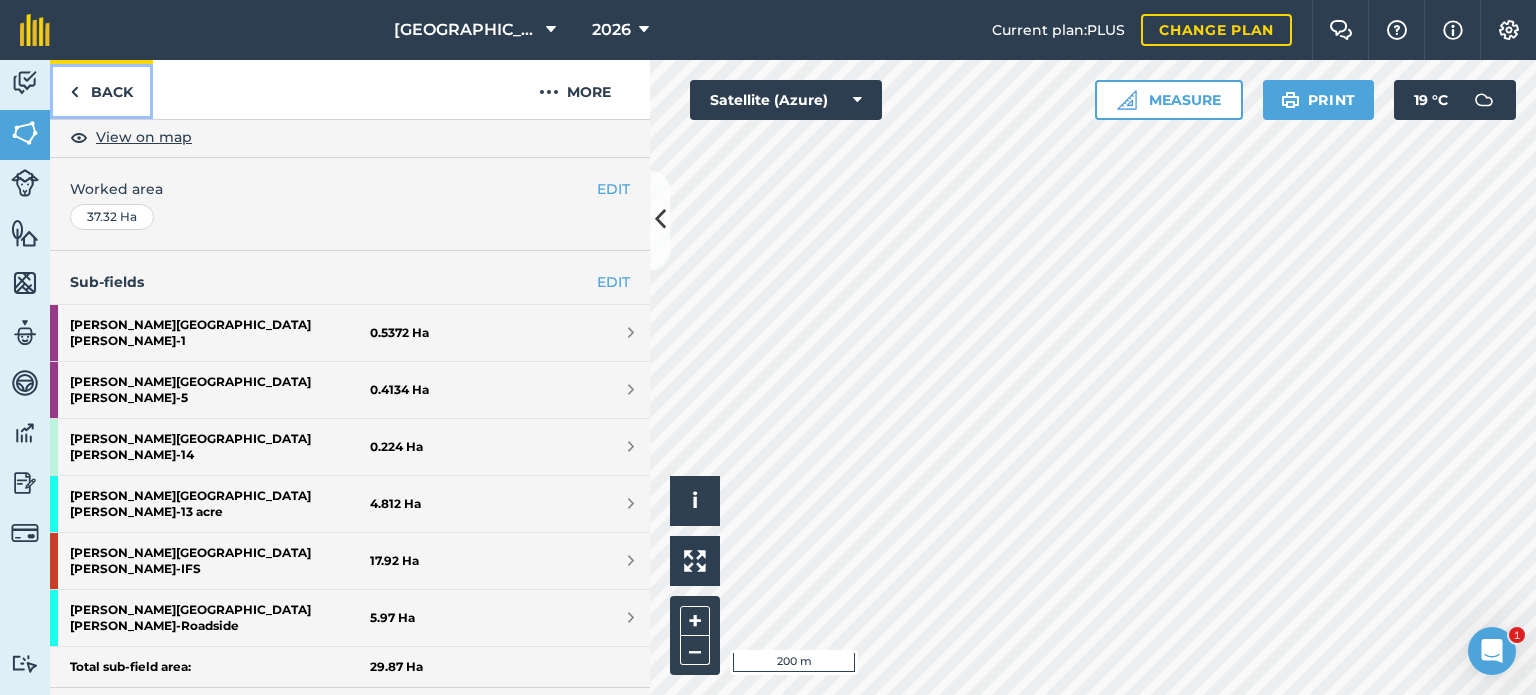 click on "Back" at bounding box center [101, 89] 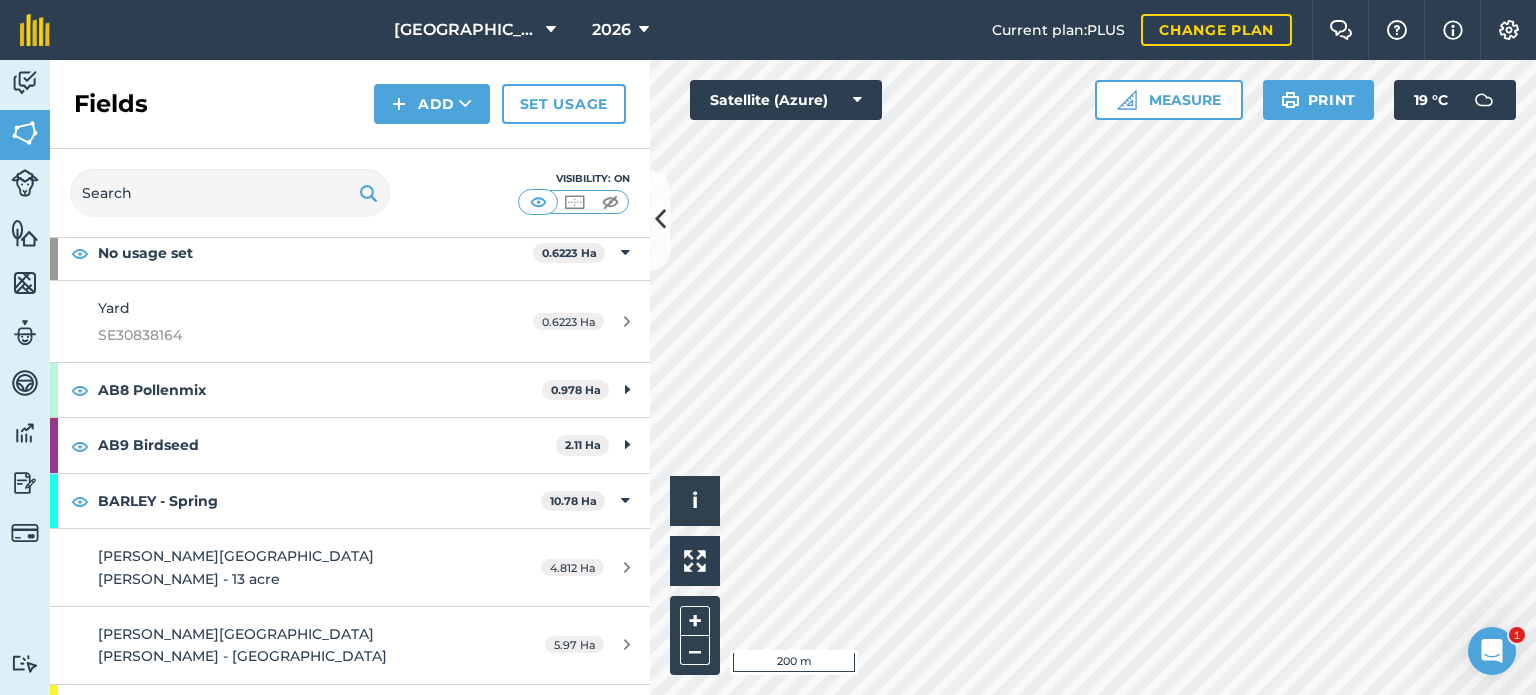 scroll, scrollTop: 200, scrollLeft: 0, axis: vertical 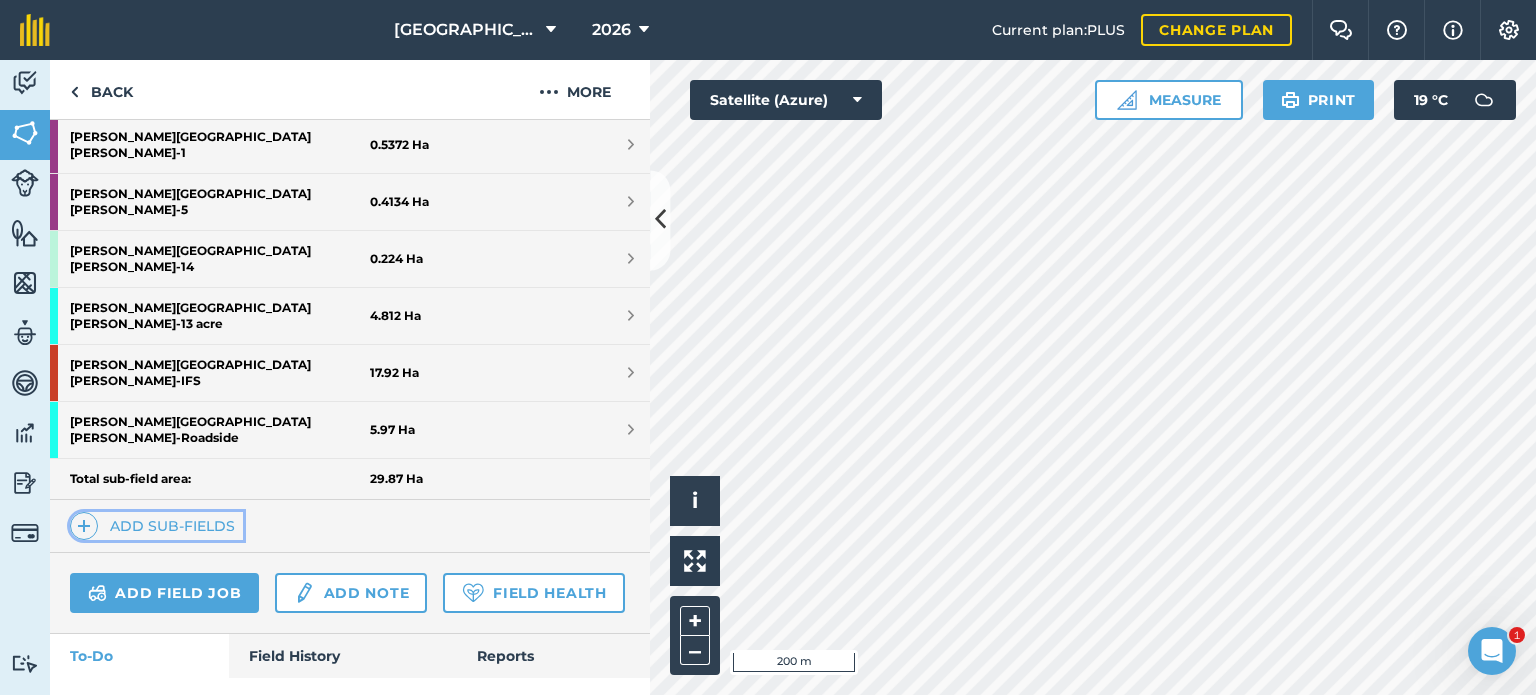 click on "Add sub-fields" at bounding box center (156, 526) 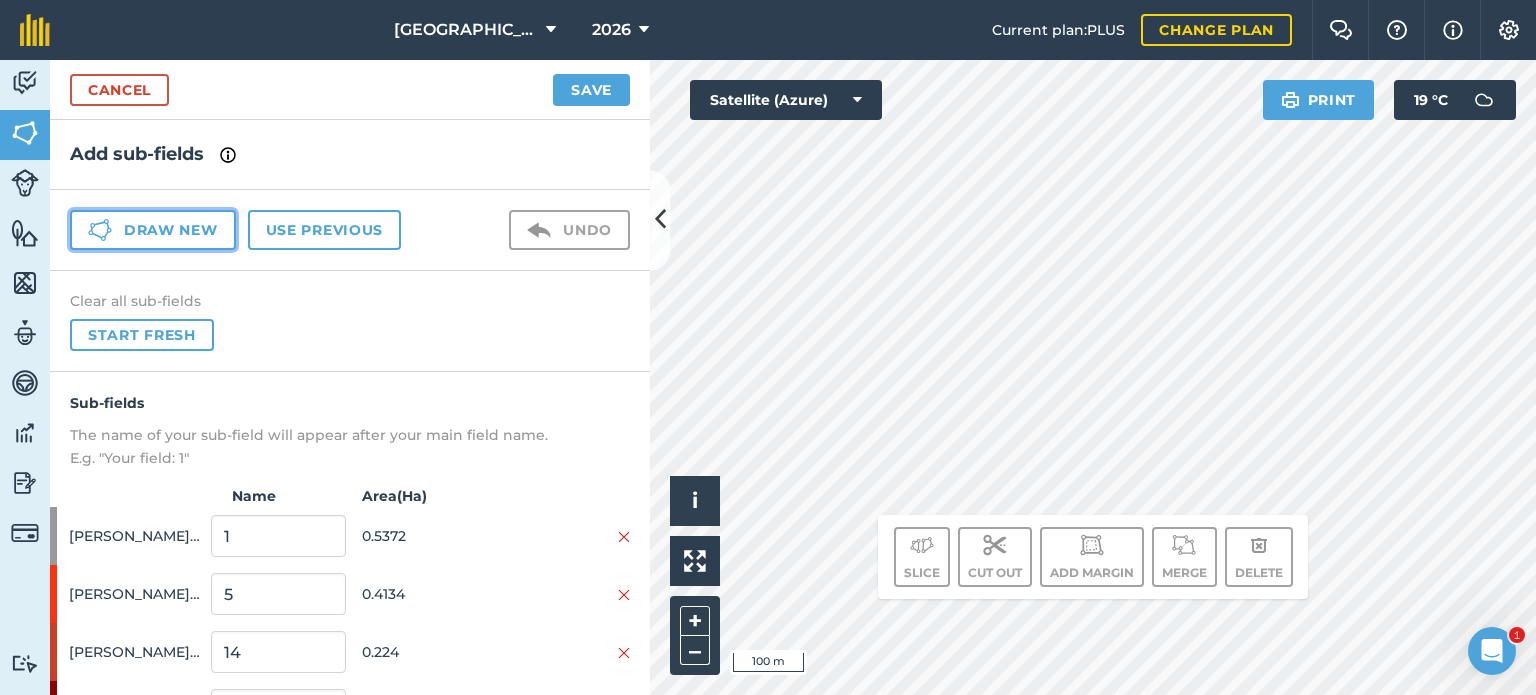 click on "Draw new" at bounding box center [153, 230] 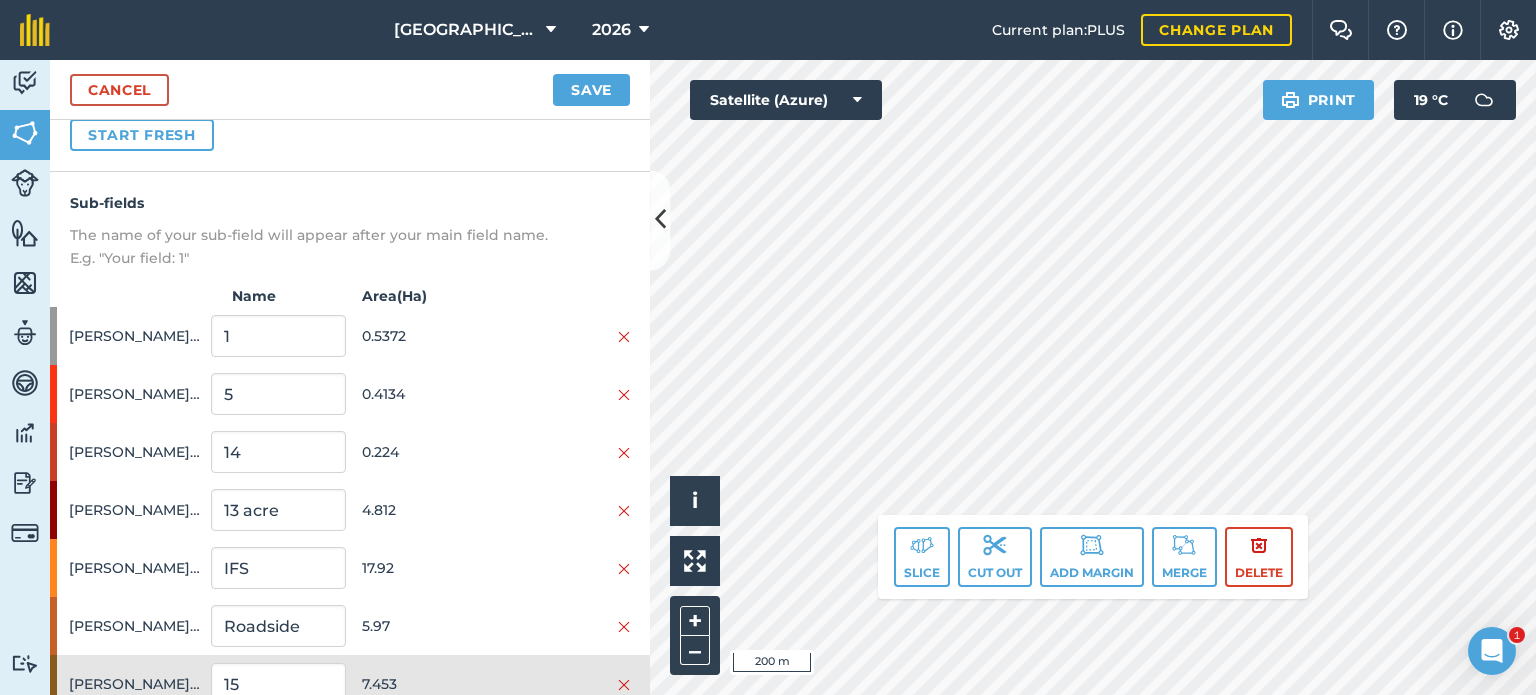 scroll, scrollTop: 275, scrollLeft: 0, axis: vertical 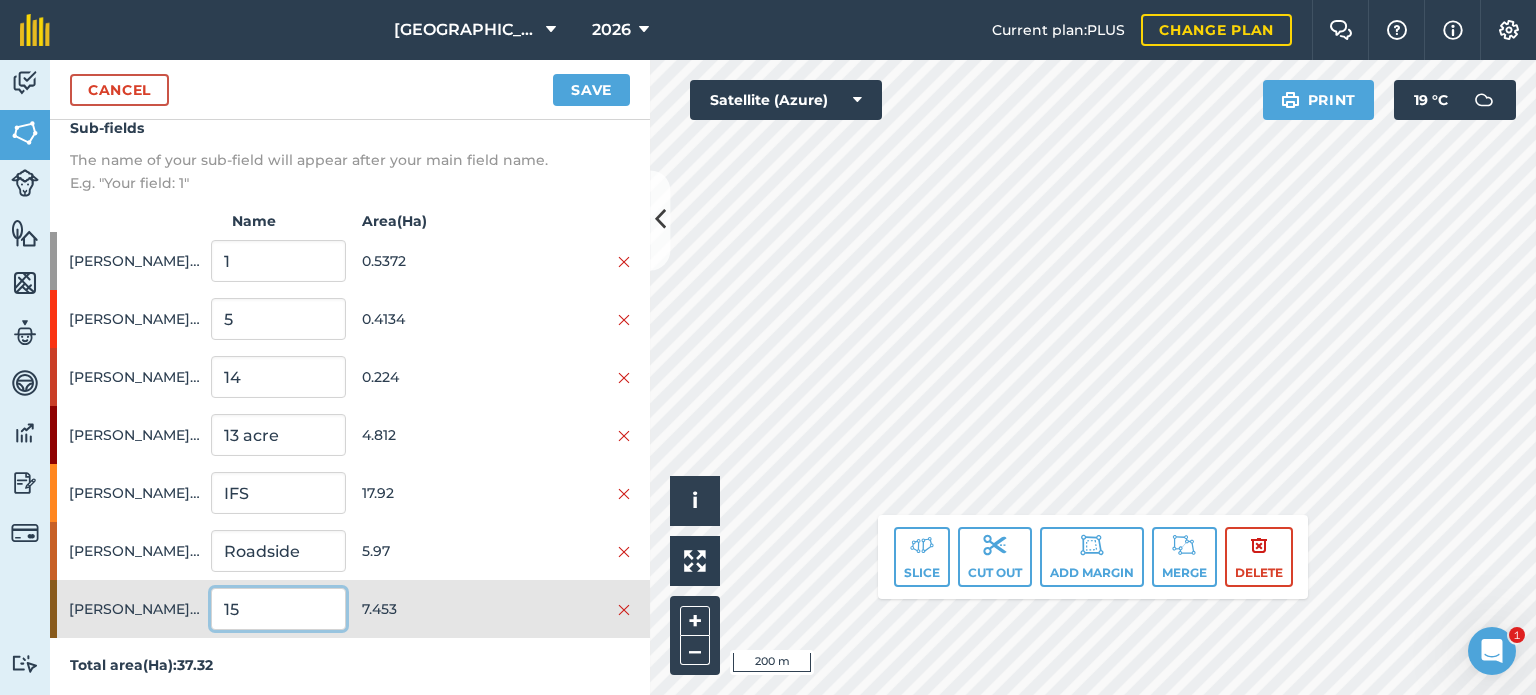 click on "15" at bounding box center [278, 609] 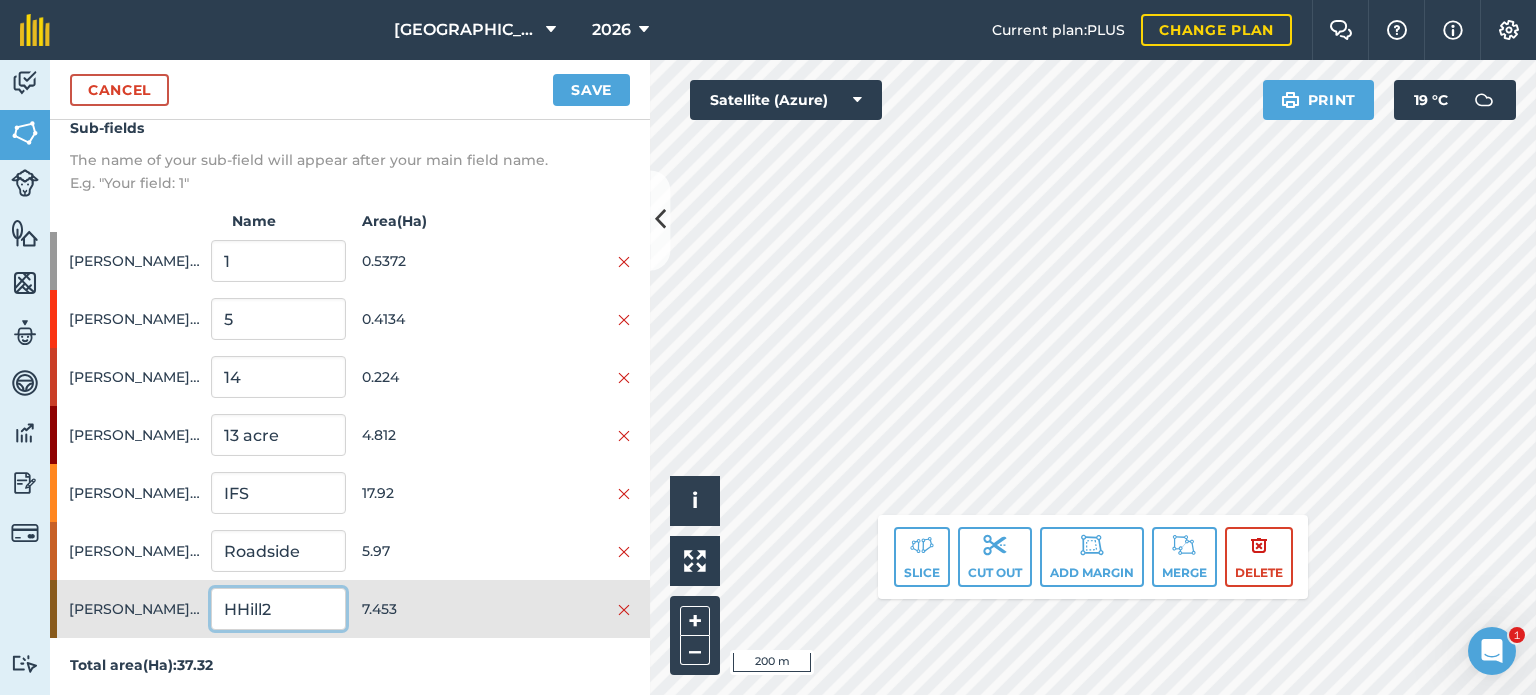 type on "HHill2" 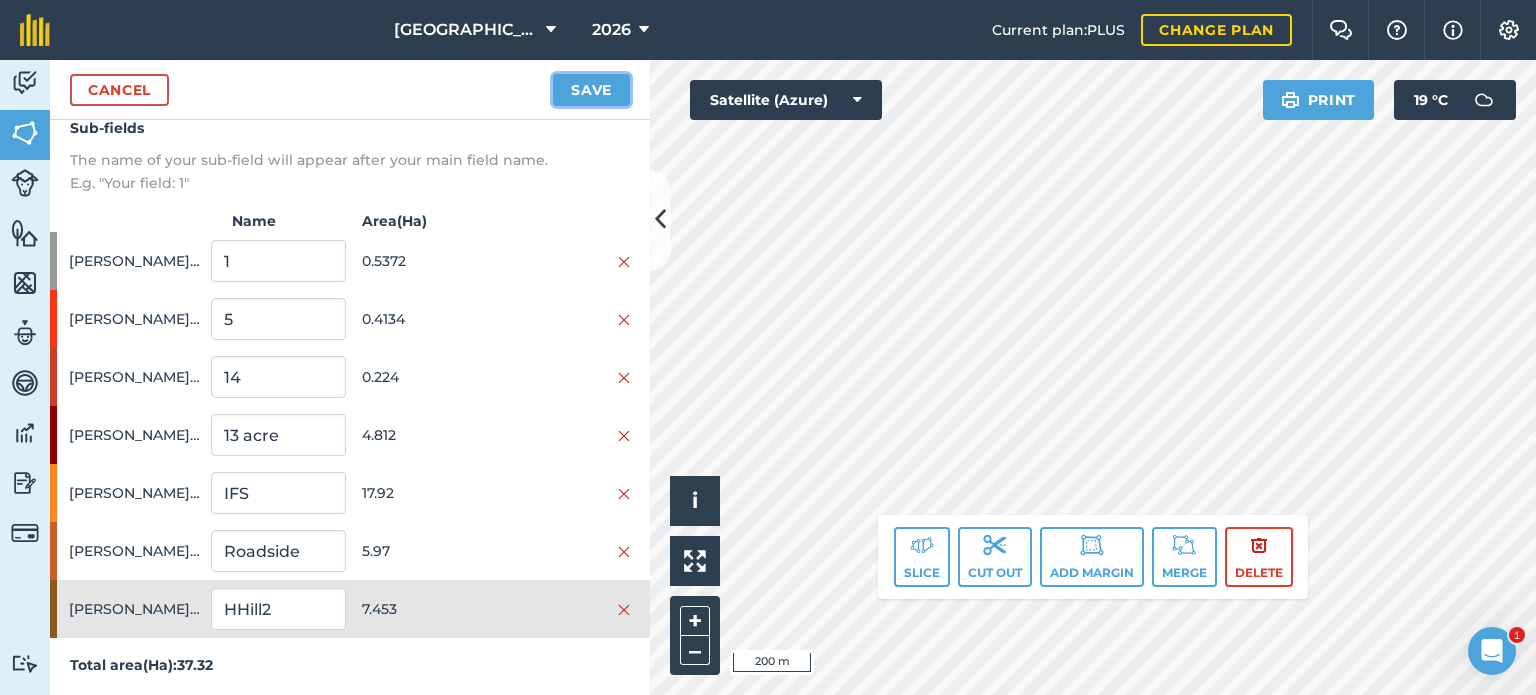 click on "Save" at bounding box center (591, 90) 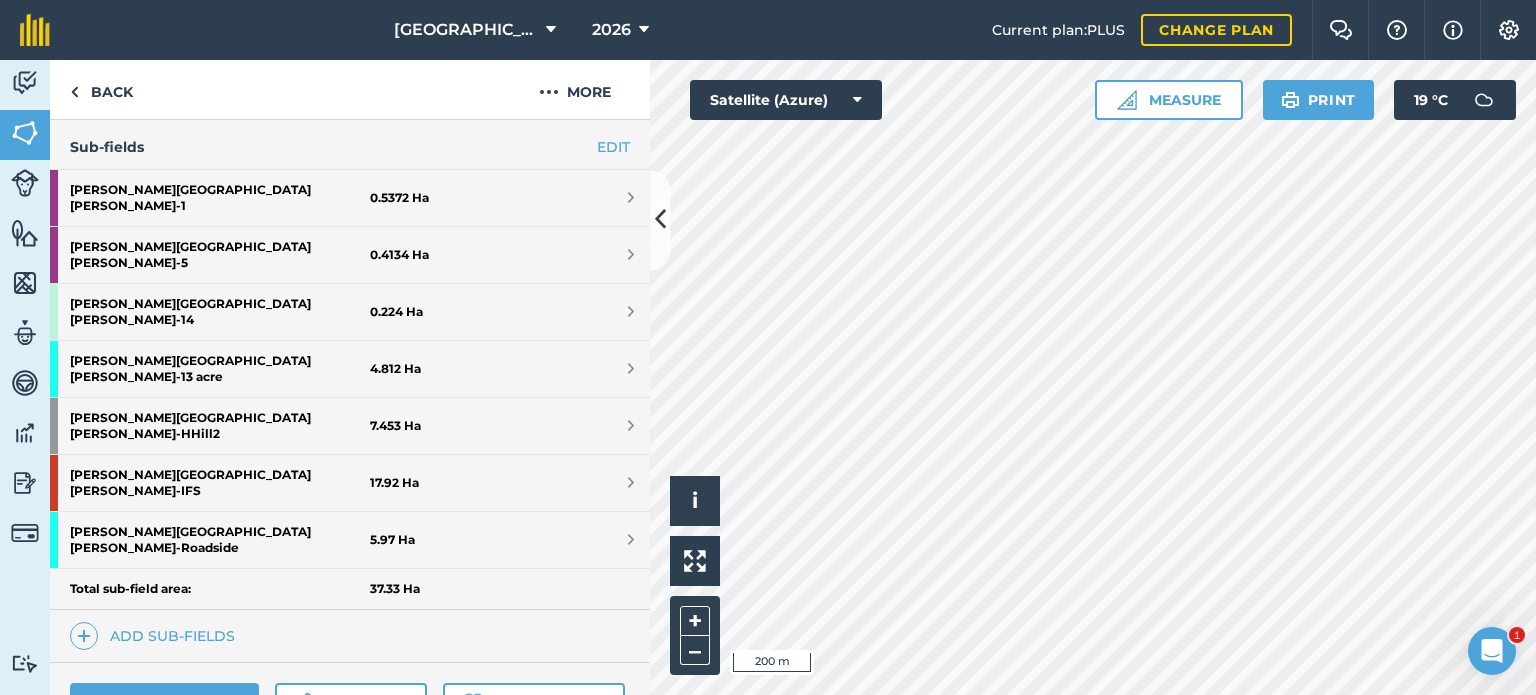 scroll, scrollTop: 600, scrollLeft: 0, axis: vertical 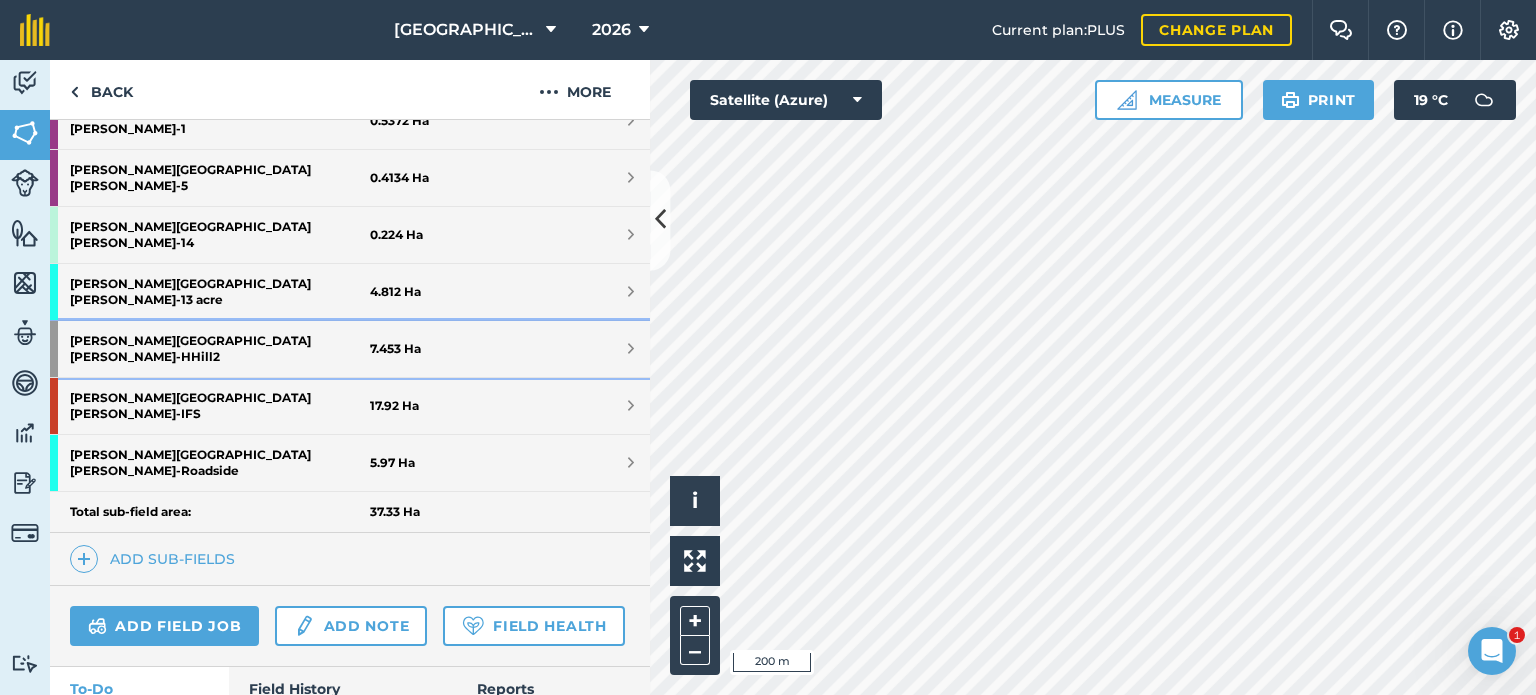 click on "[PERSON_NAME] [PERSON_NAME]  -  HHill2" at bounding box center (220, 349) 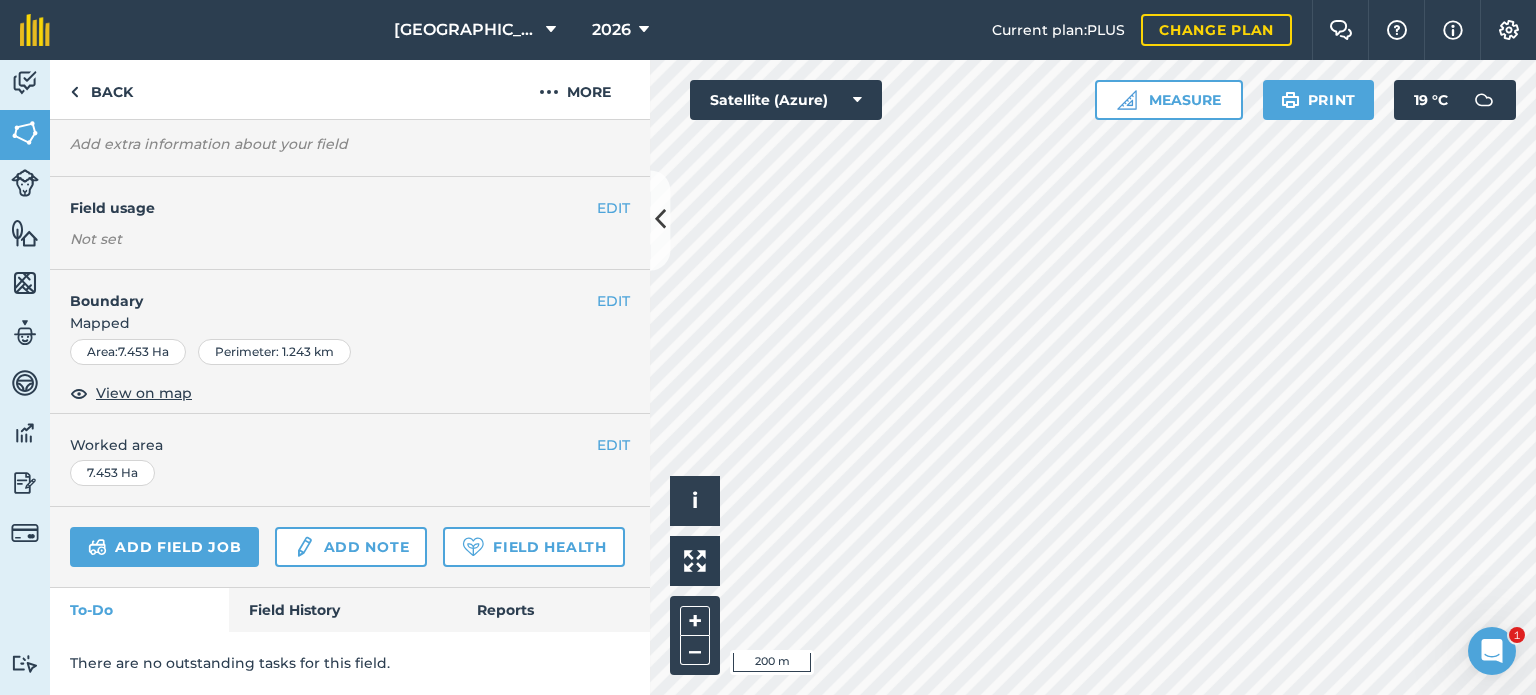 scroll, scrollTop: 185, scrollLeft: 0, axis: vertical 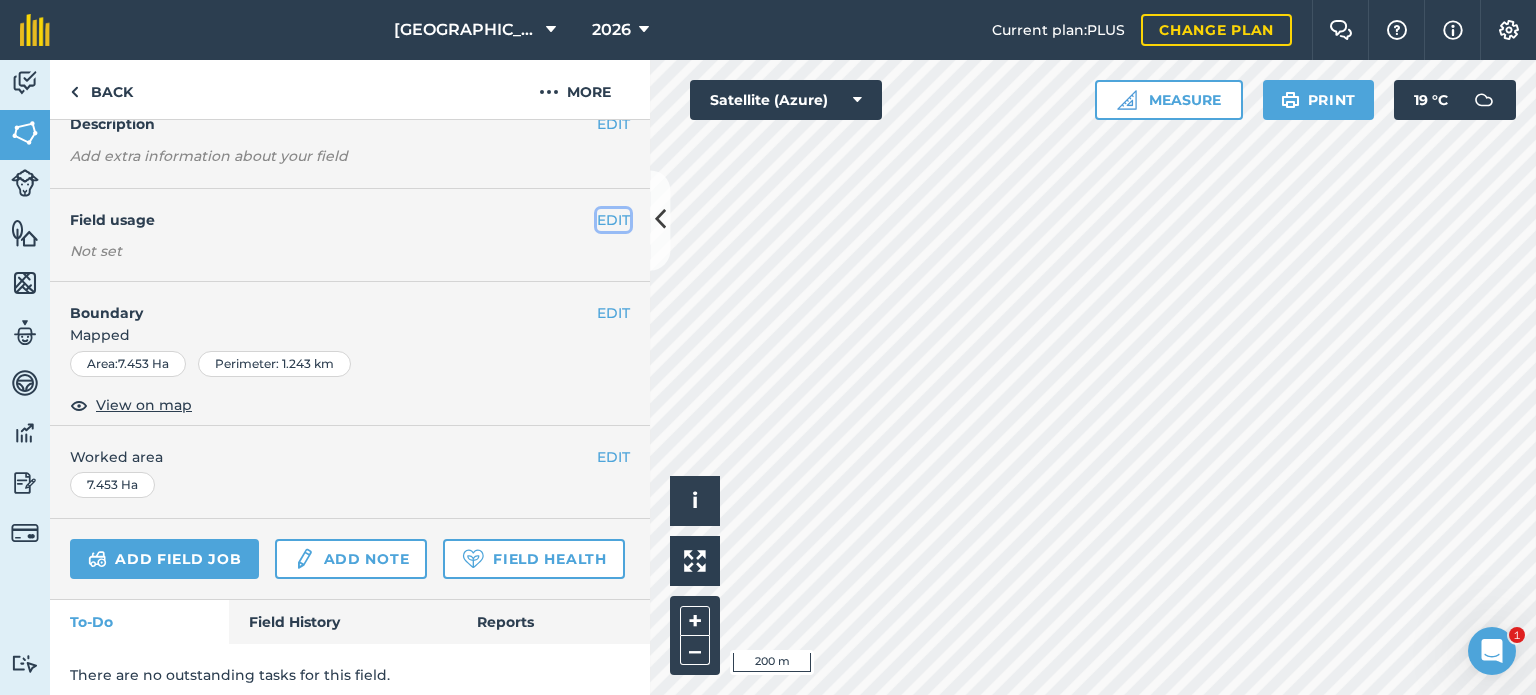 click on "EDIT" at bounding box center [613, 220] 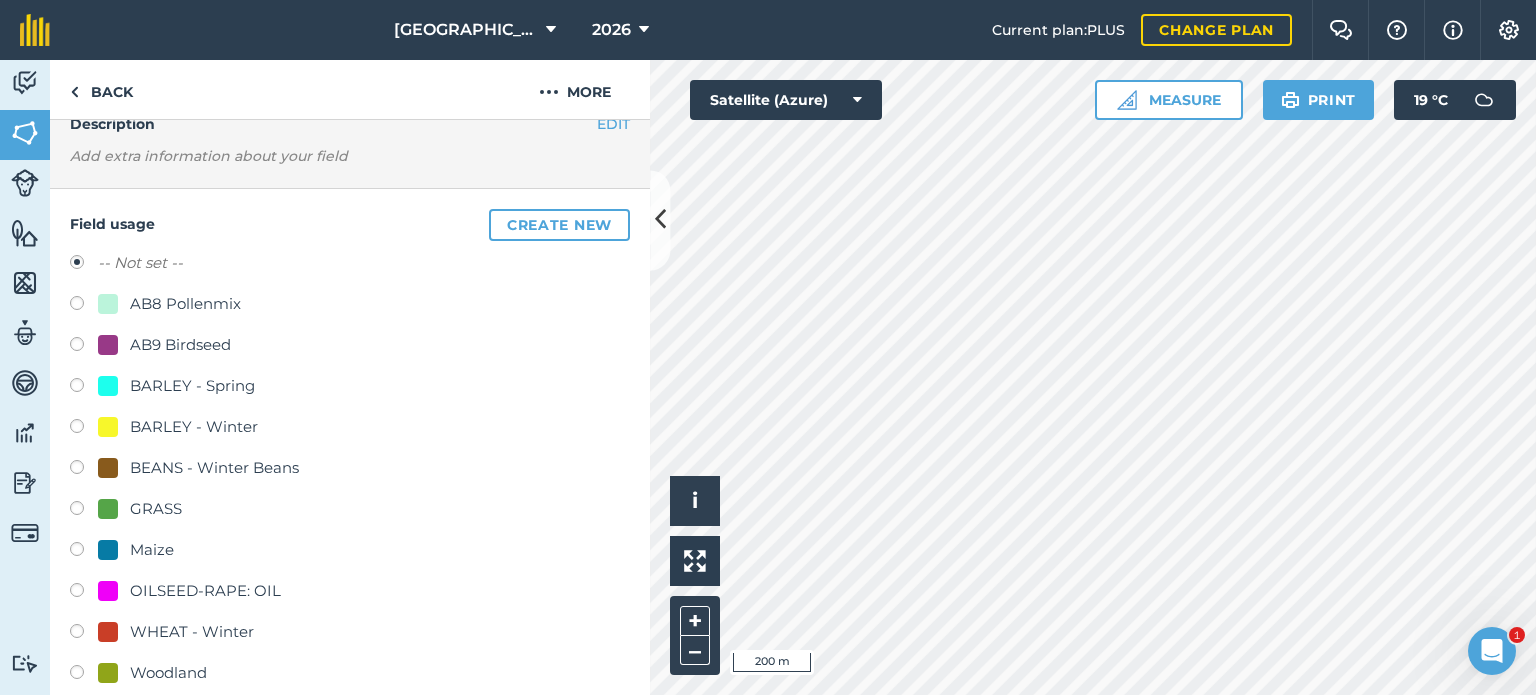 click at bounding box center (84, 429) 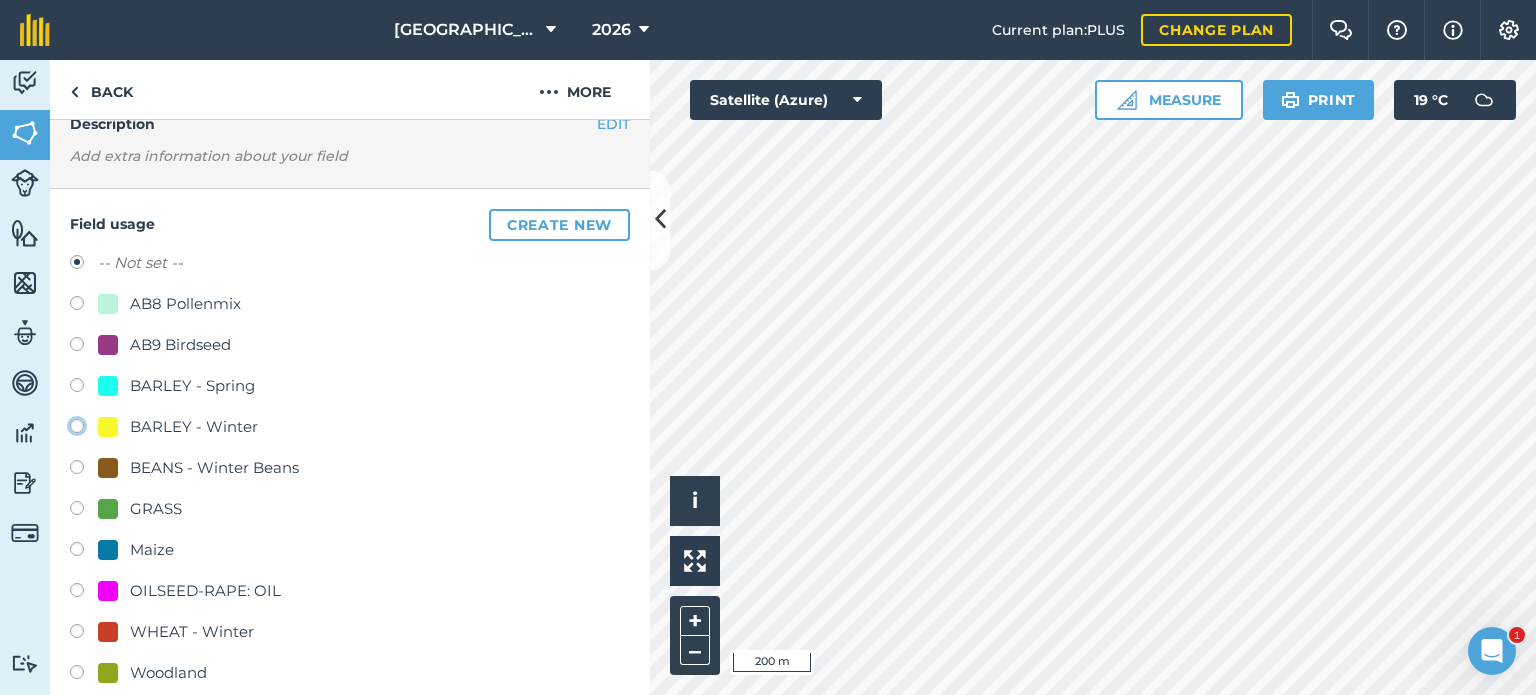 click on "BARLEY - Winter" at bounding box center [-9923, 425] 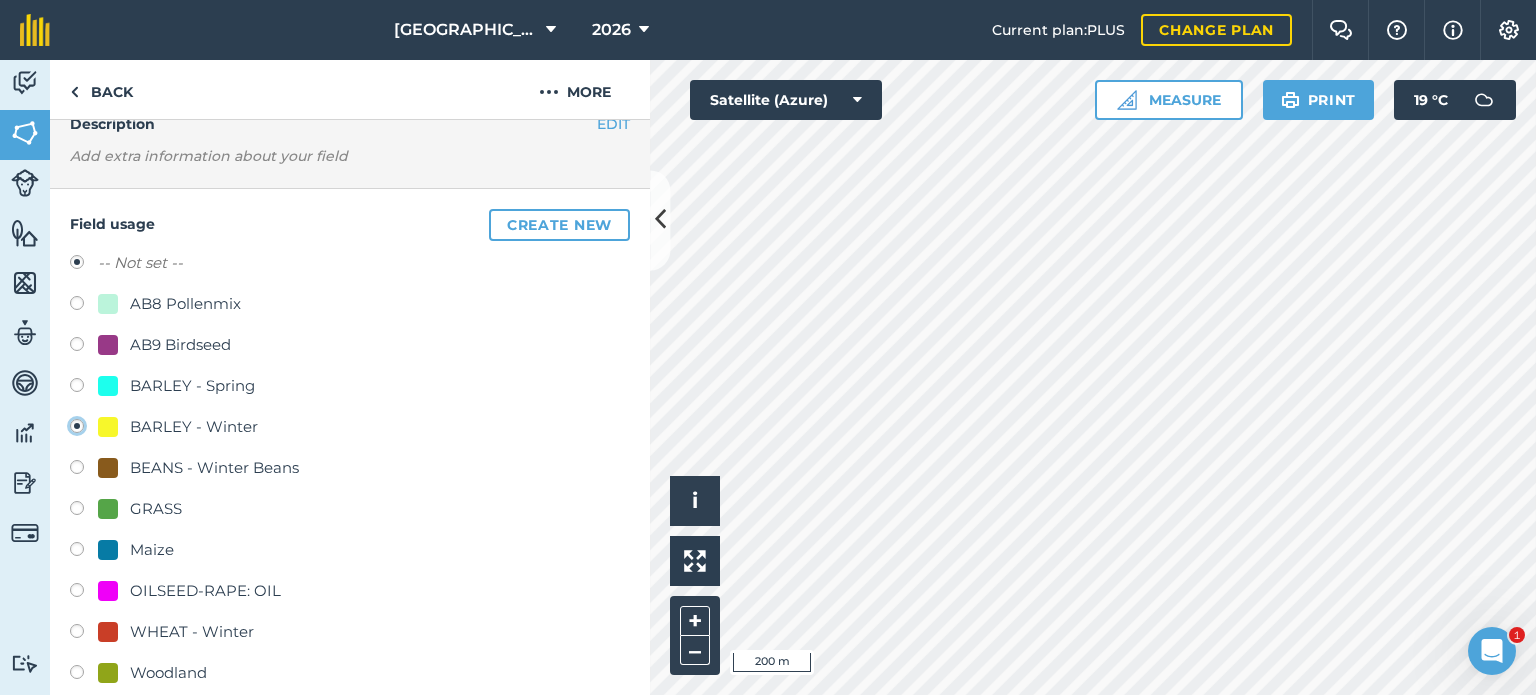radio on "true" 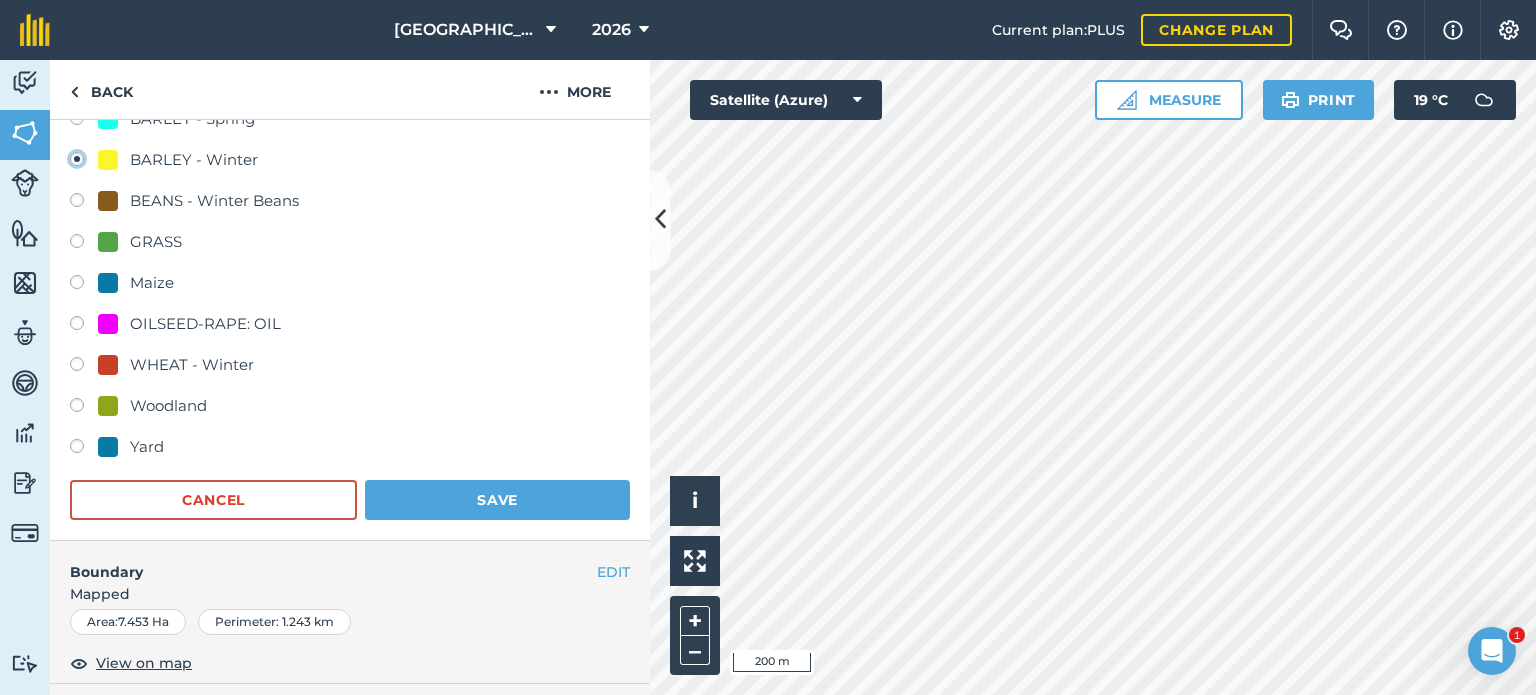 scroll, scrollTop: 485, scrollLeft: 0, axis: vertical 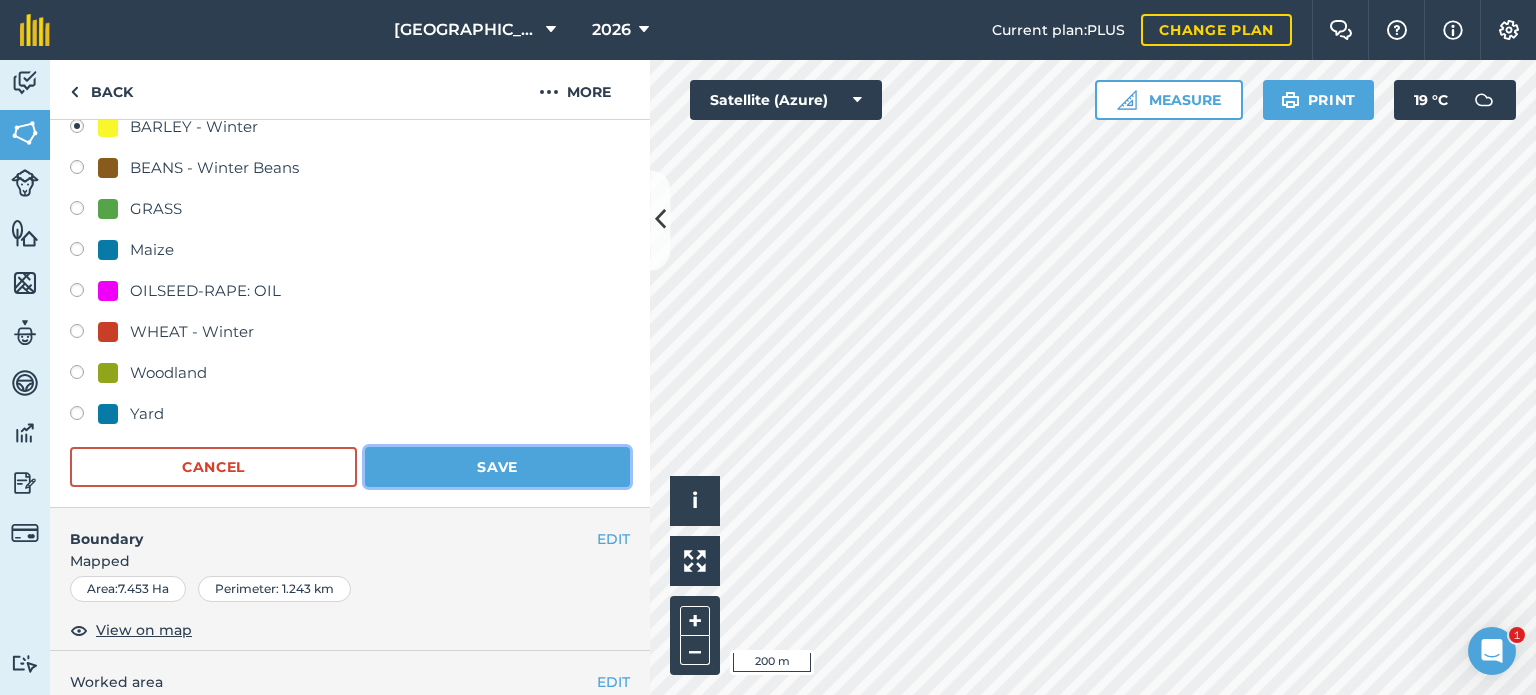 click on "Save" at bounding box center (497, 467) 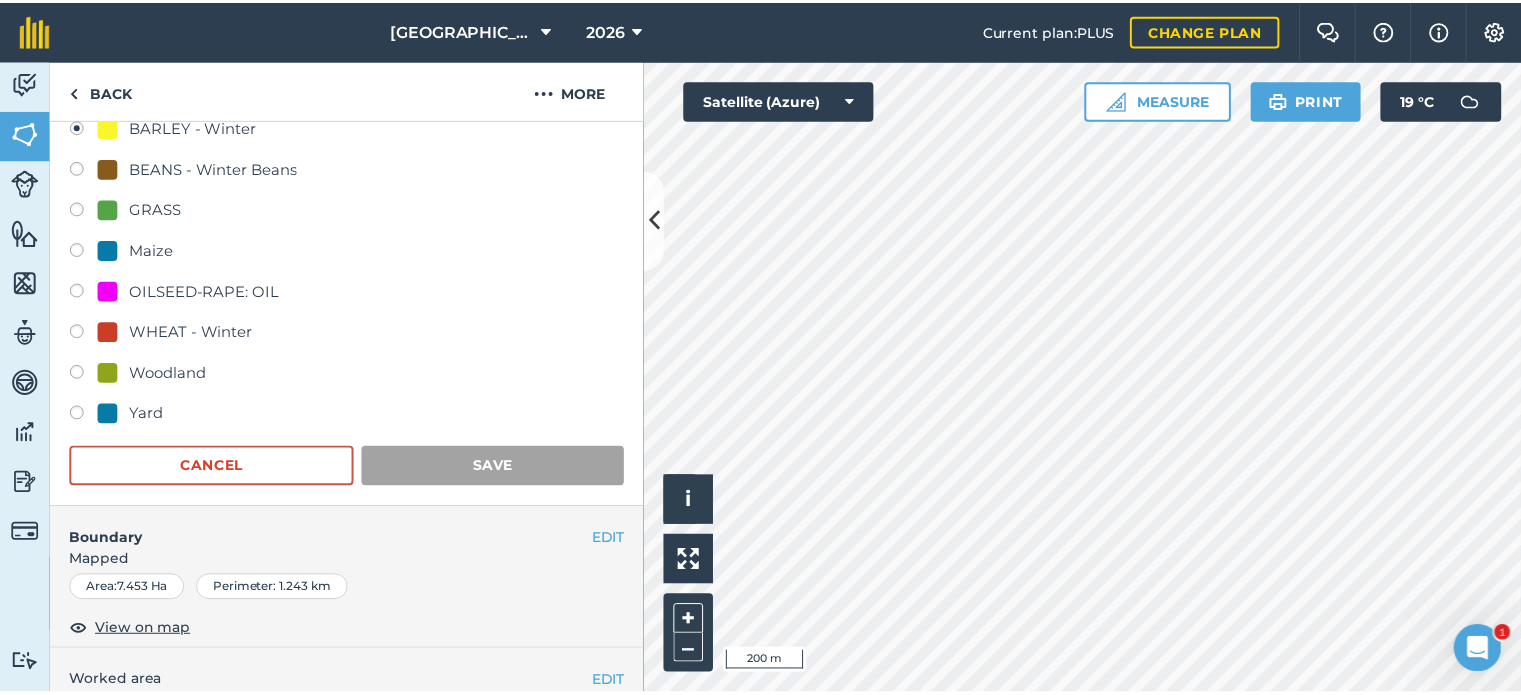 scroll, scrollTop: 205, scrollLeft: 0, axis: vertical 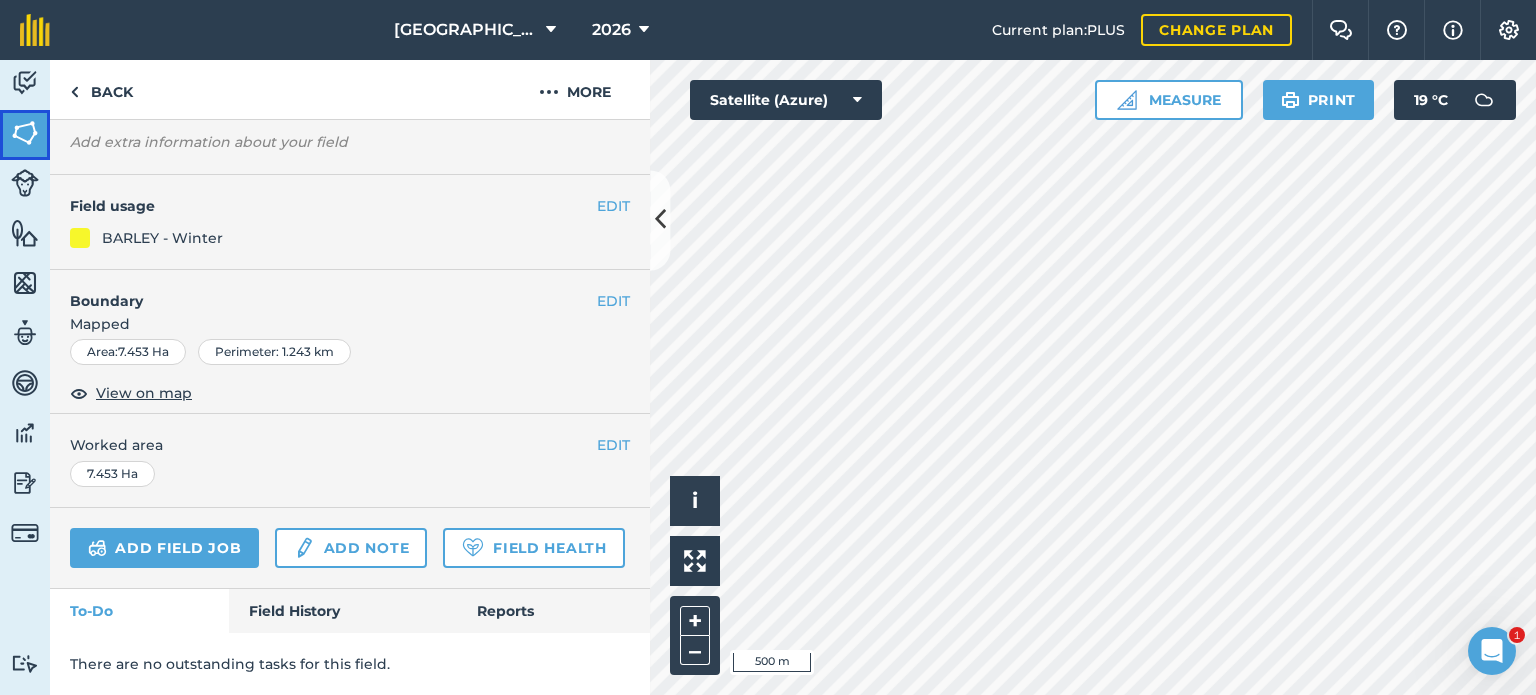 click at bounding box center (25, 133) 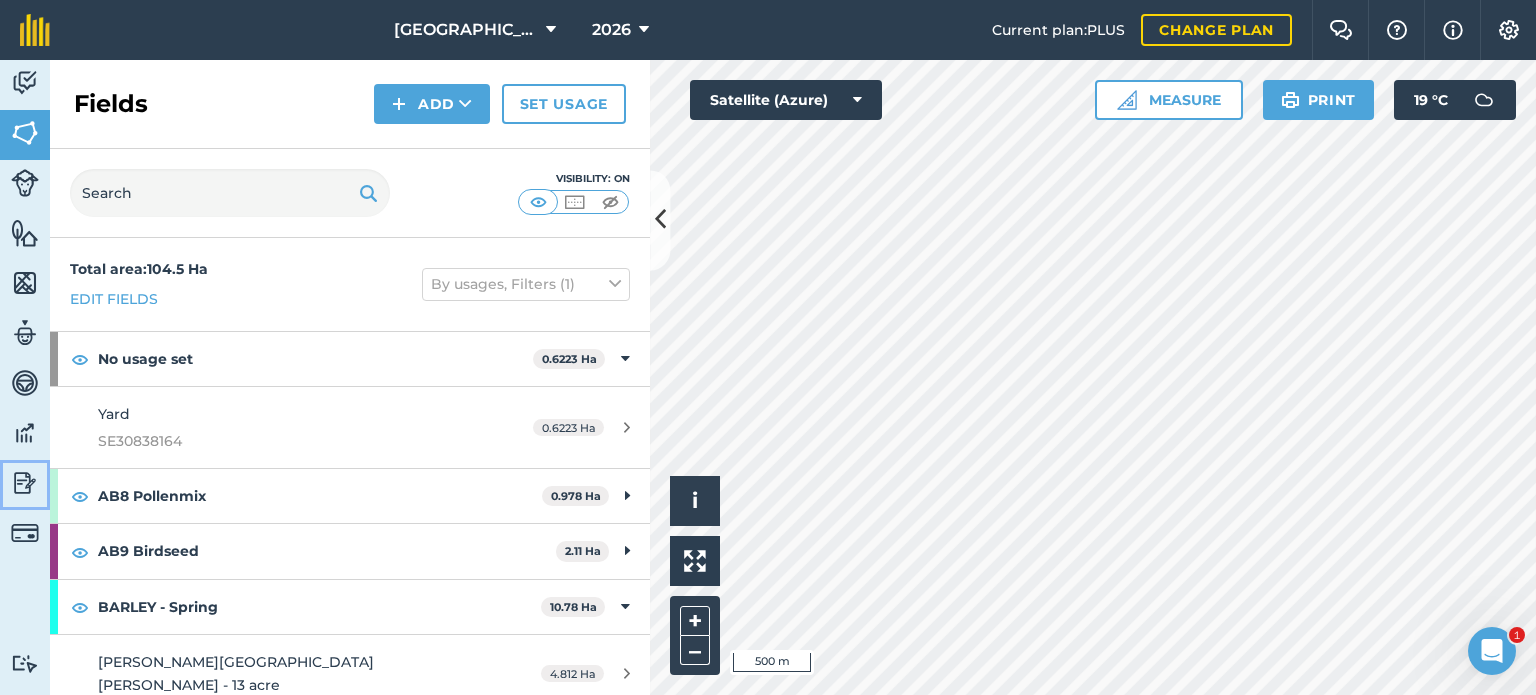 click at bounding box center (25, 483) 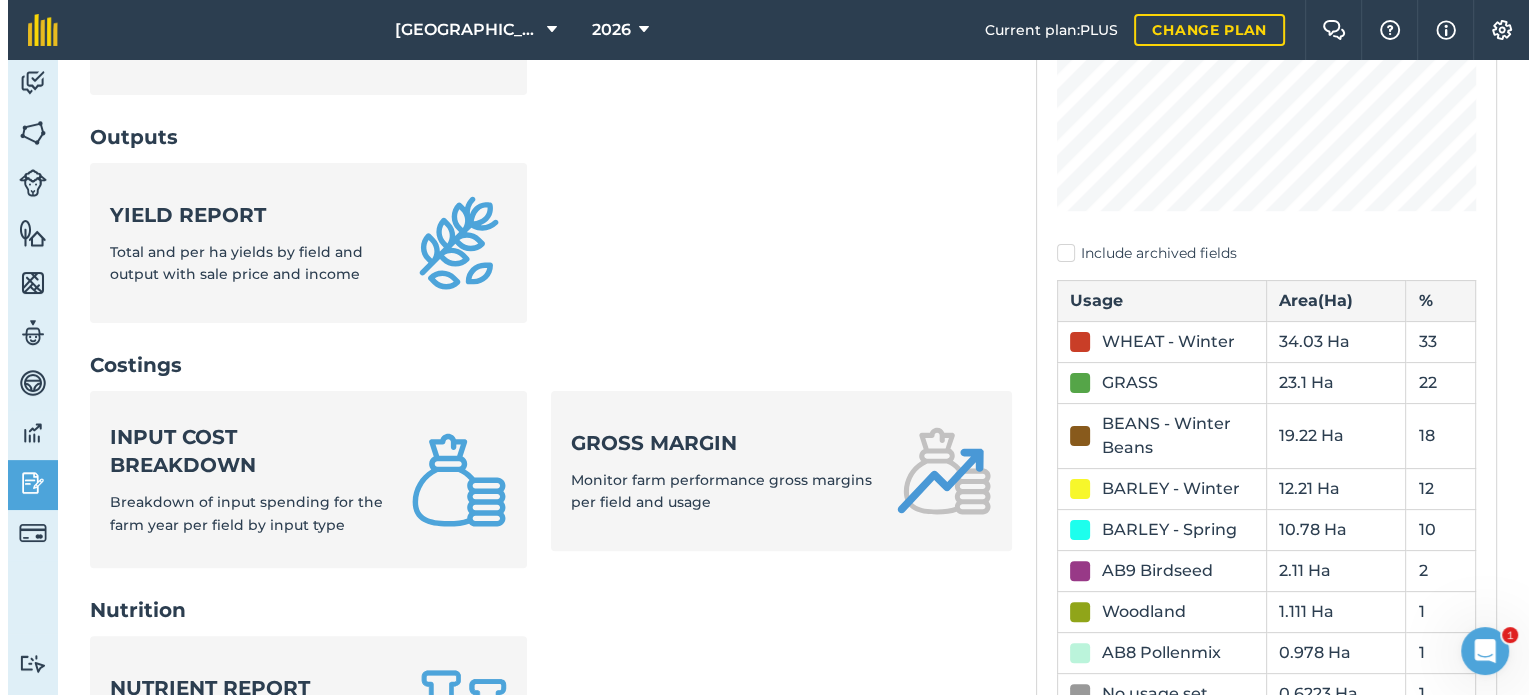 scroll, scrollTop: 500, scrollLeft: 0, axis: vertical 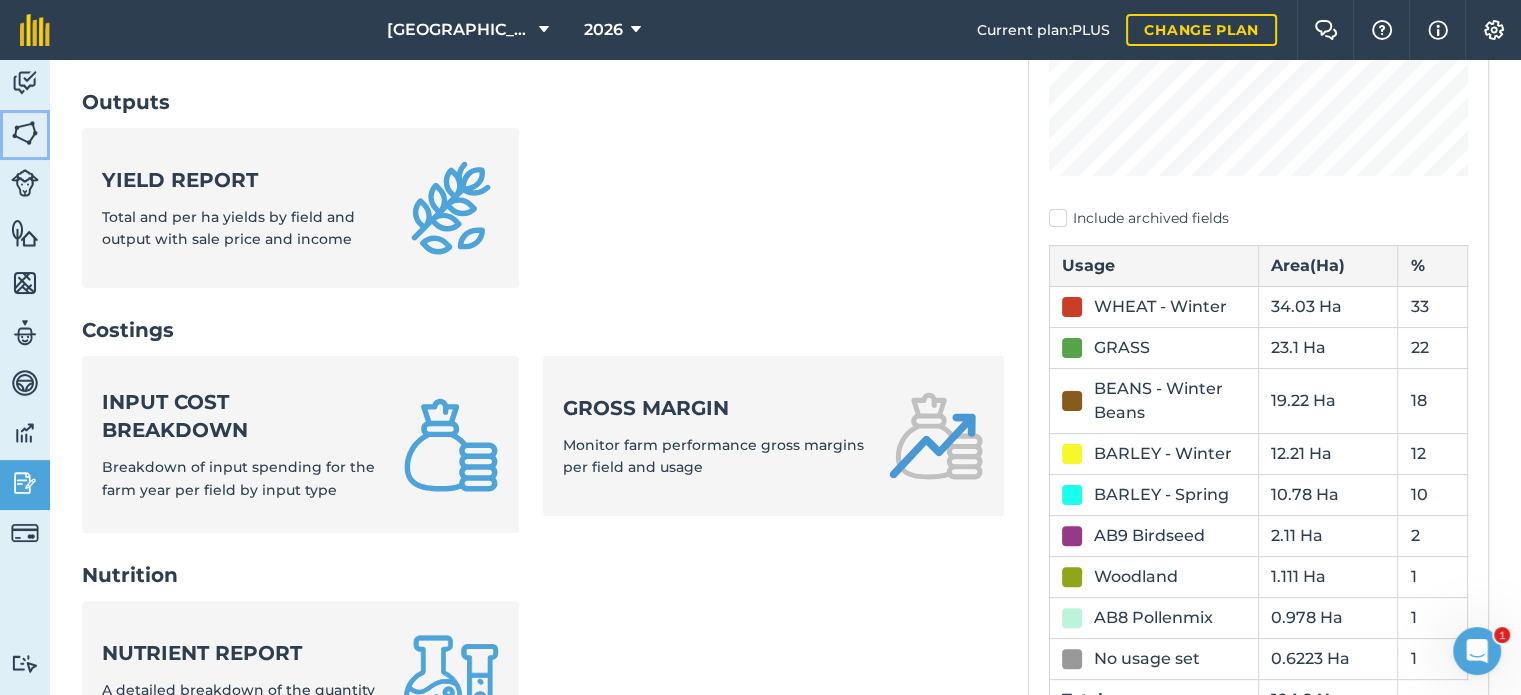 click at bounding box center [25, 133] 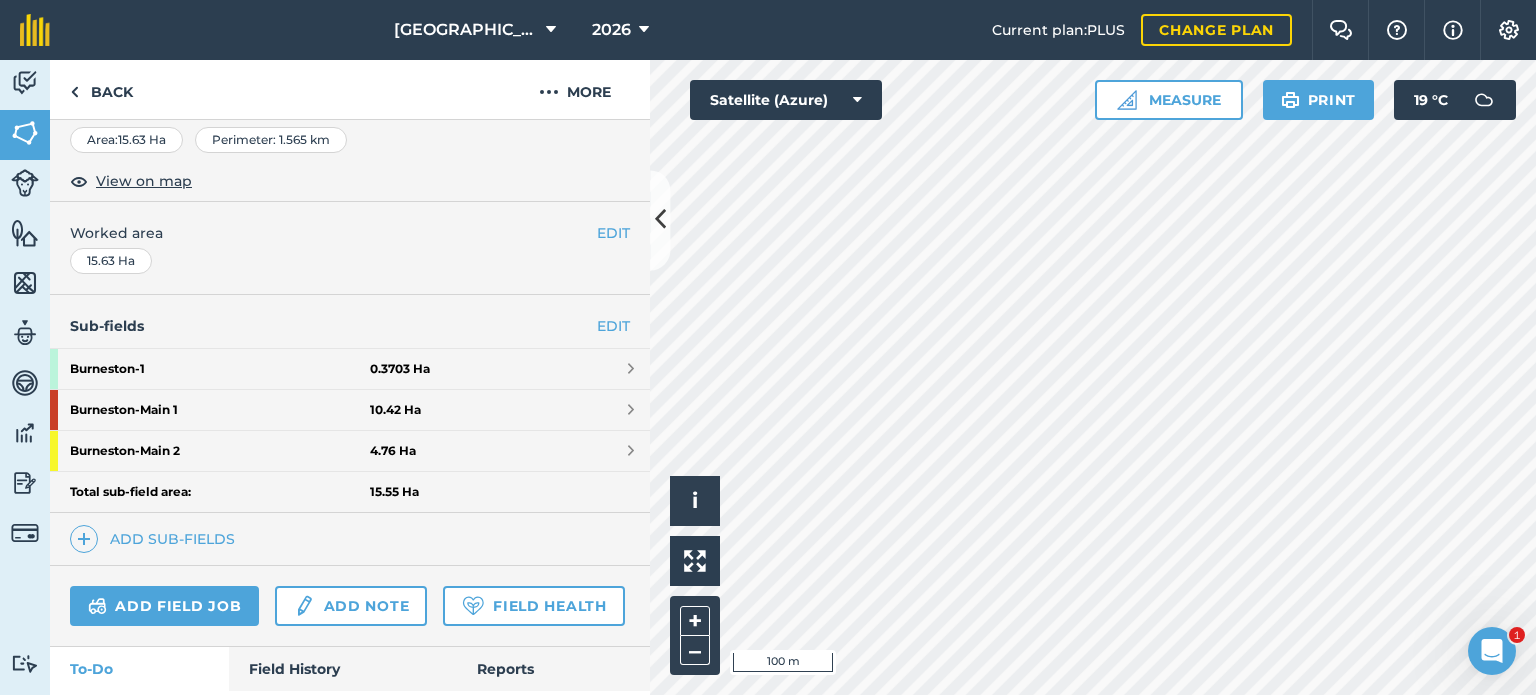 scroll, scrollTop: 400, scrollLeft: 0, axis: vertical 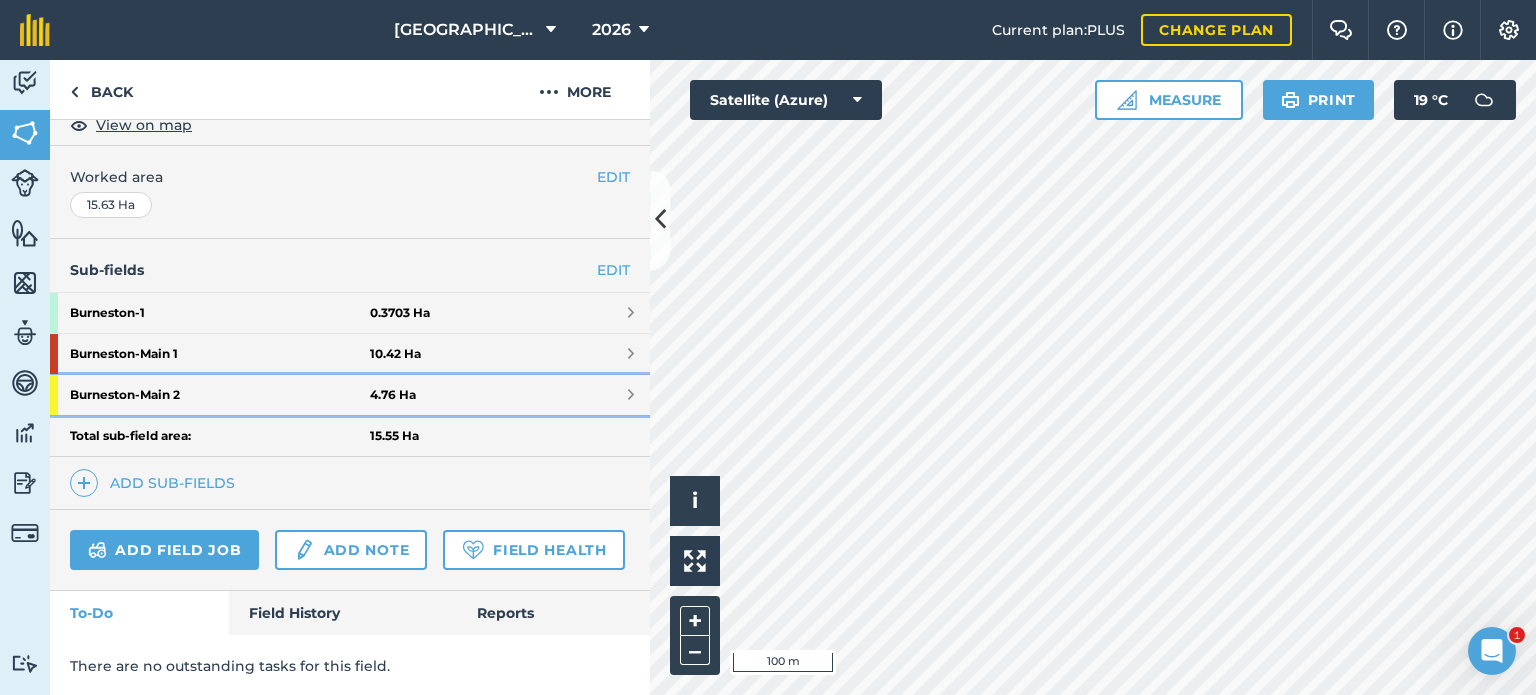 click on "Burneston  -  Main 2" at bounding box center [220, 395] 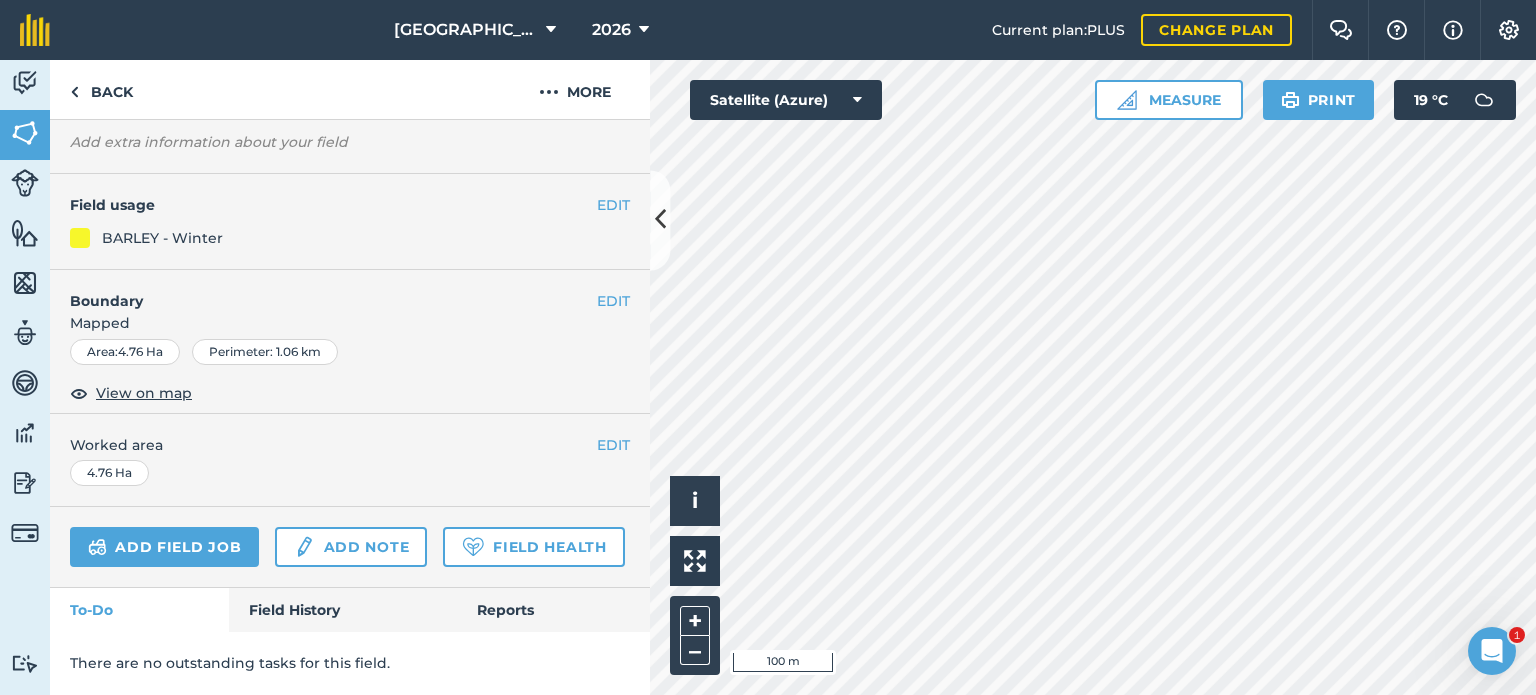 scroll, scrollTop: 205, scrollLeft: 0, axis: vertical 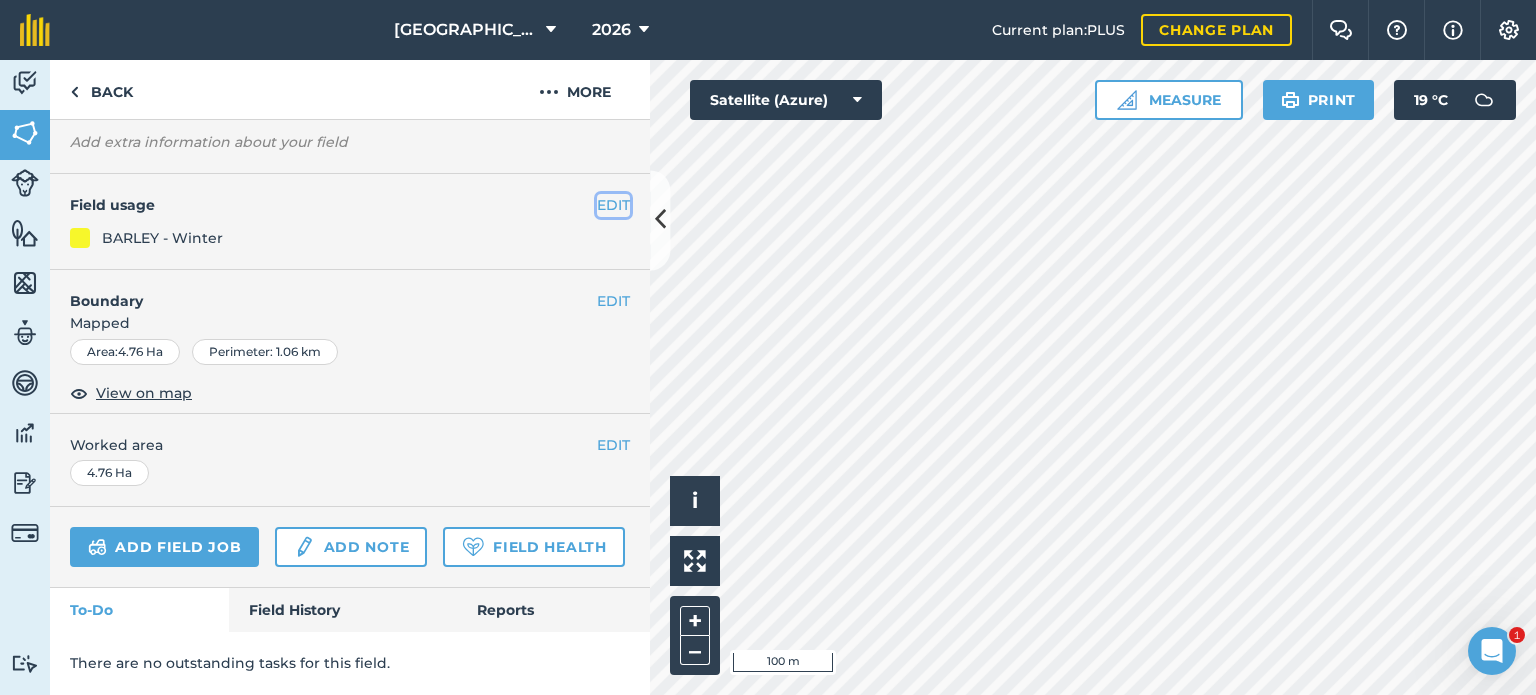 click on "EDIT" at bounding box center [613, 205] 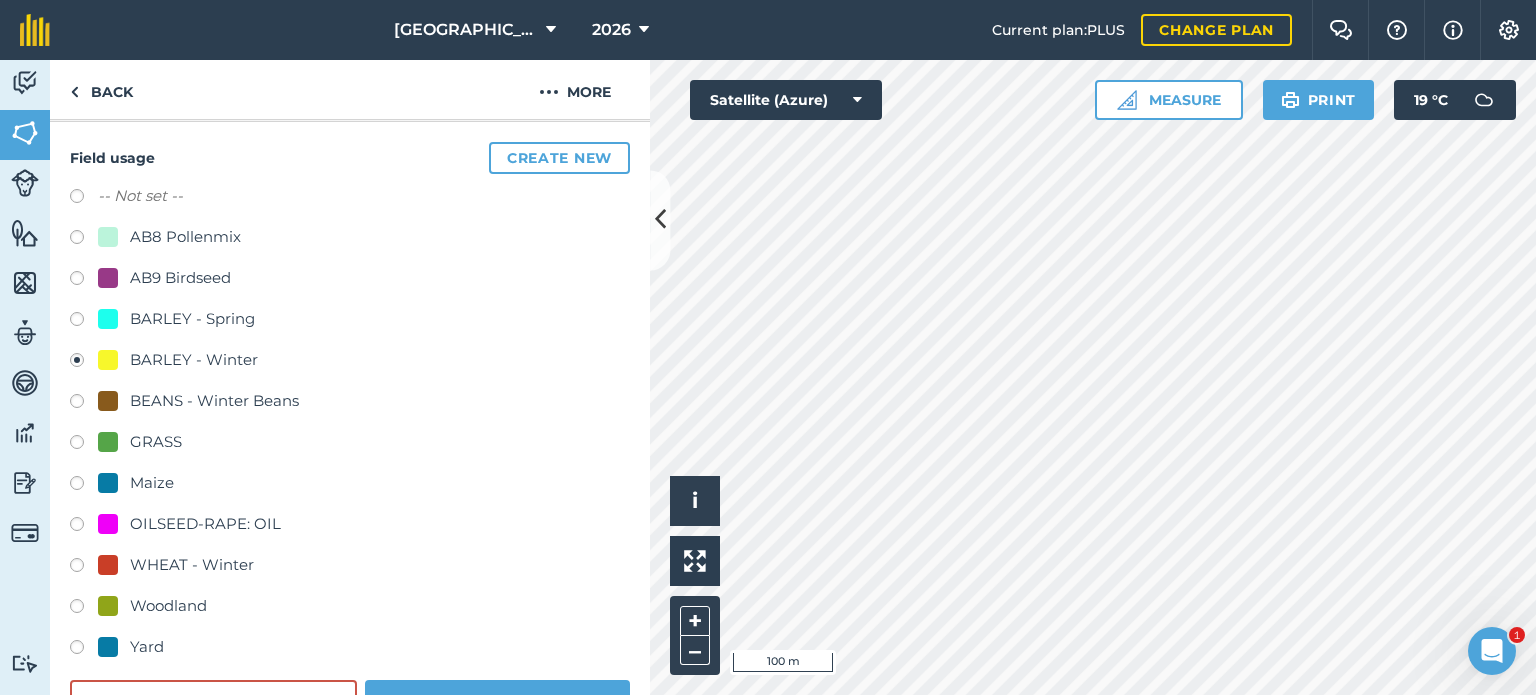 click at bounding box center [84, 568] 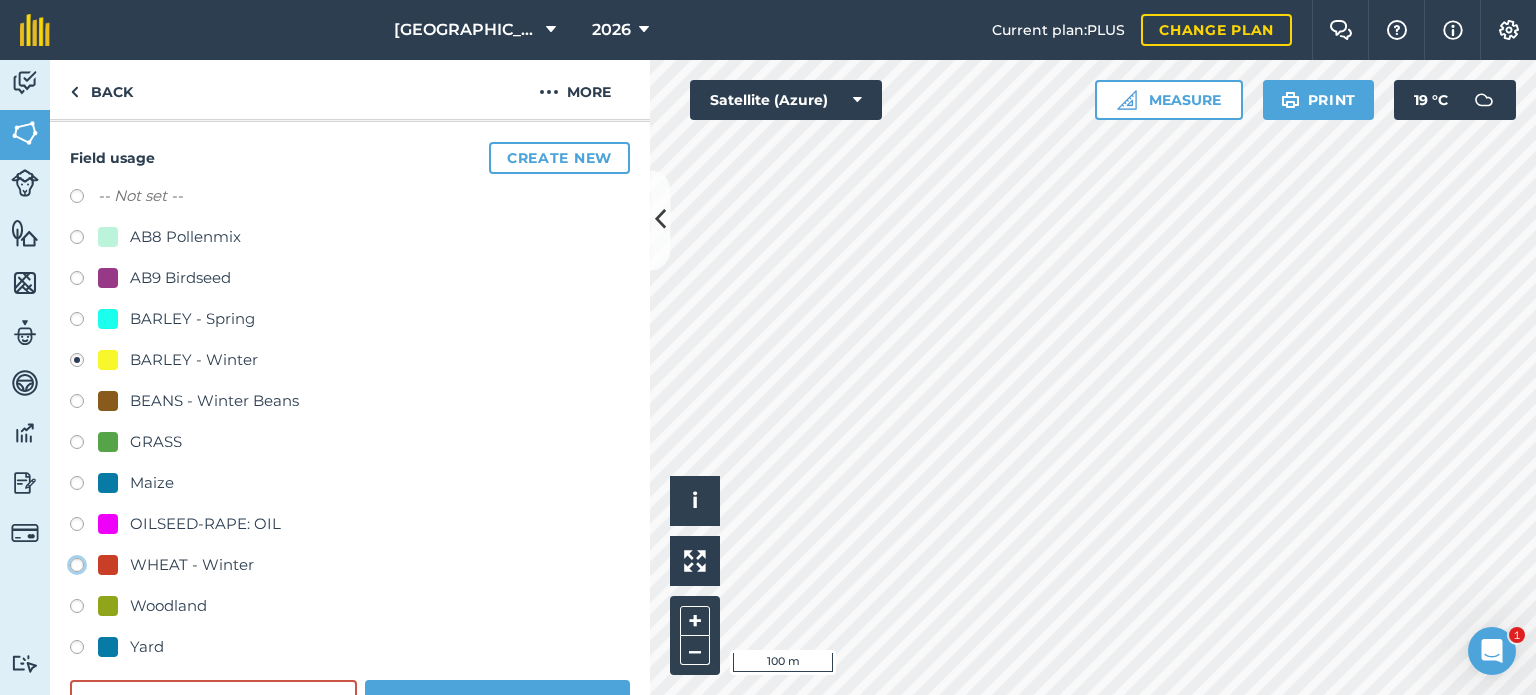 click on "WHEAT - Winter" at bounding box center [-9923, 564] 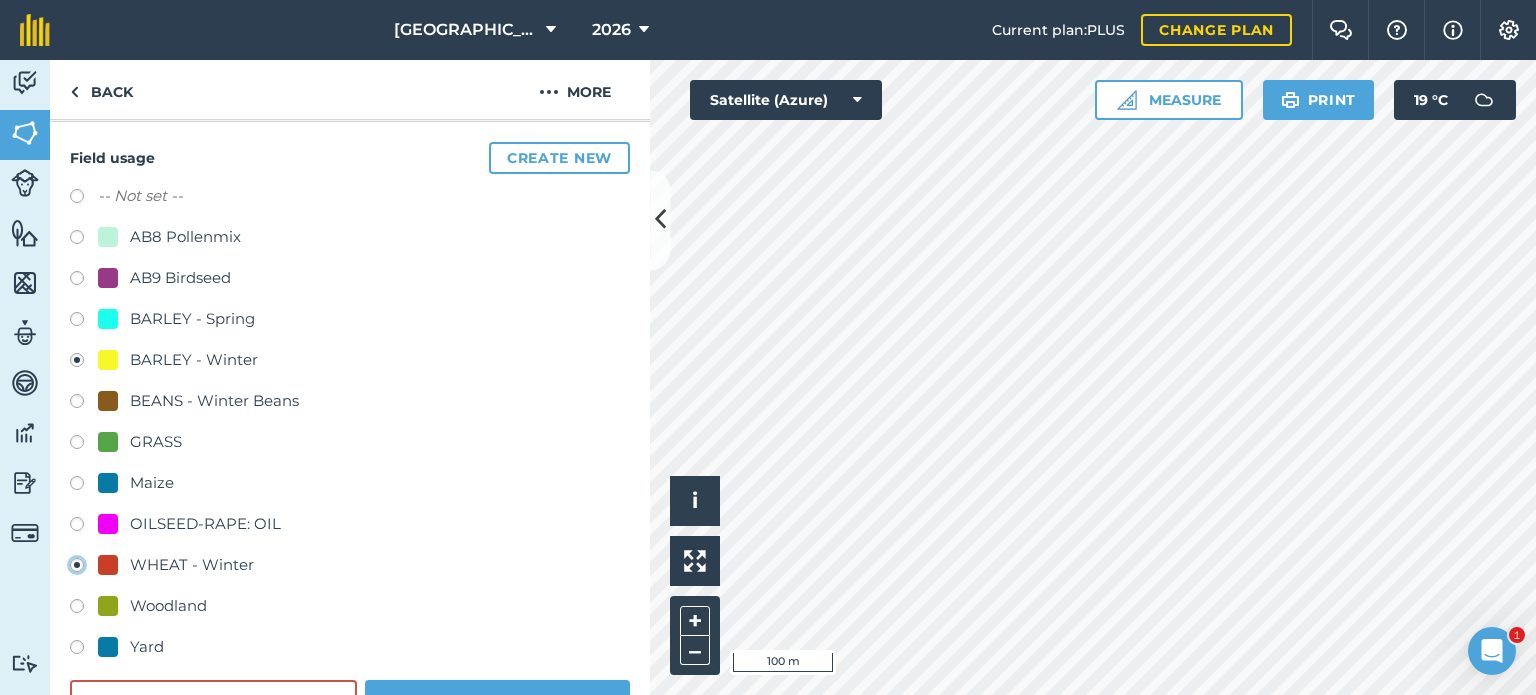 radio on "true" 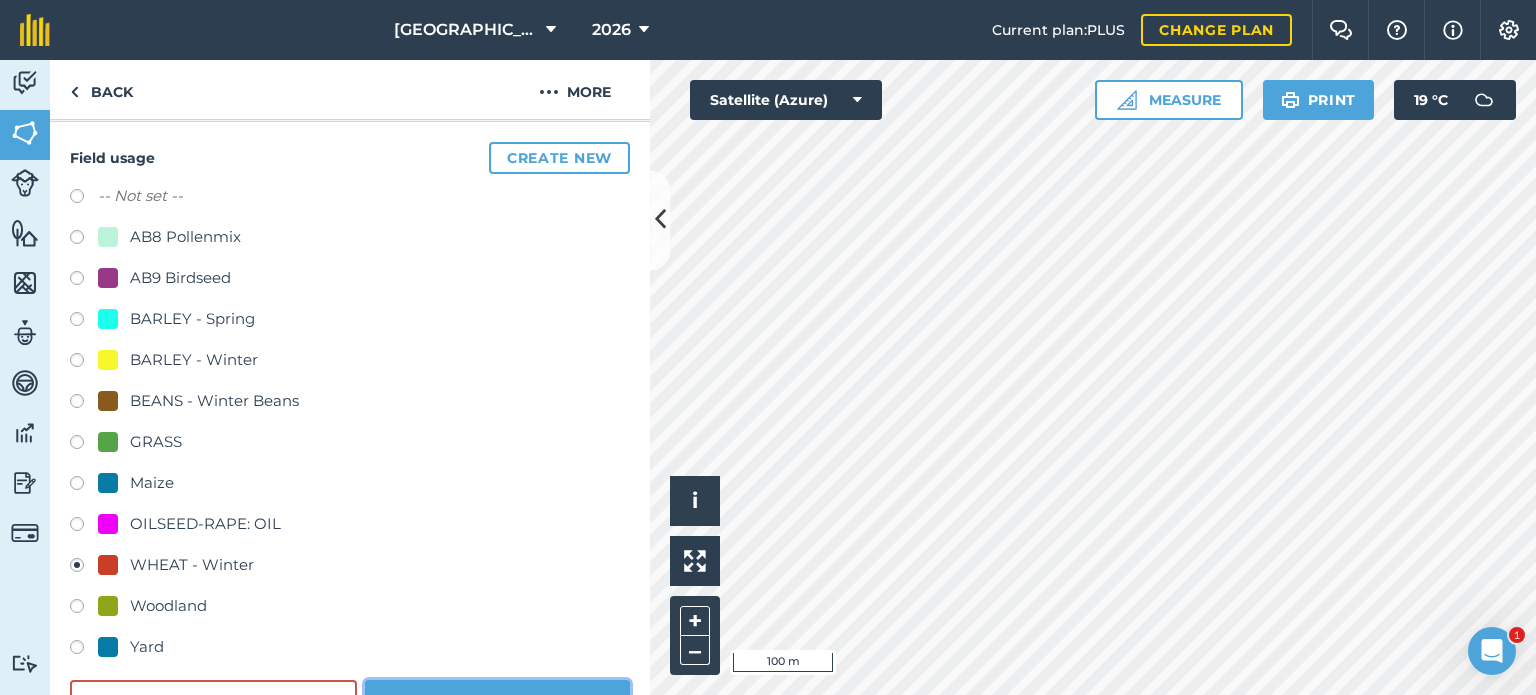 click on "Save" at bounding box center [497, 700] 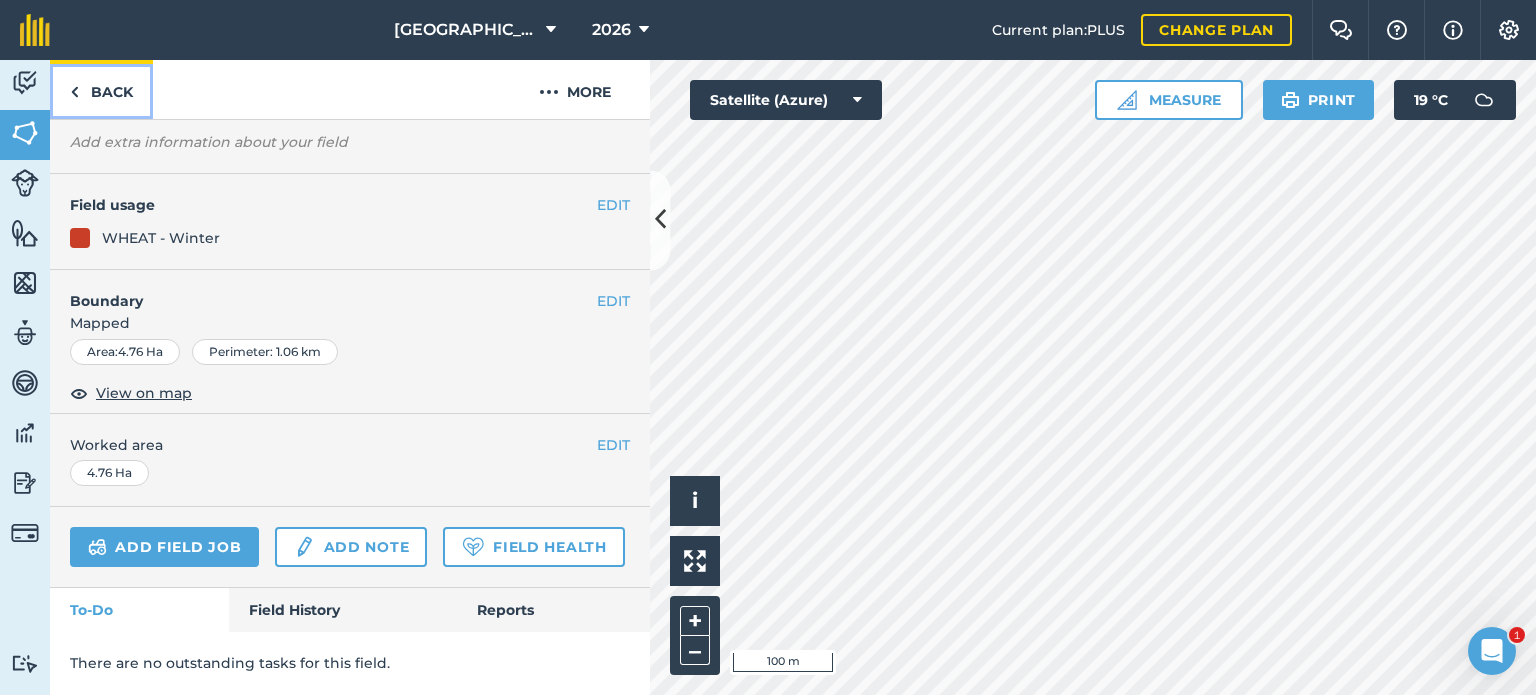 click on "Back" at bounding box center [101, 89] 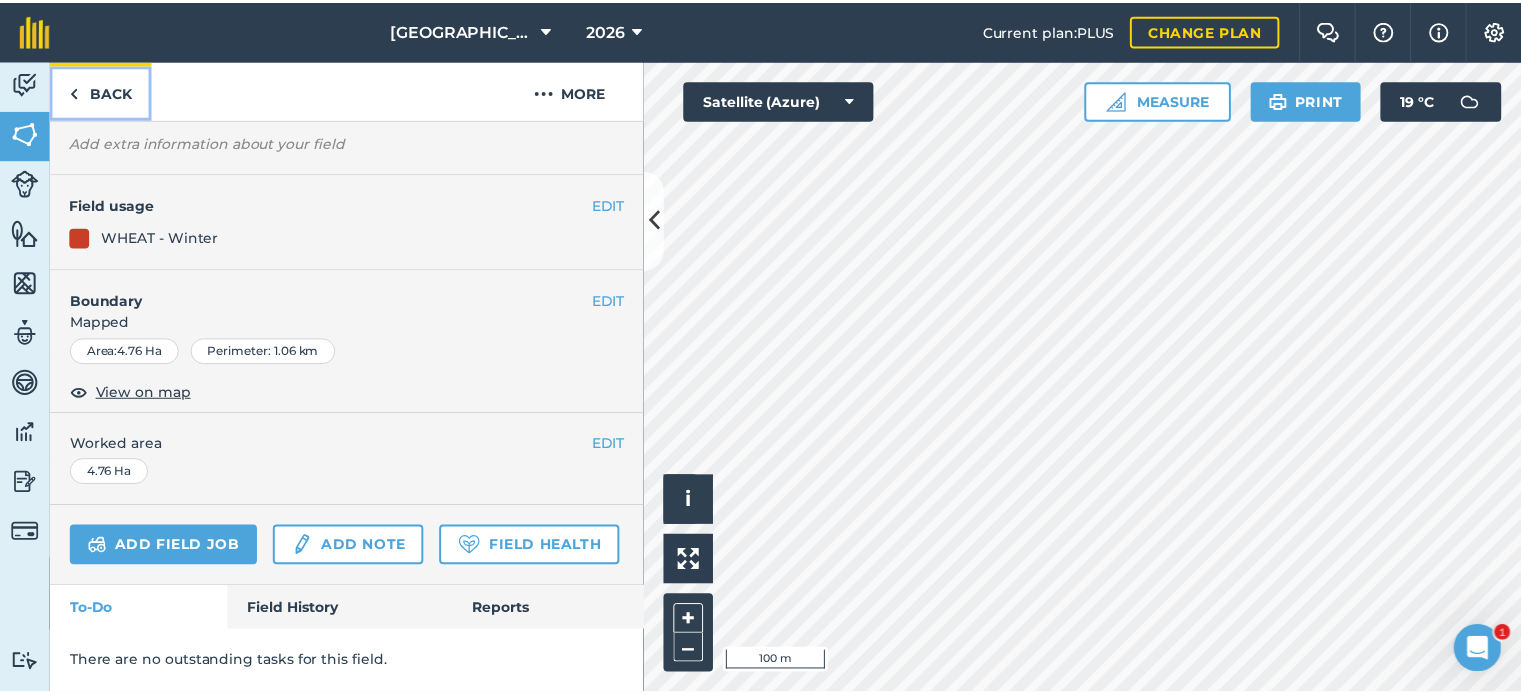 scroll, scrollTop: 188, scrollLeft: 0, axis: vertical 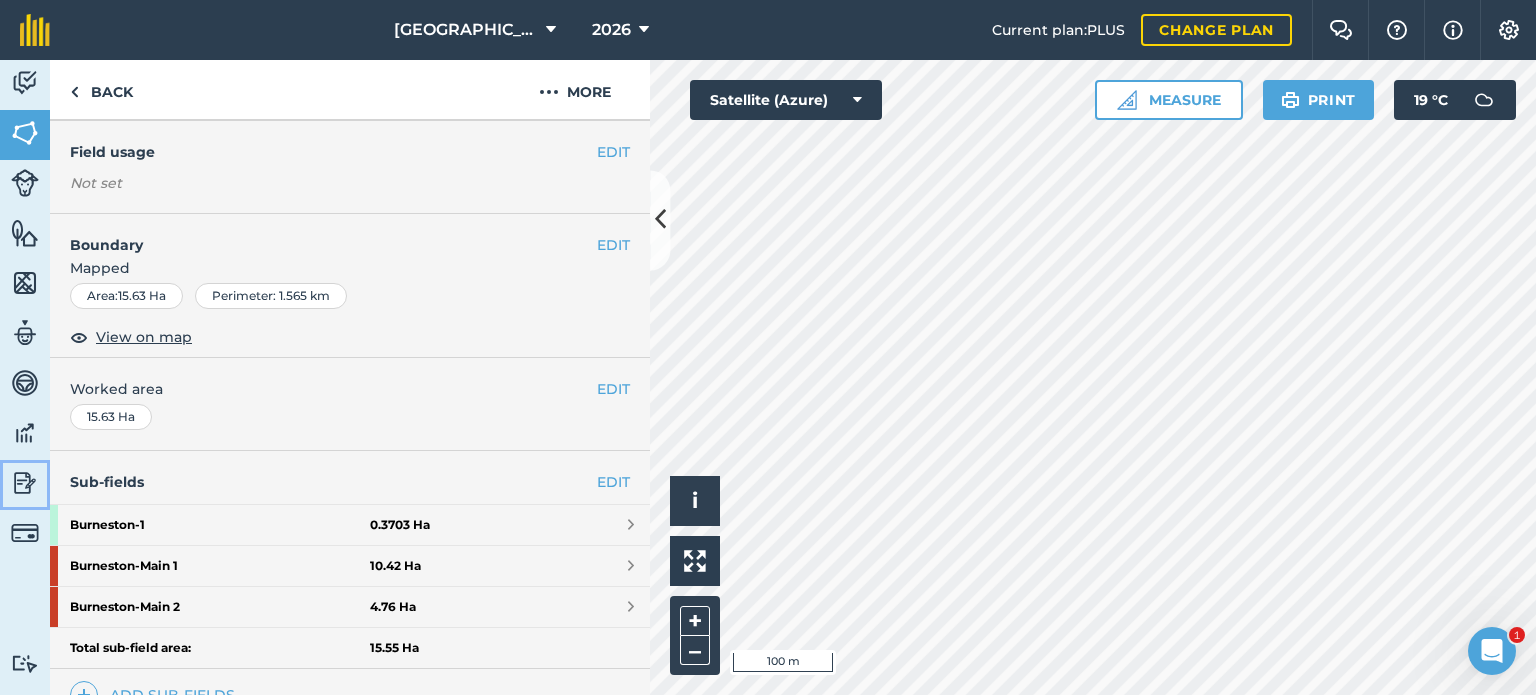 click at bounding box center [25, 483] 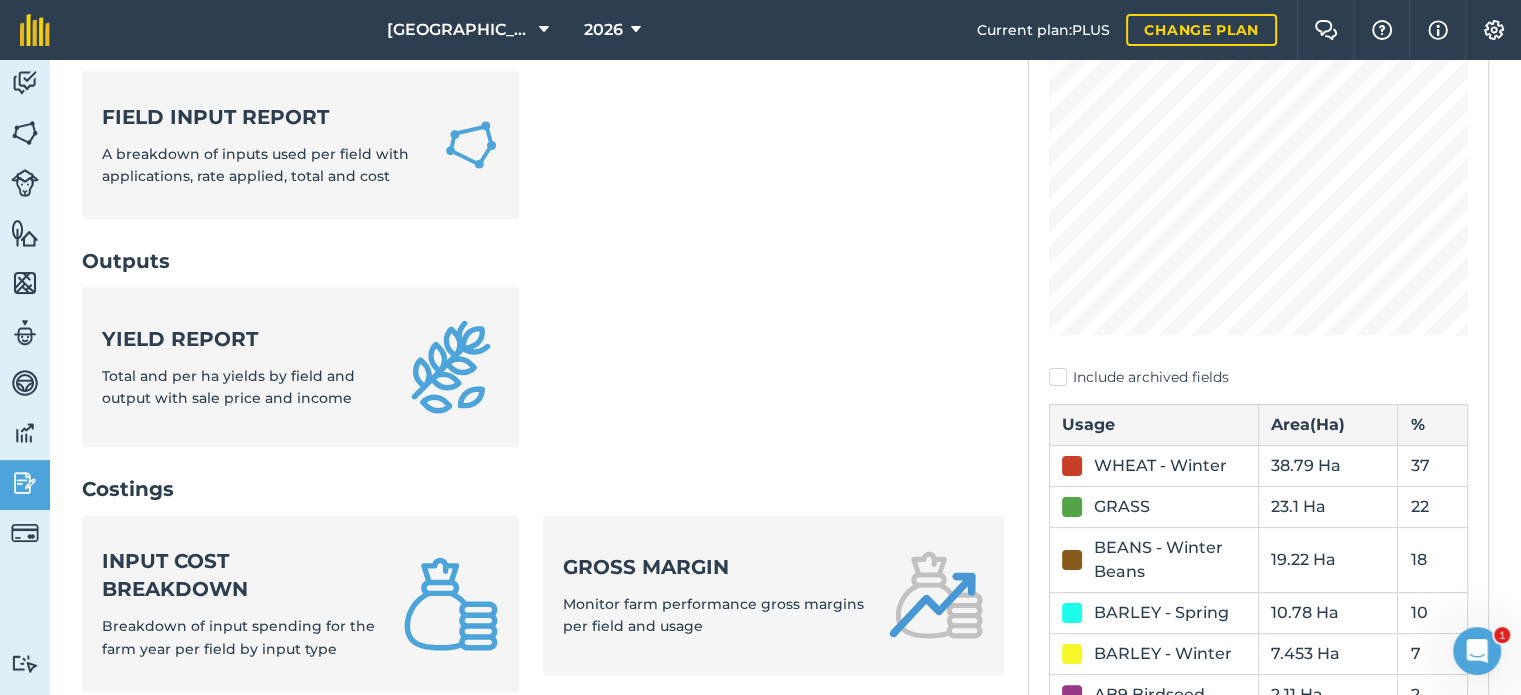 scroll, scrollTop: 400, scrollLeft: 0, axis: vertical 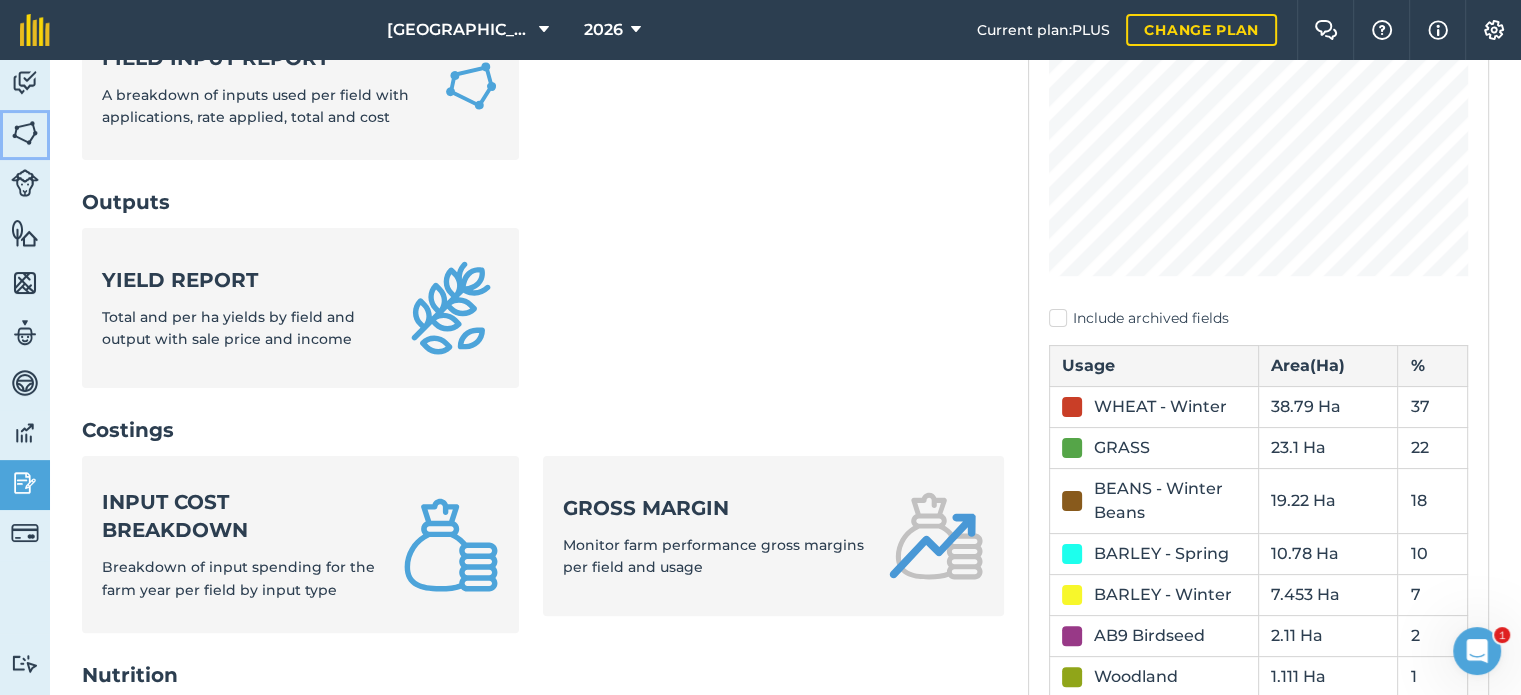 click at bounding box center [25, 133] 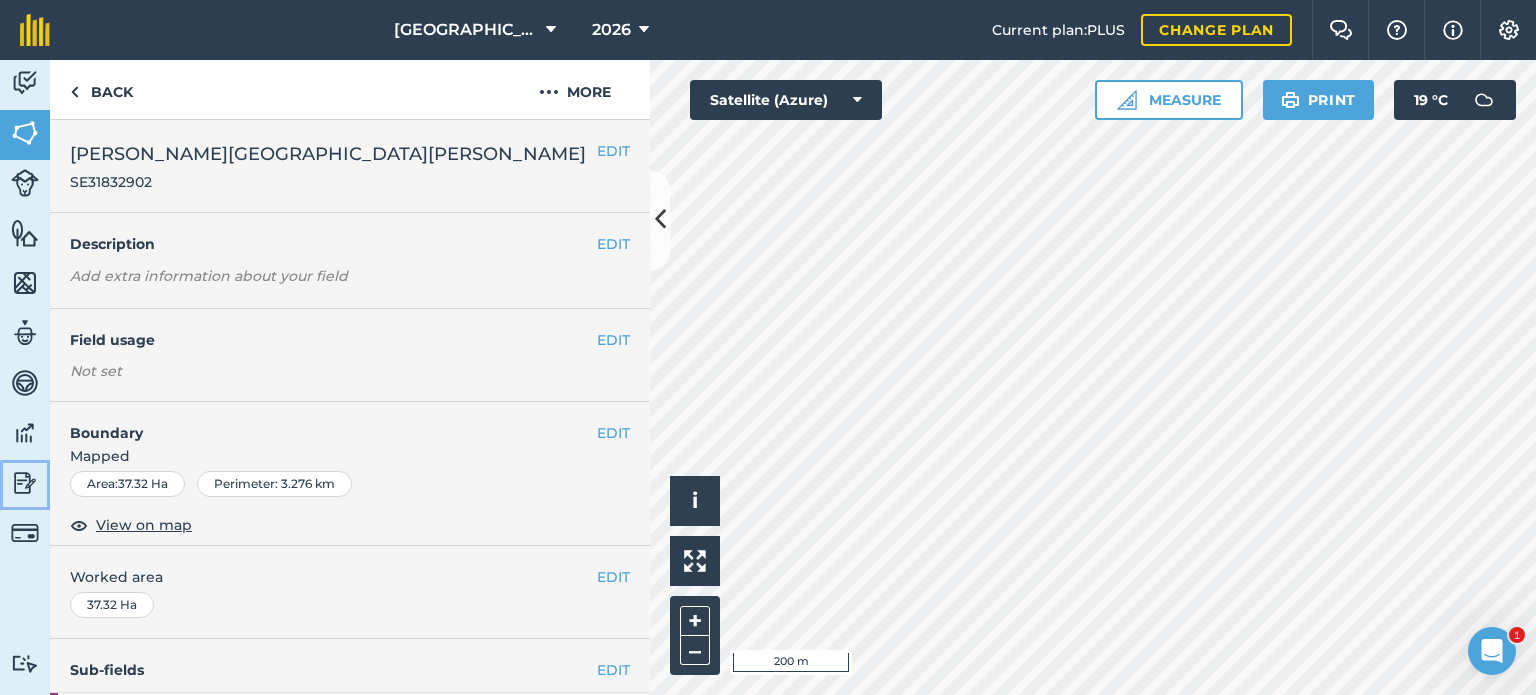 click at bounding box center [25, 483] 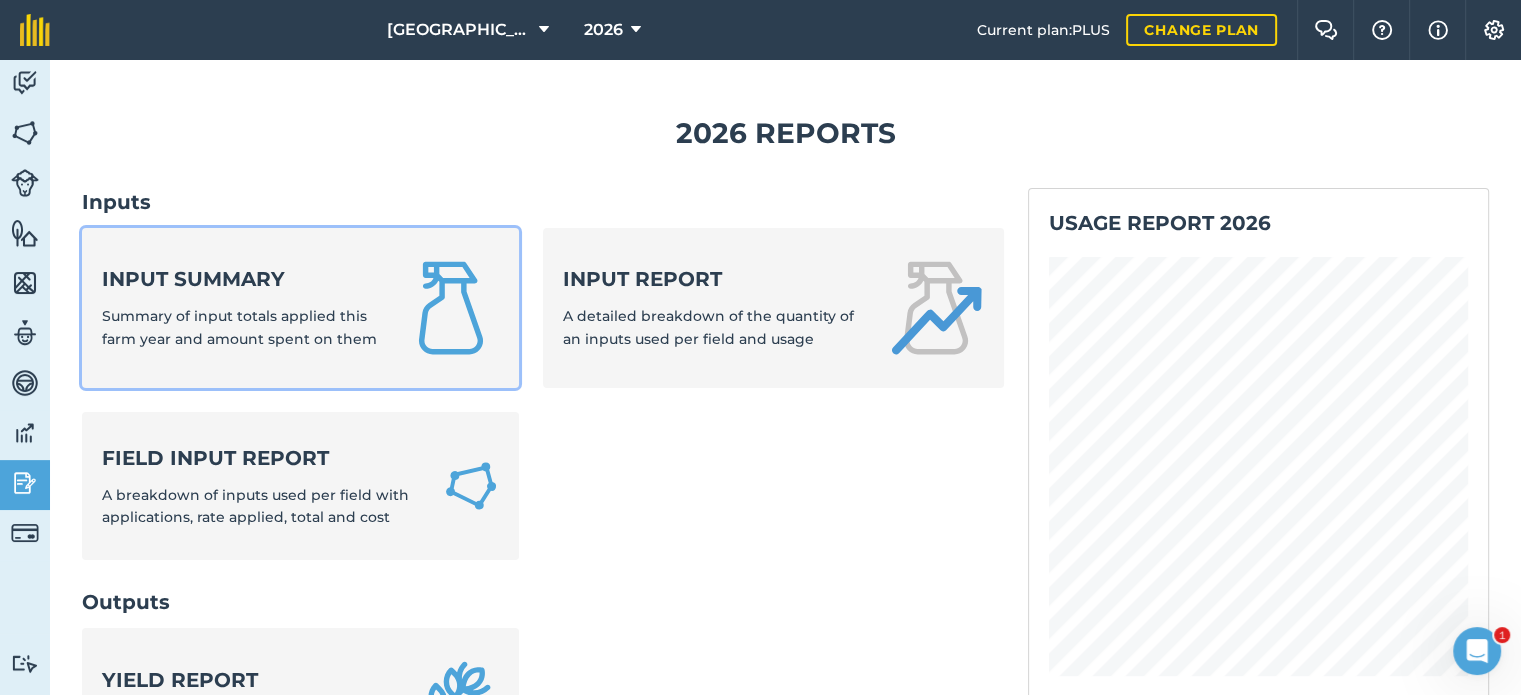 click on "Summary of input totals applied this farm year and amount spent on them" at bounding box center (239, 327) 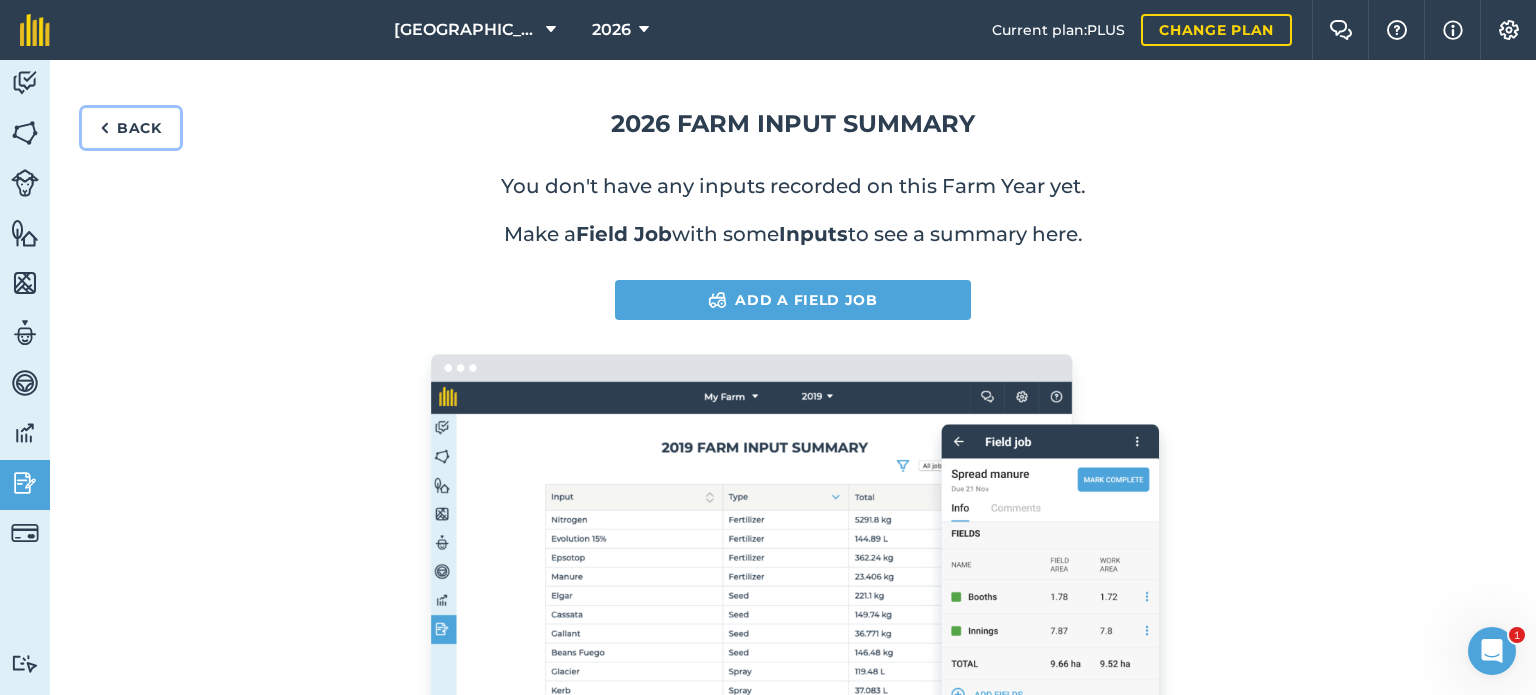 click on "Back" at bounding box center (131, 128) 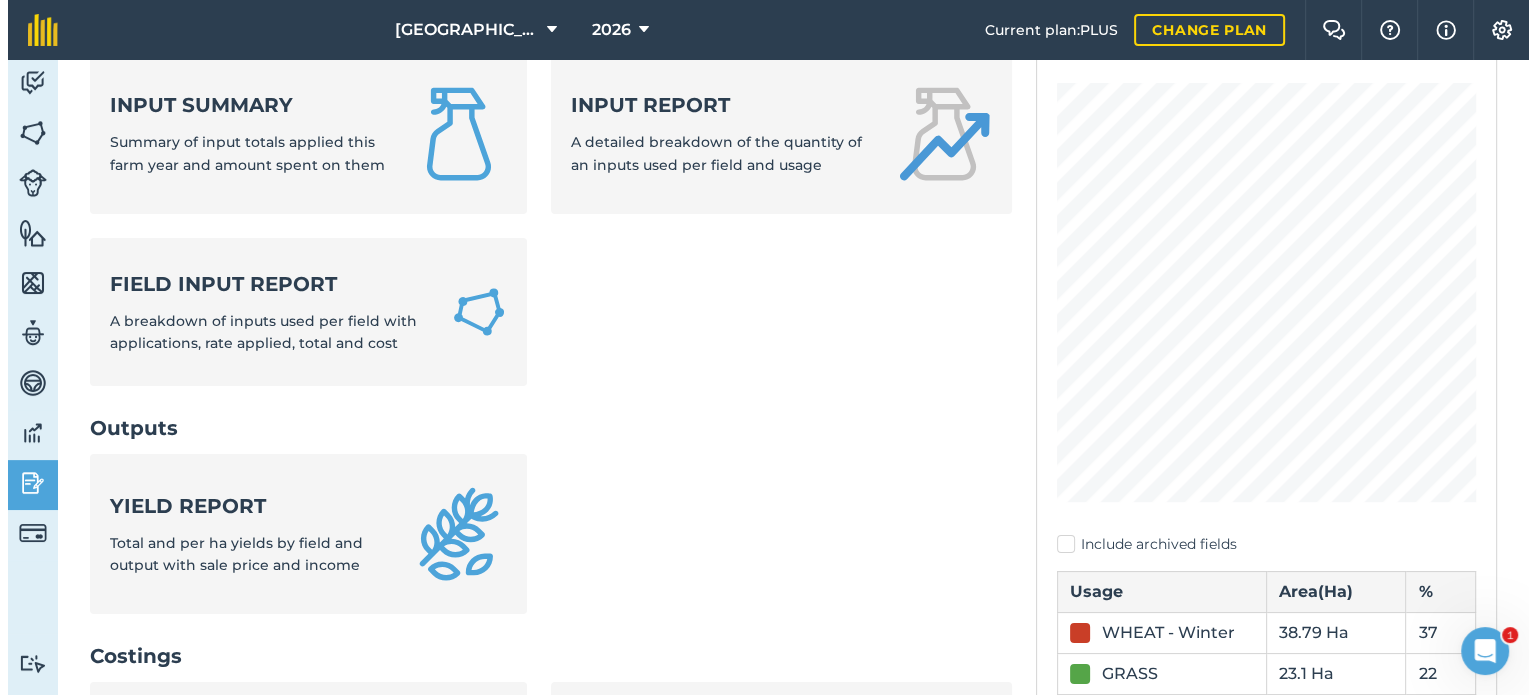 scroll, scrollTop: 200, scrollLeft: 0, axis: vertical 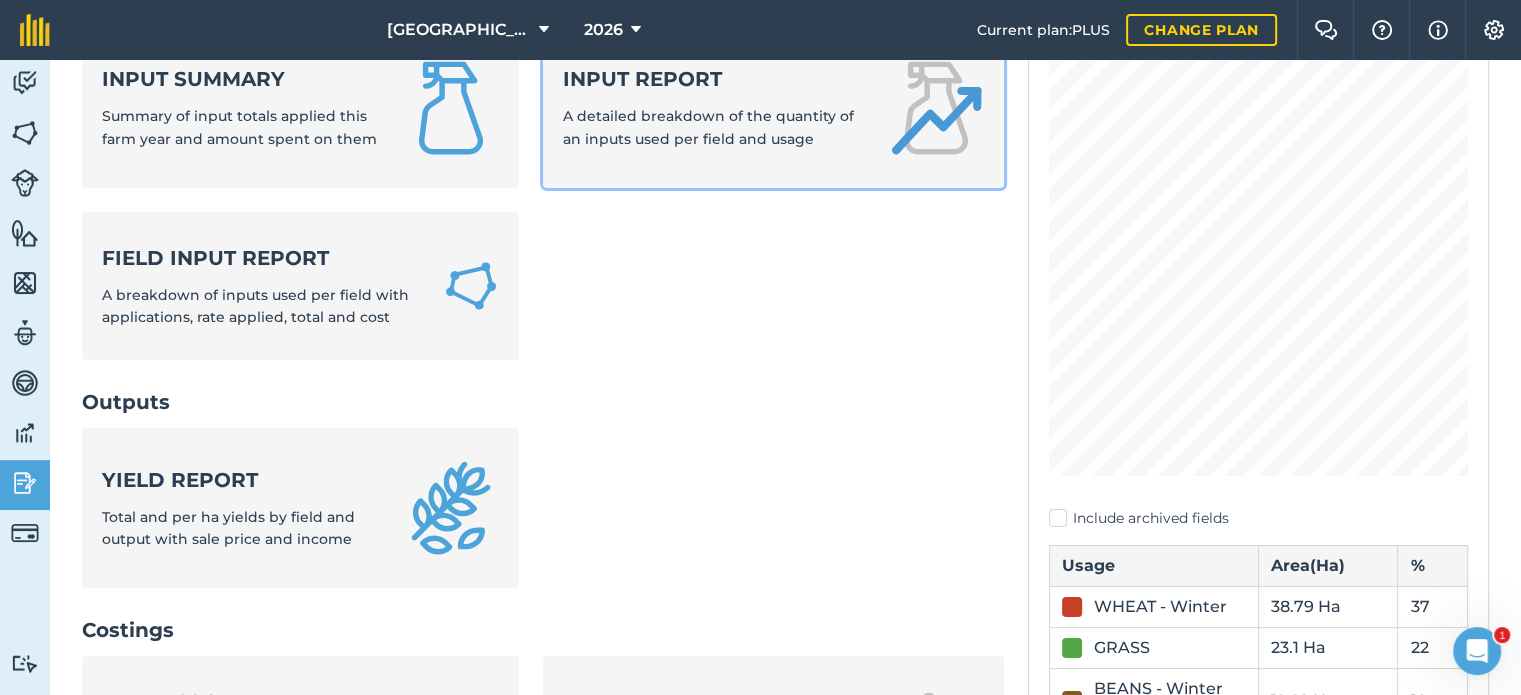 click on "Input report A detailed breakdown of the quantity of an inputs used per field and usage" at bounding box center (713, 107) 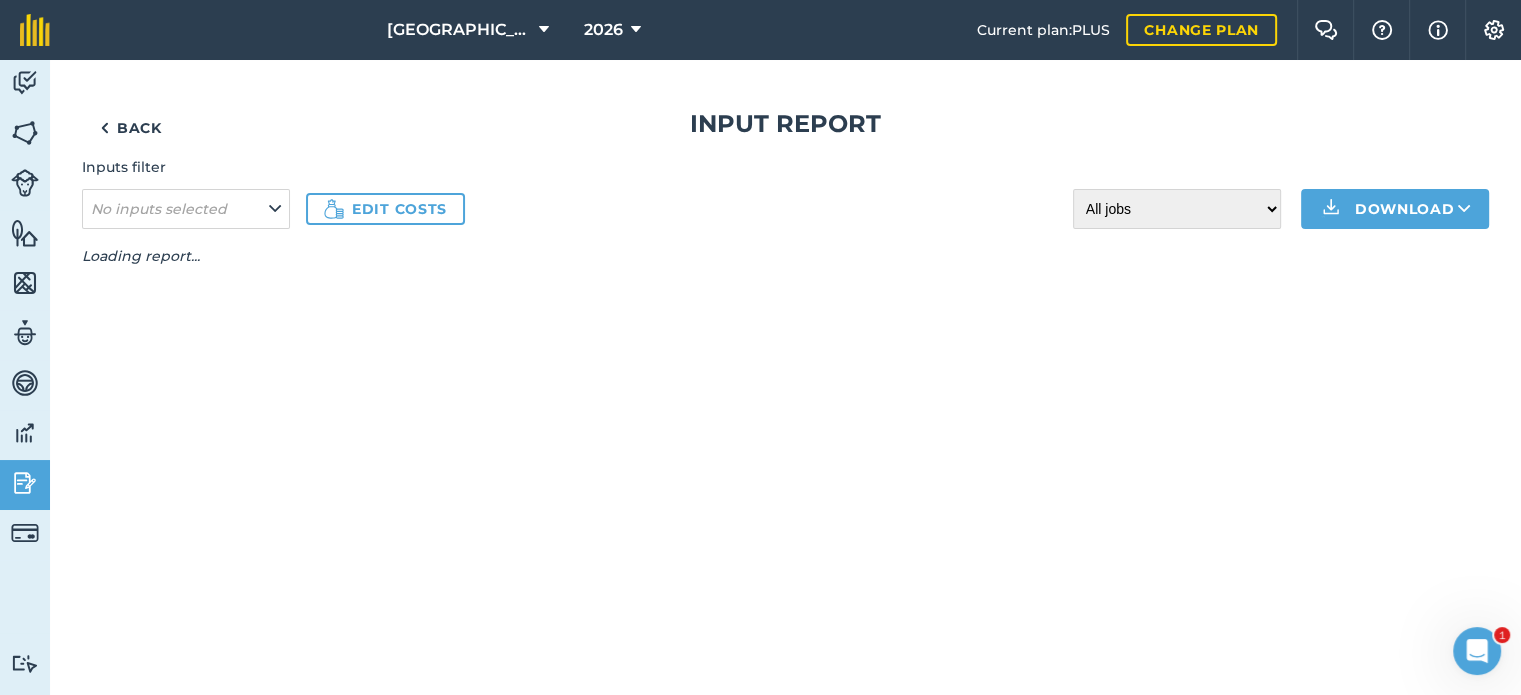 scroll, scrollTop: 0, scrollLeft: 0, axis: both 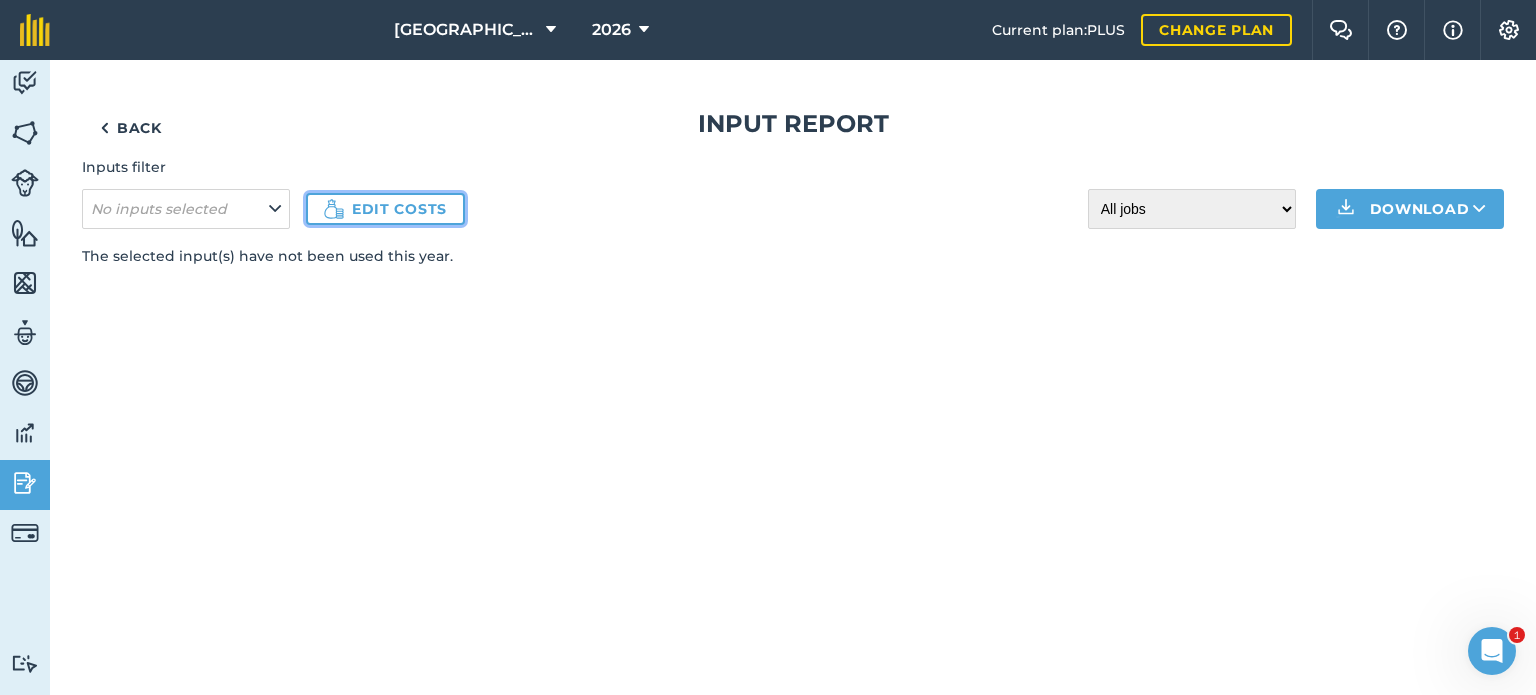 click on "Edit costs" at bounding box center [385, 209] 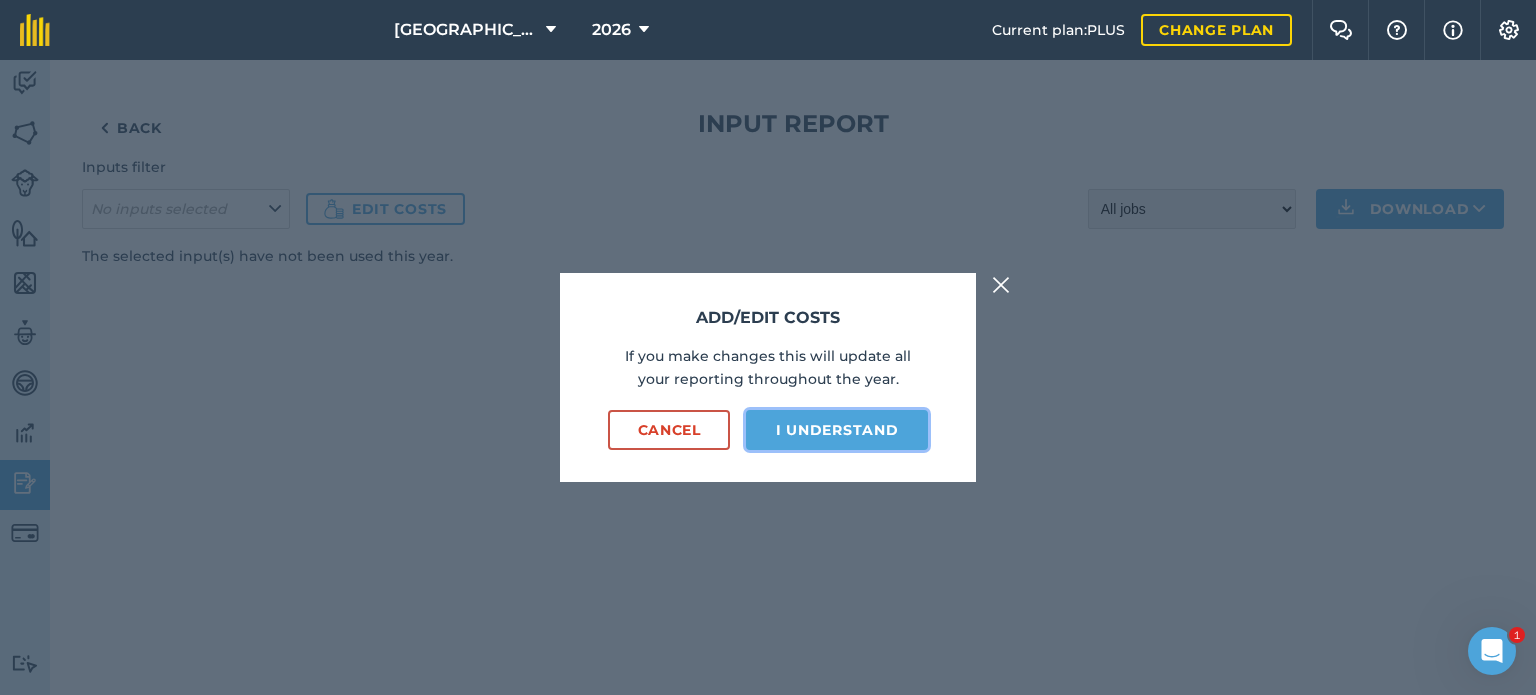 click on "I understand" at bounding box center [837, 430] 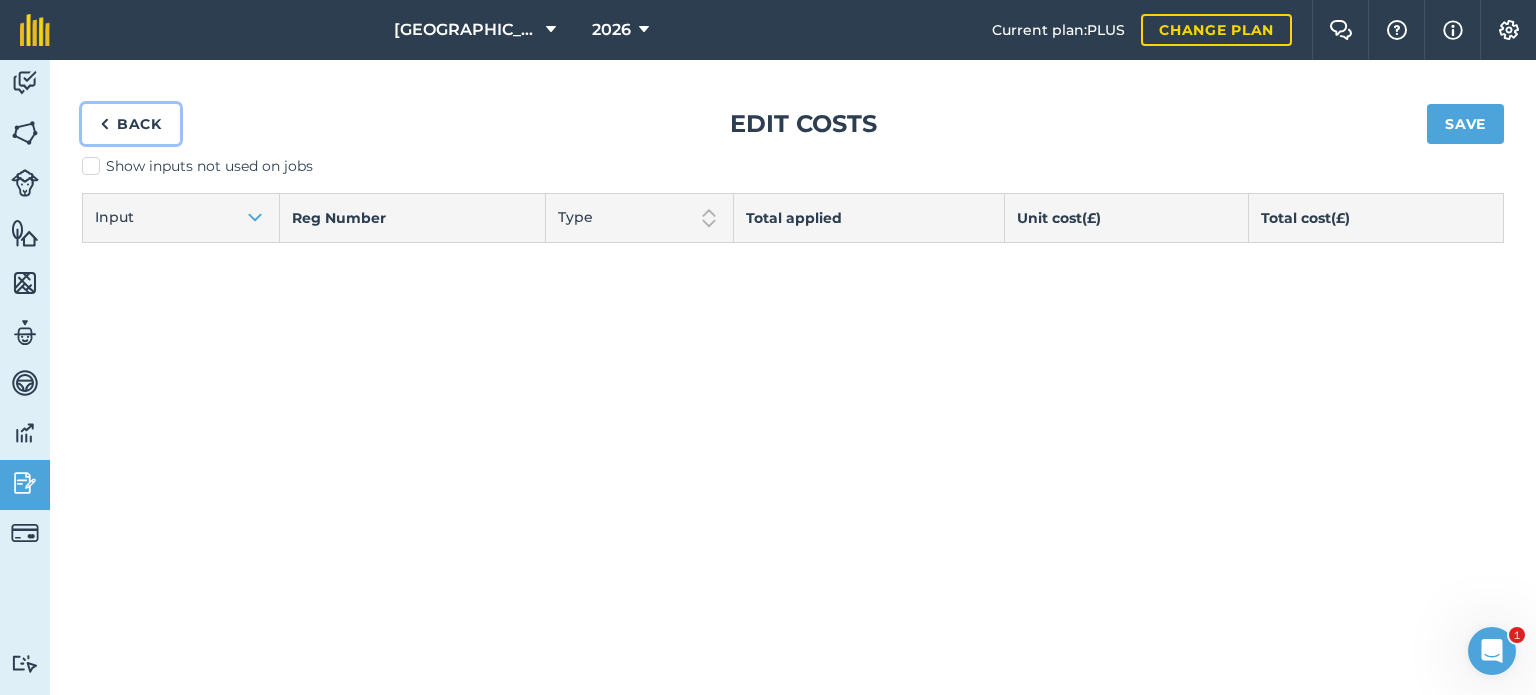 click on "Back" at bounding box center (131, 124) 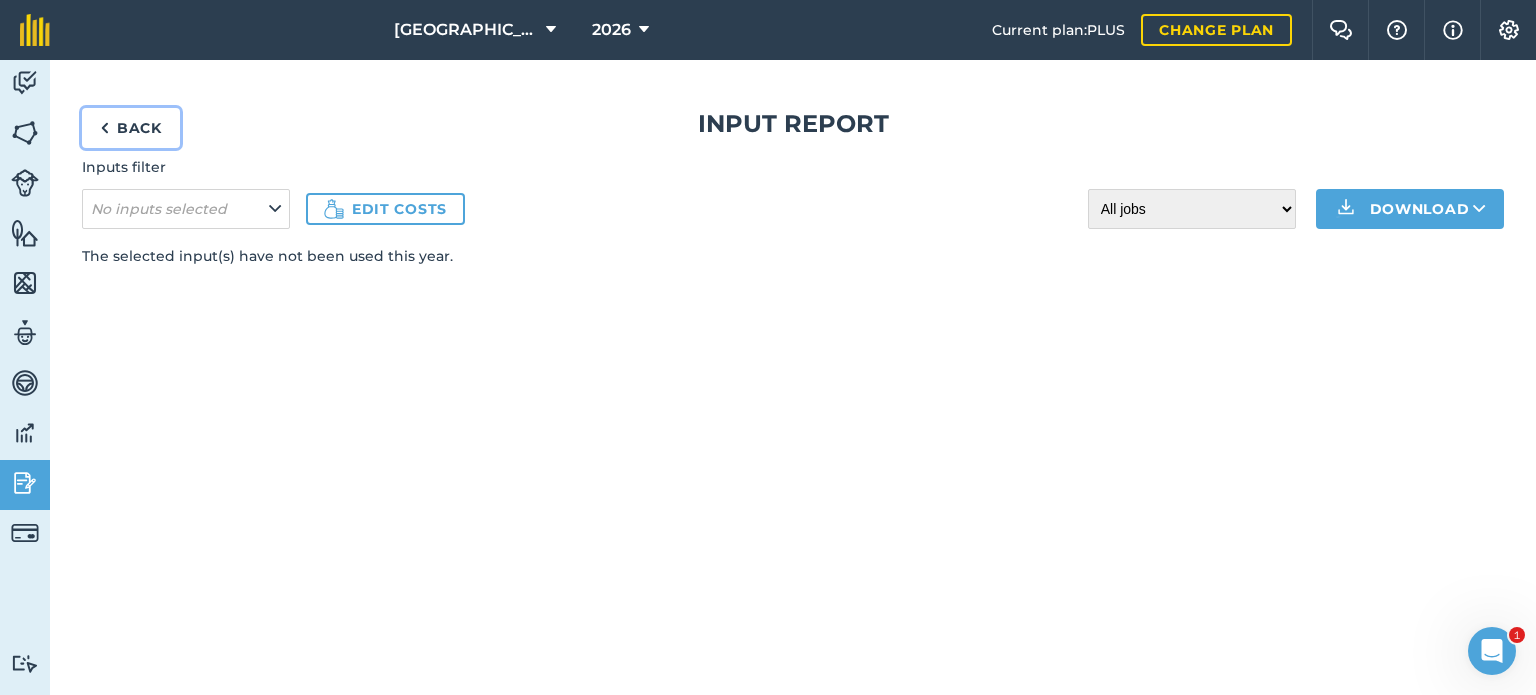 click on "Back" at bounding box center (131, 128) 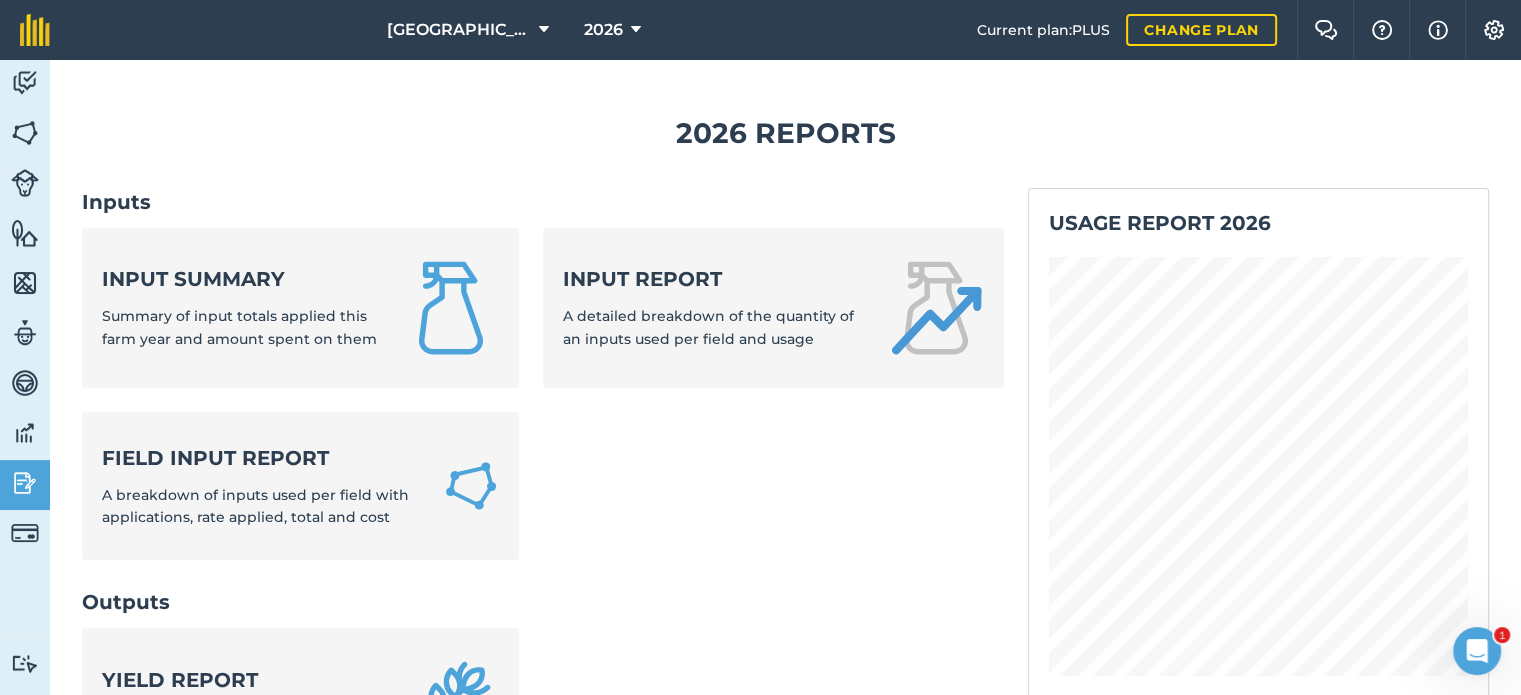click 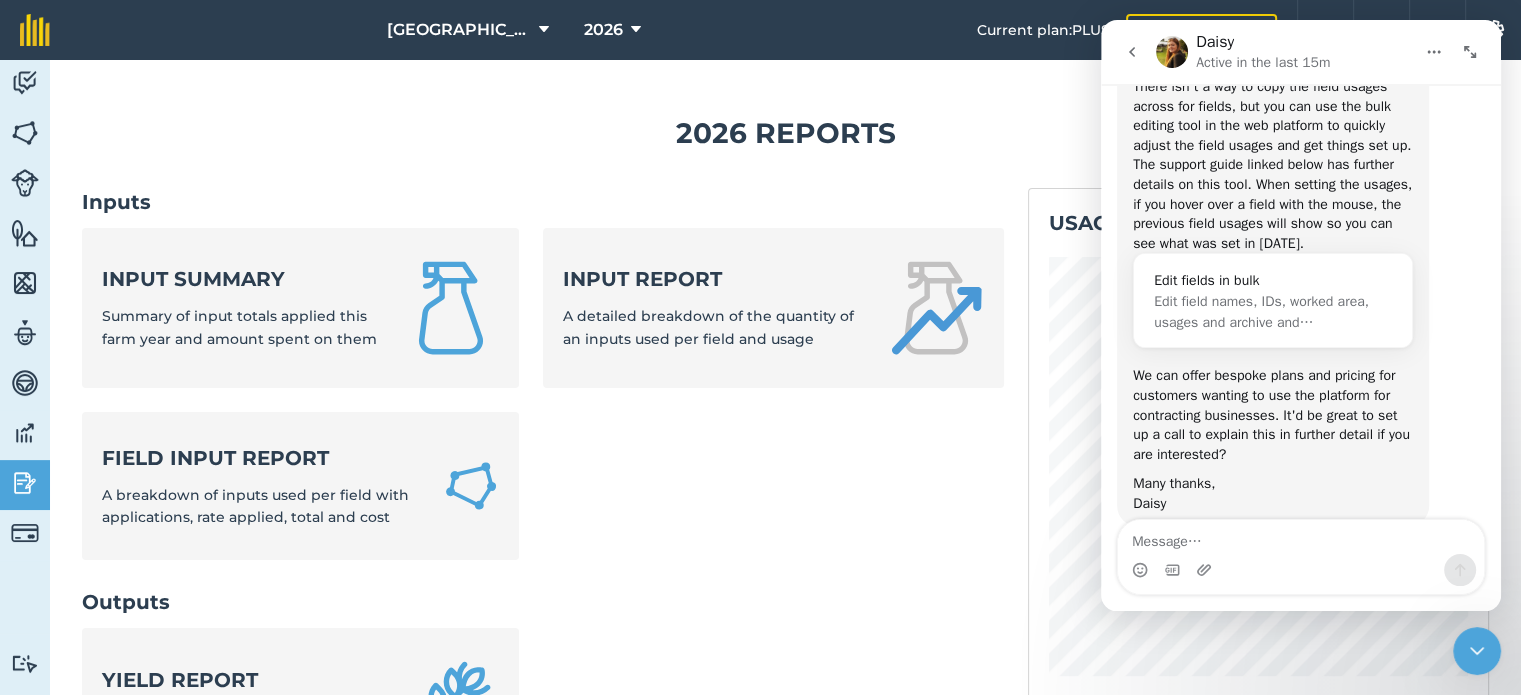 scroll, scrollTop: 2358, scrollLeft: 0, axis: vertical 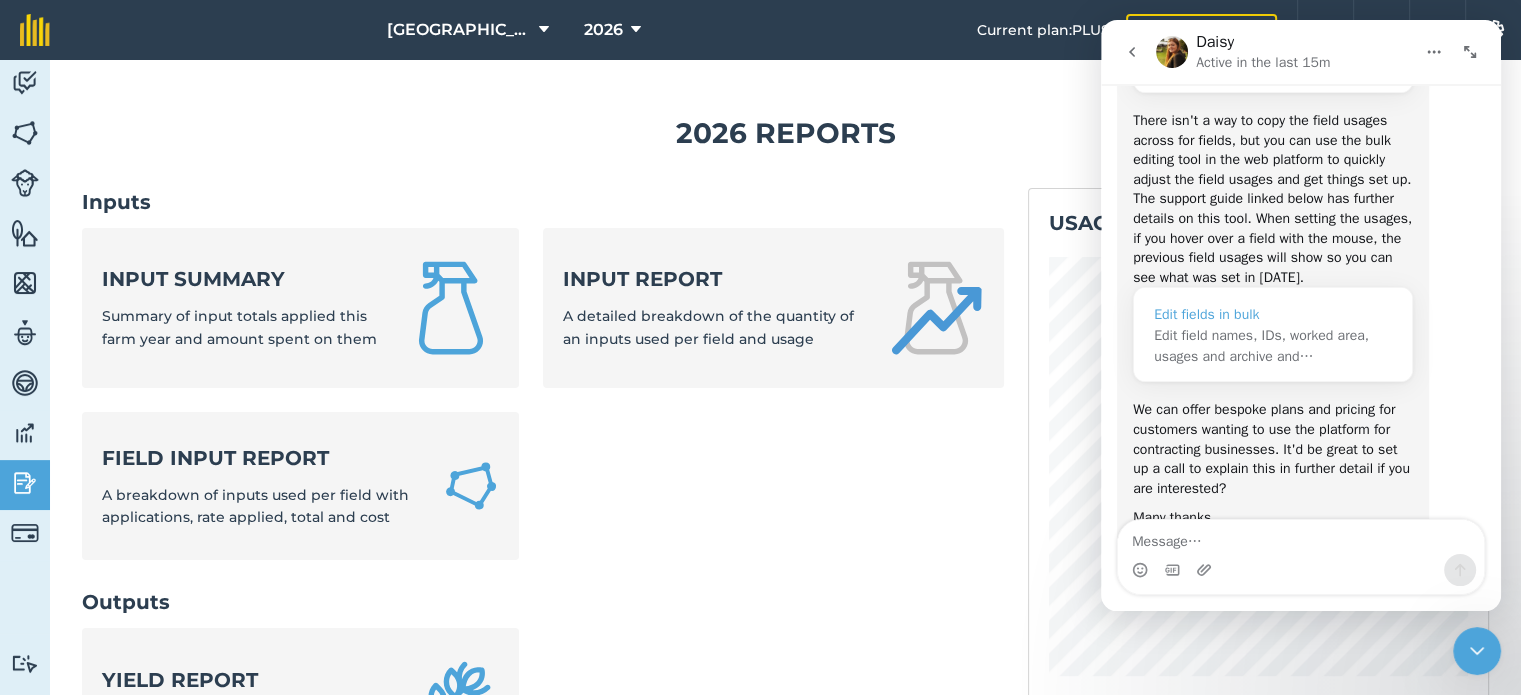 click on "Edit fields in bulk" at bounding box center (1273, 314) 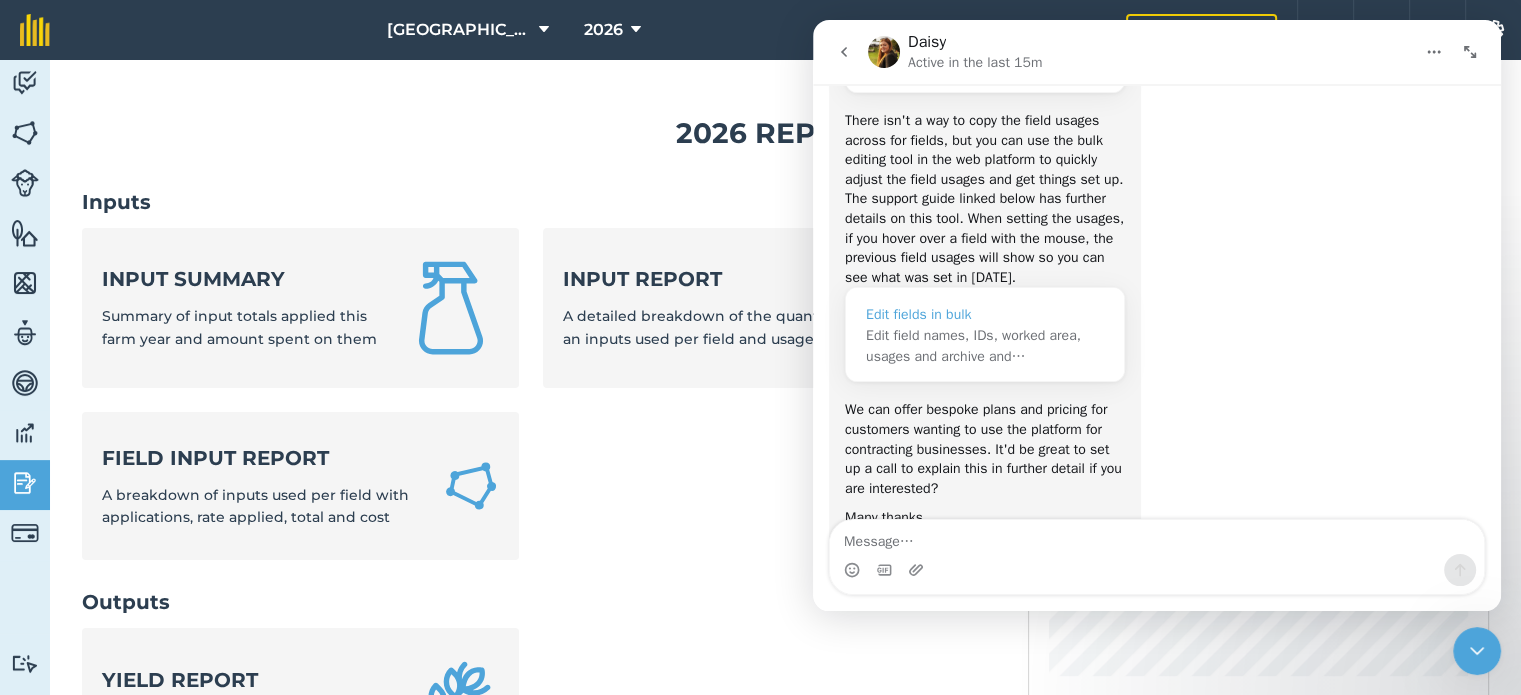 scroll, scrollTop: 0, scrollLeft: 0, axis: both 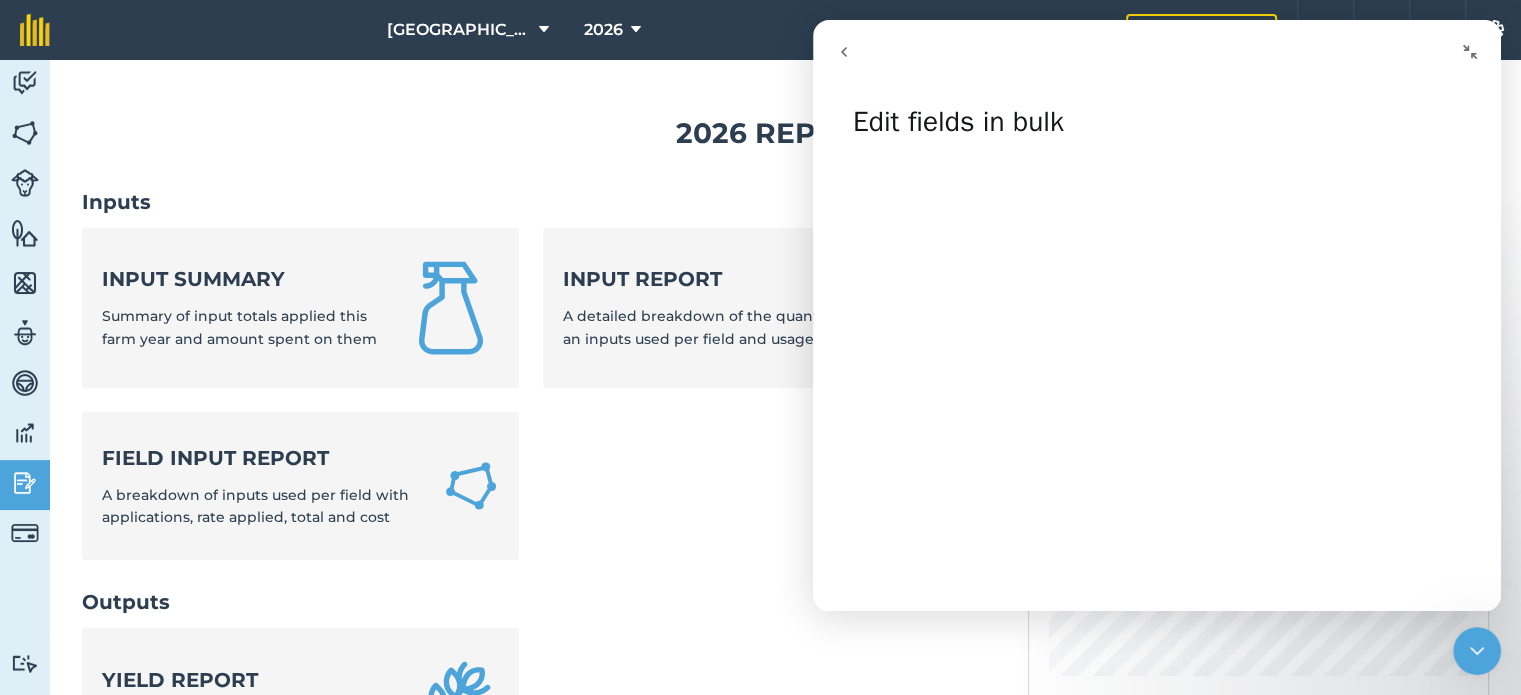 click 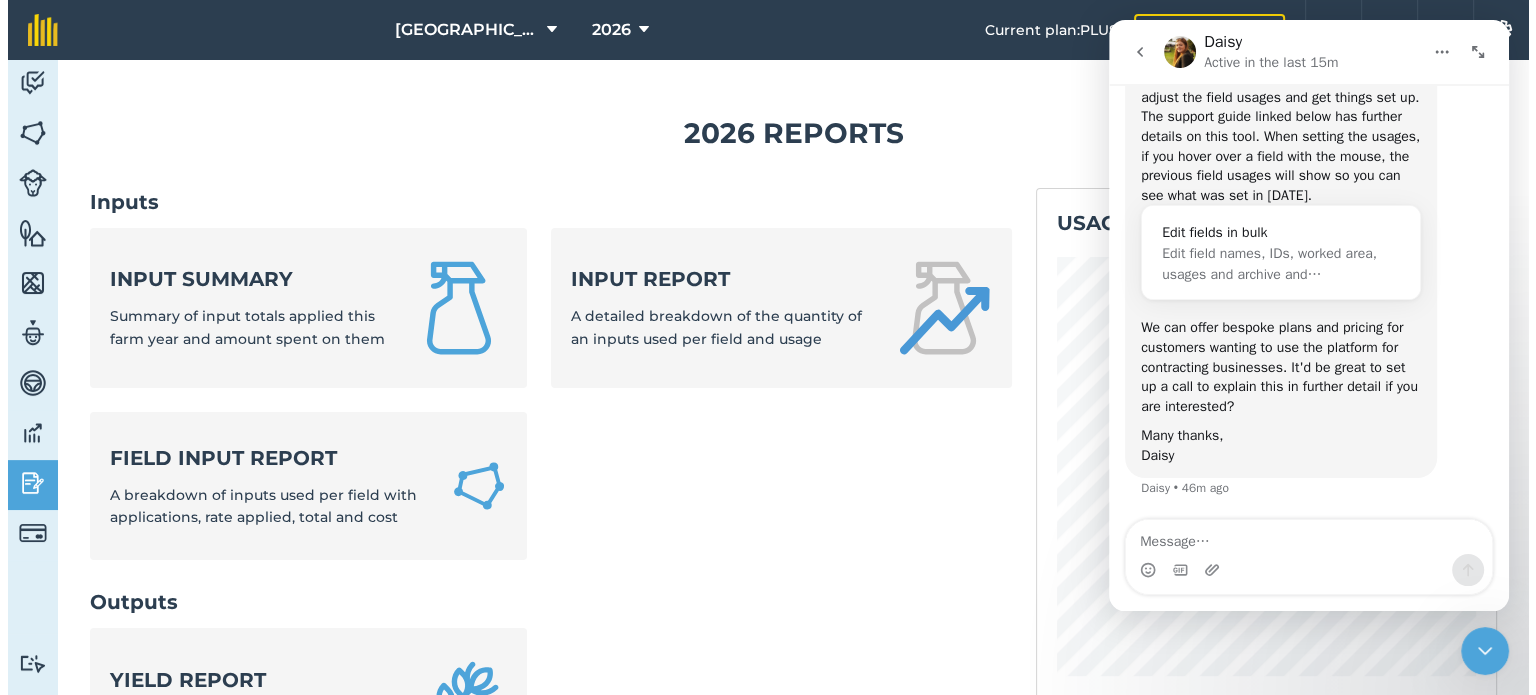 scroll, scrollTop: 2458, scrollLeft: 0, axis: vertical 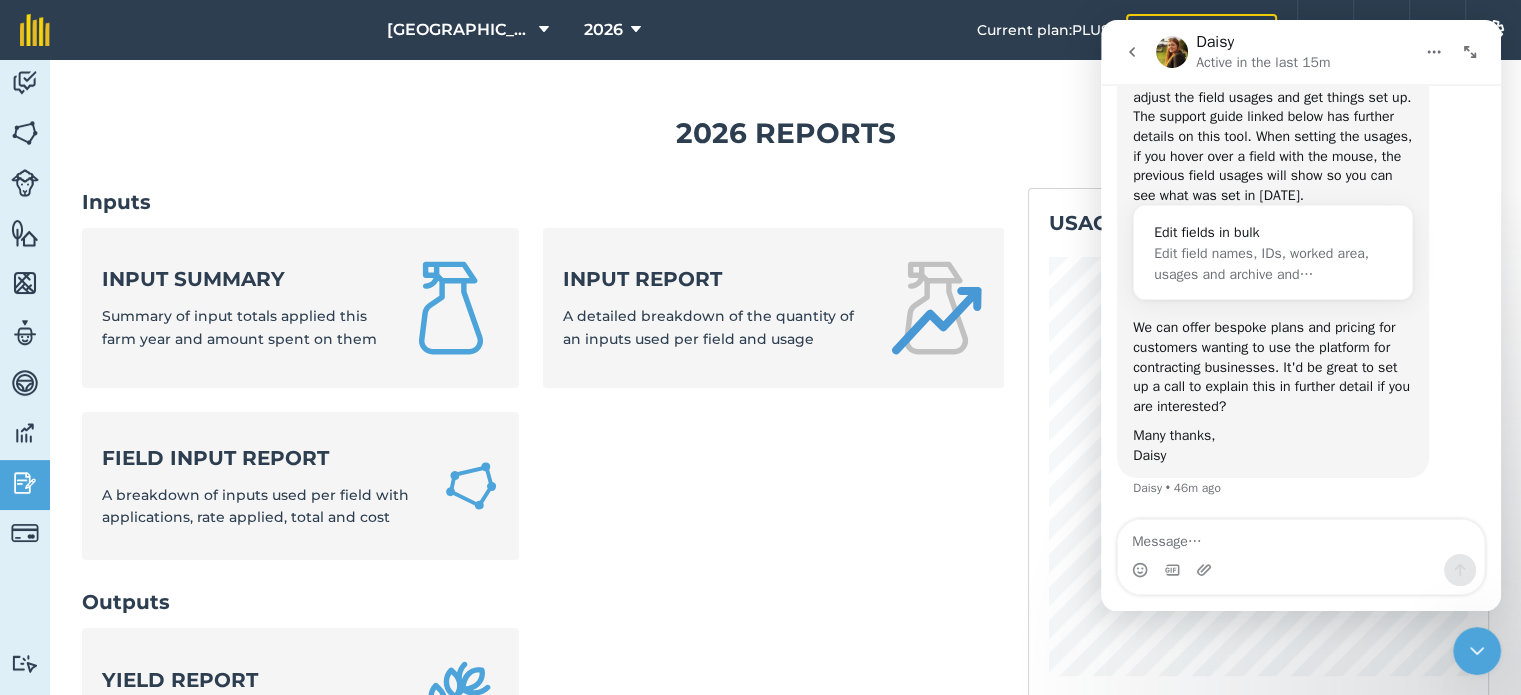 click 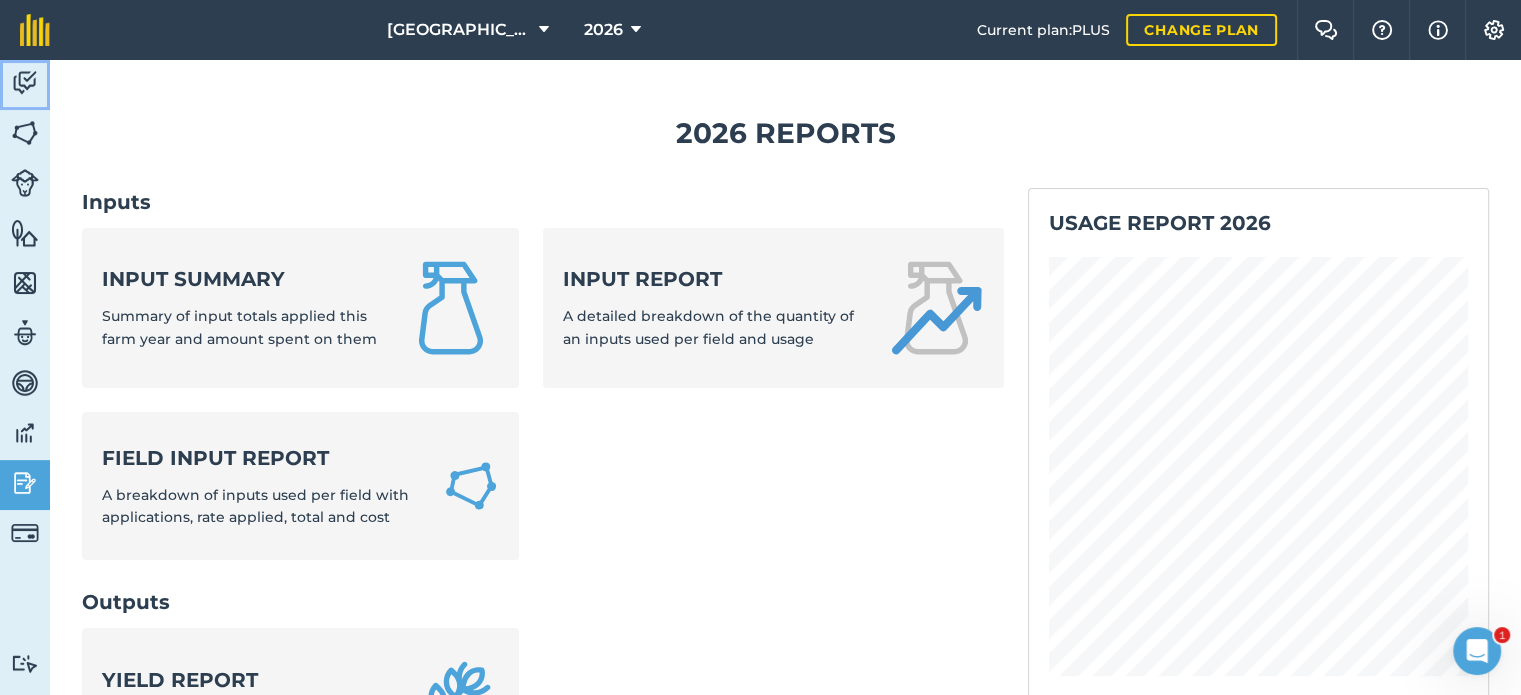 click at bounding box center (25, 83) 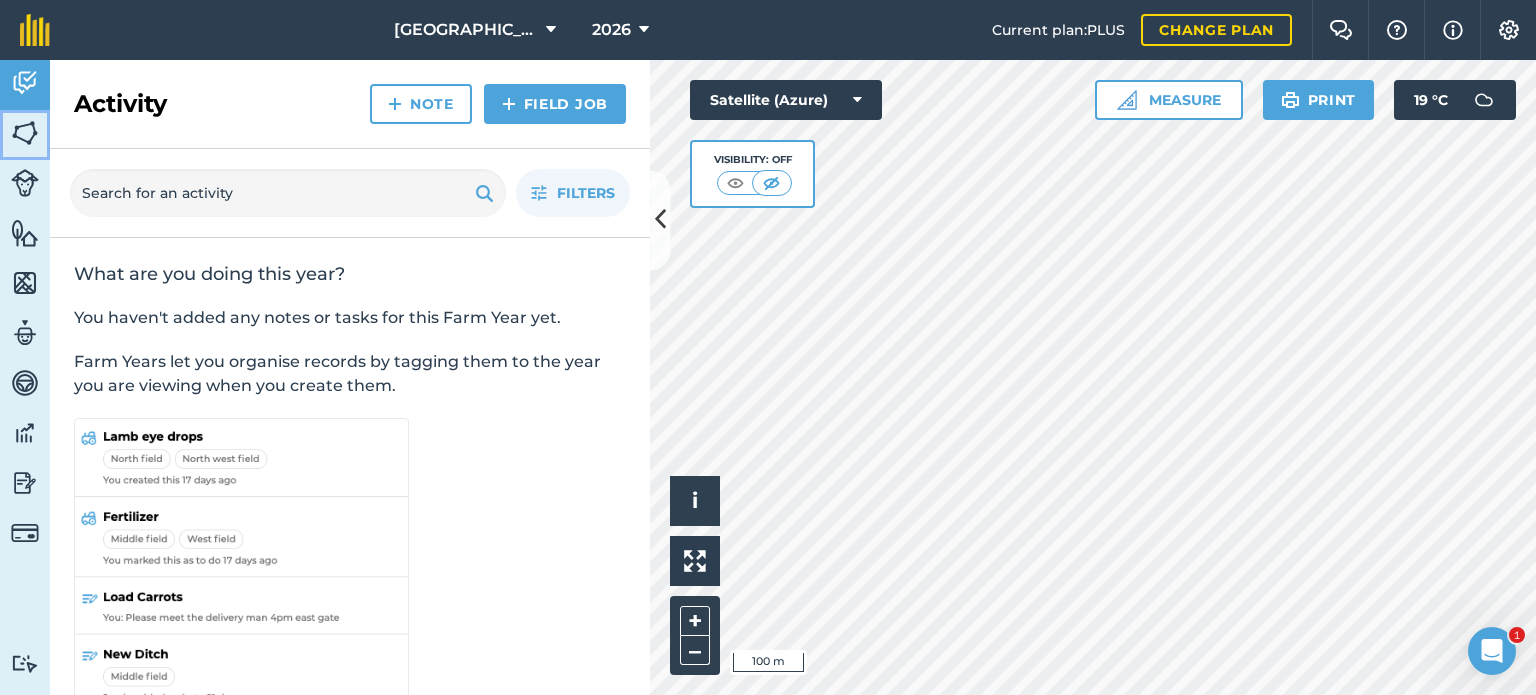 click at bounding box center [25, 133] 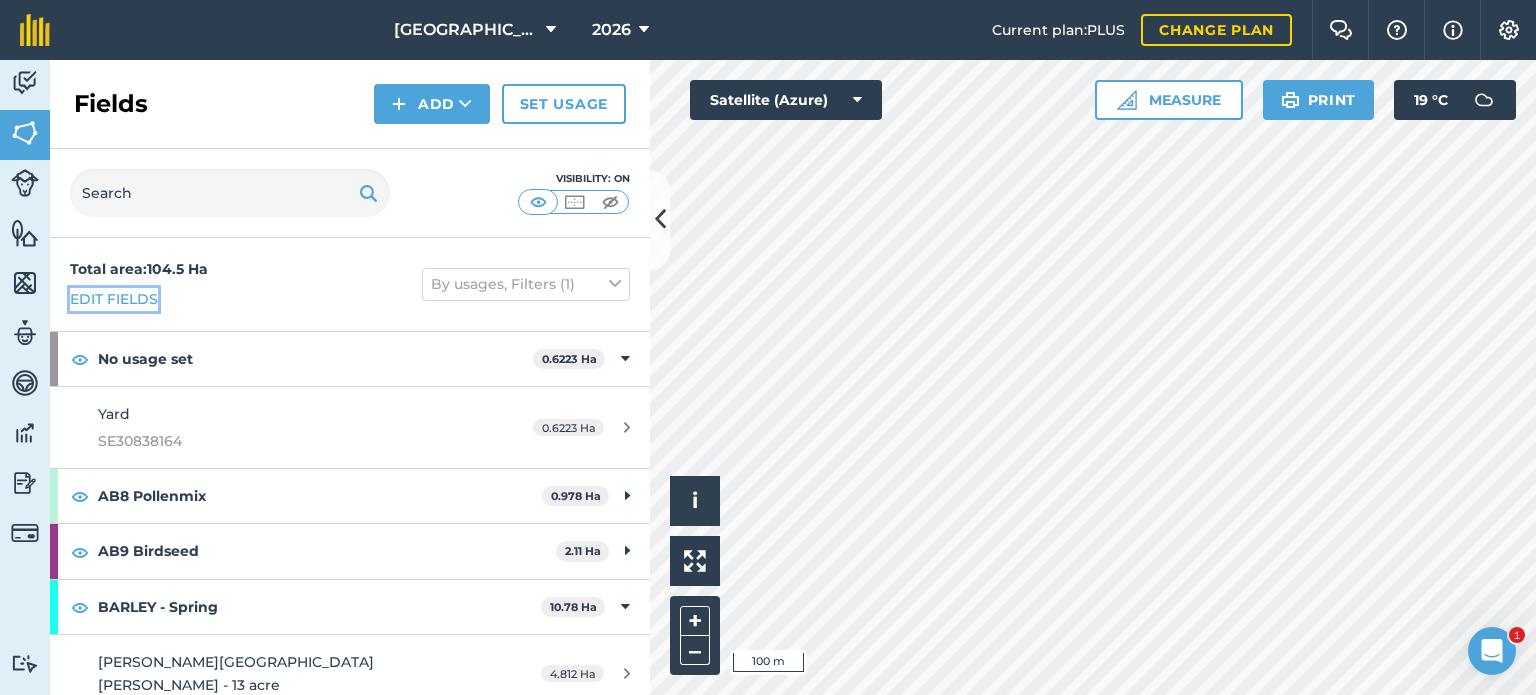 click on "Edit fields" at bounding box center (114, 299) 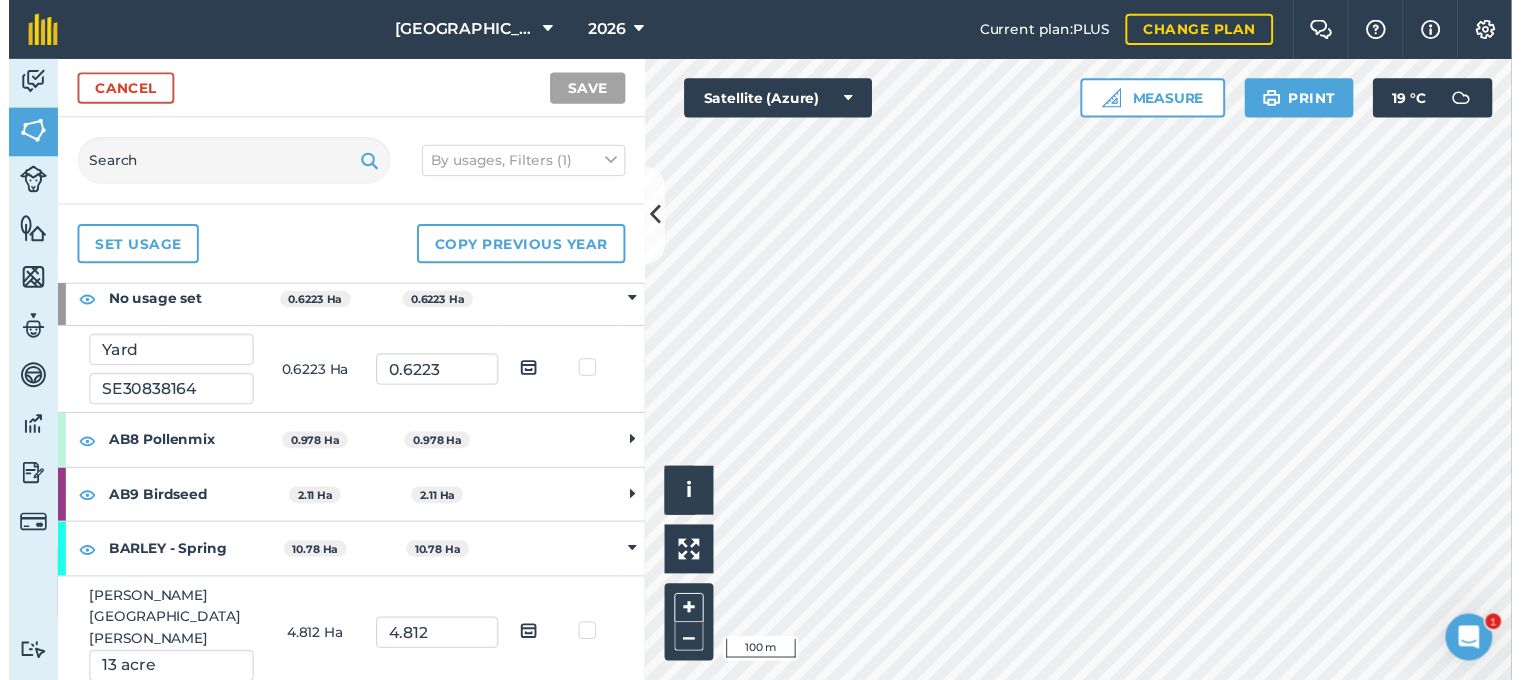 scroll, scrollTop: 0, scrollLeft: 0, axis: both 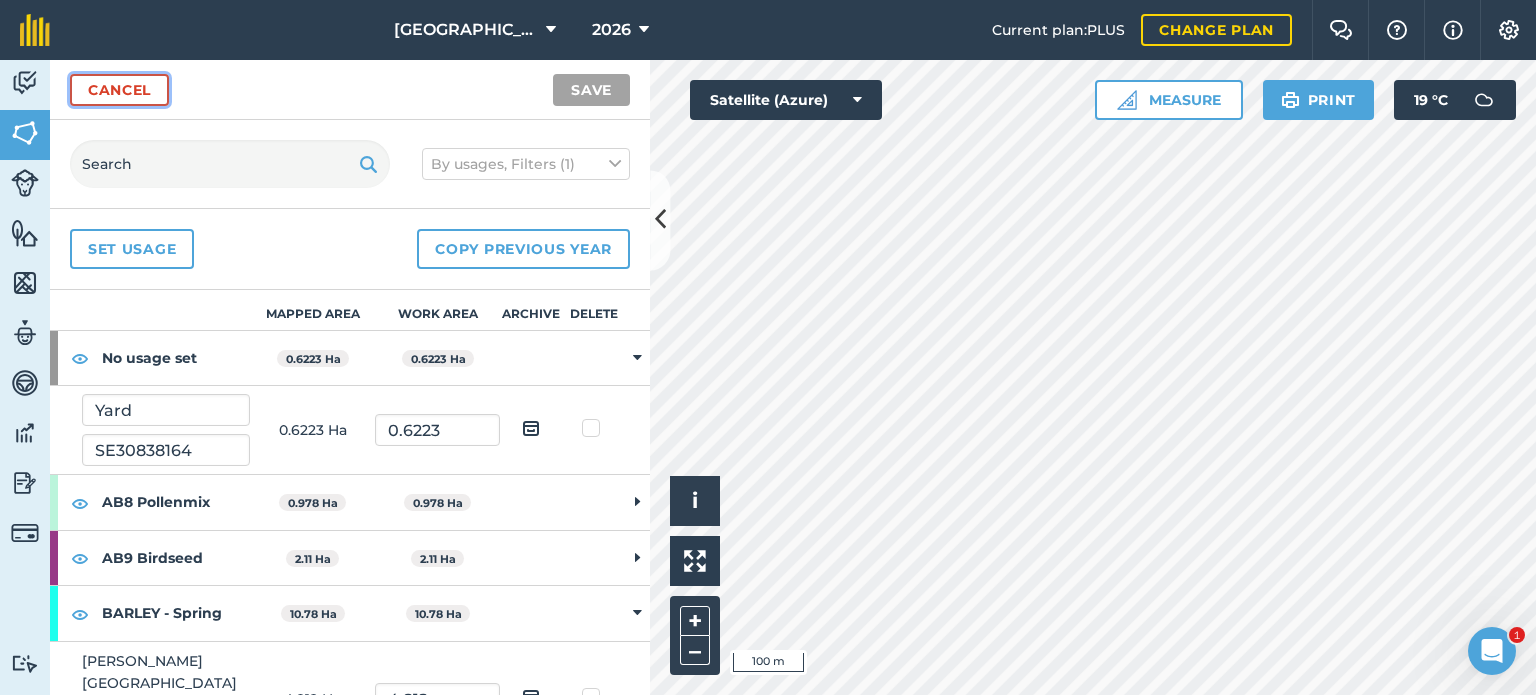 click on "Cancel" at bounding box center [119, 90] 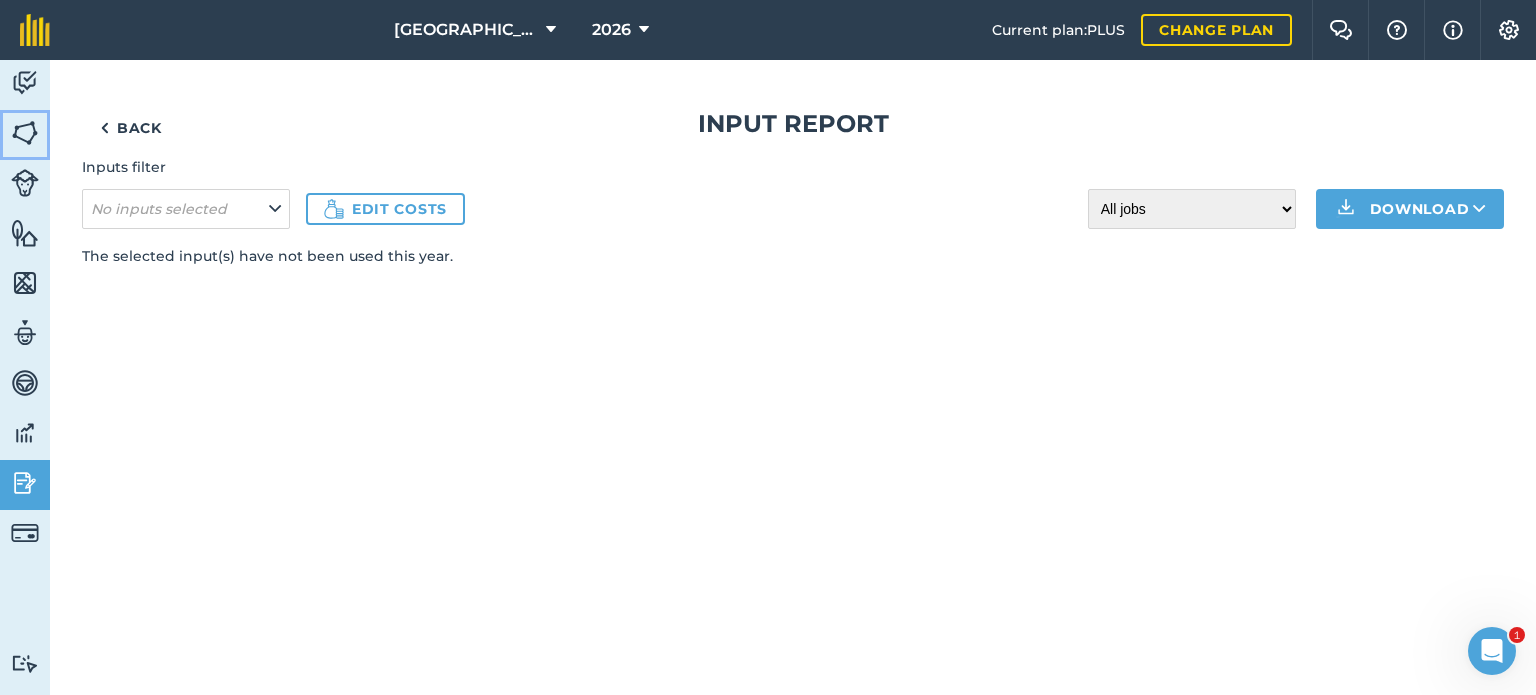 click at bounding box center (25, 133) 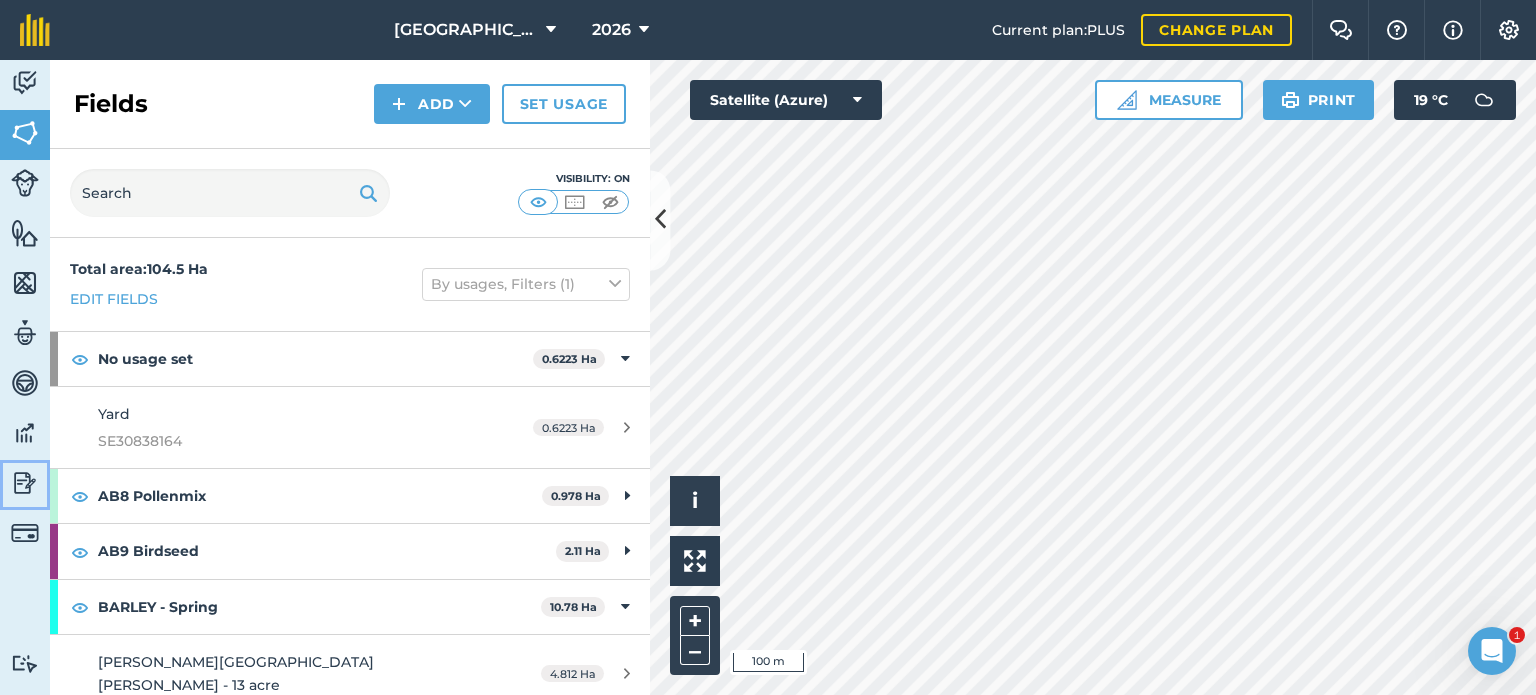 click at bounding box center (25, 483) 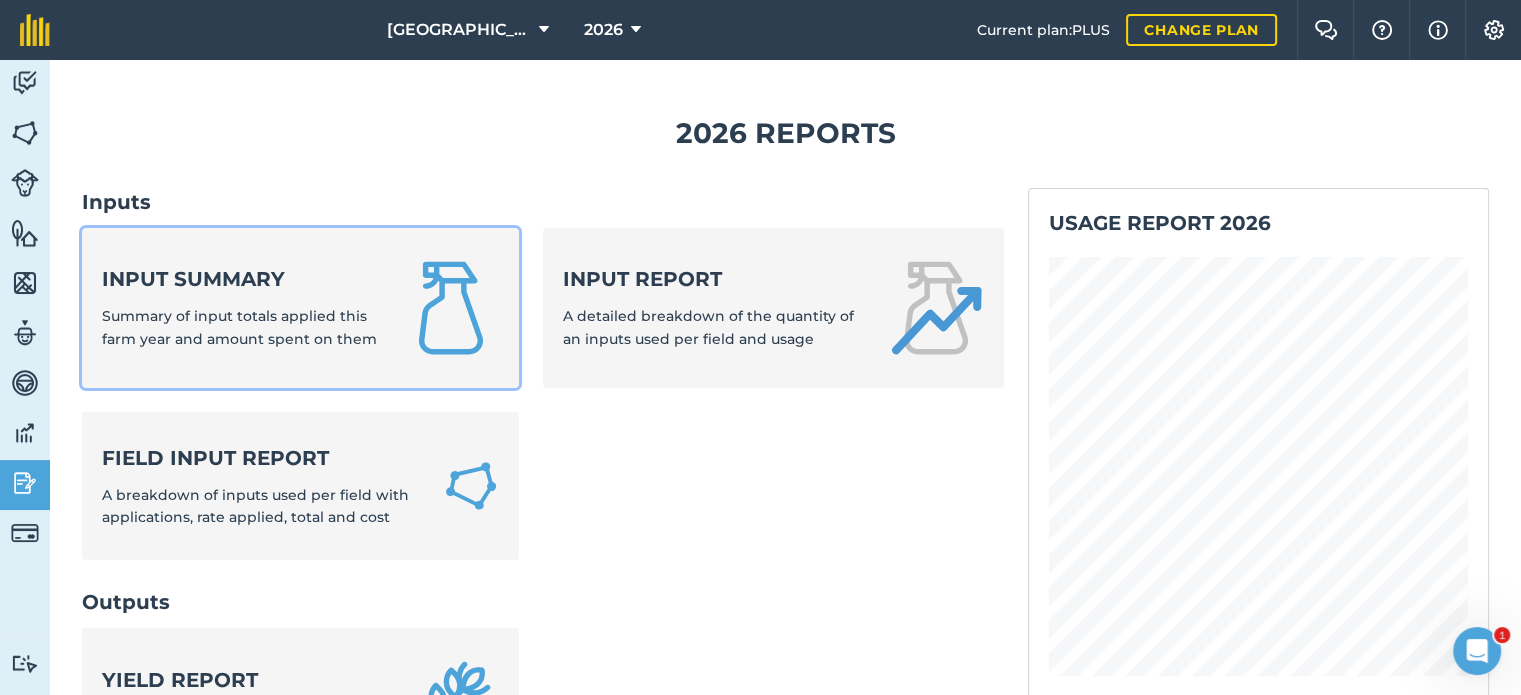 click on "Input summary Summary of input totals applied this farm year and amount spent on them" at bounding box center (240, 307) 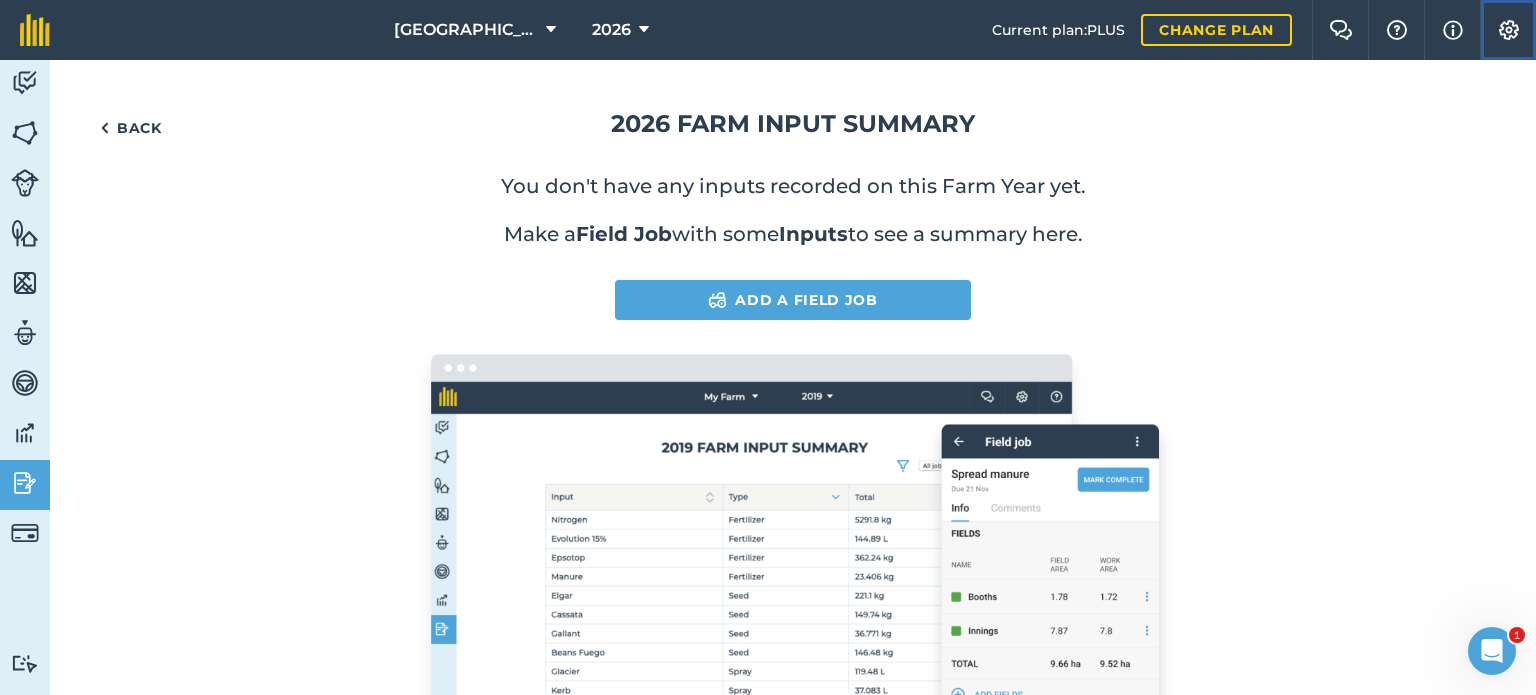 click at bounding box center [1509, 30] 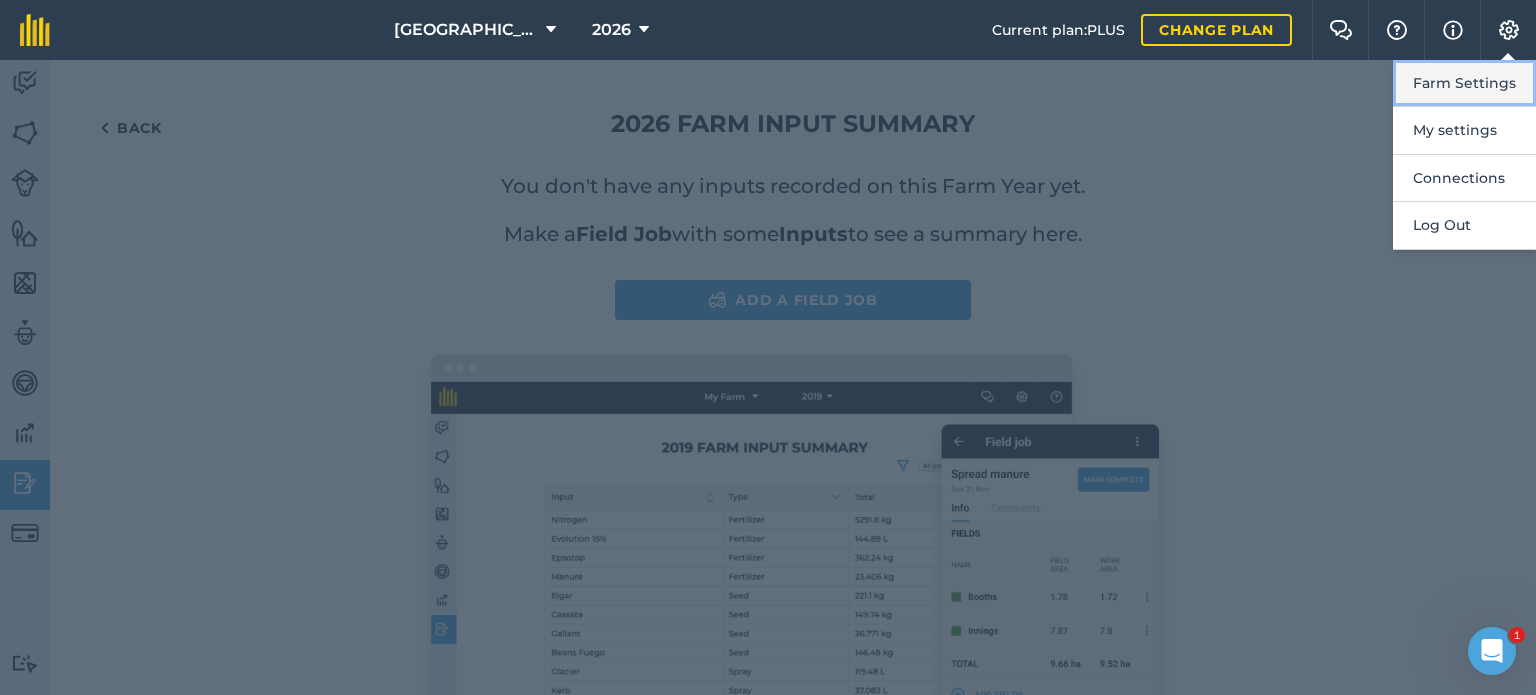 click on "Farm Settings" at bounding box center [1464, 83] 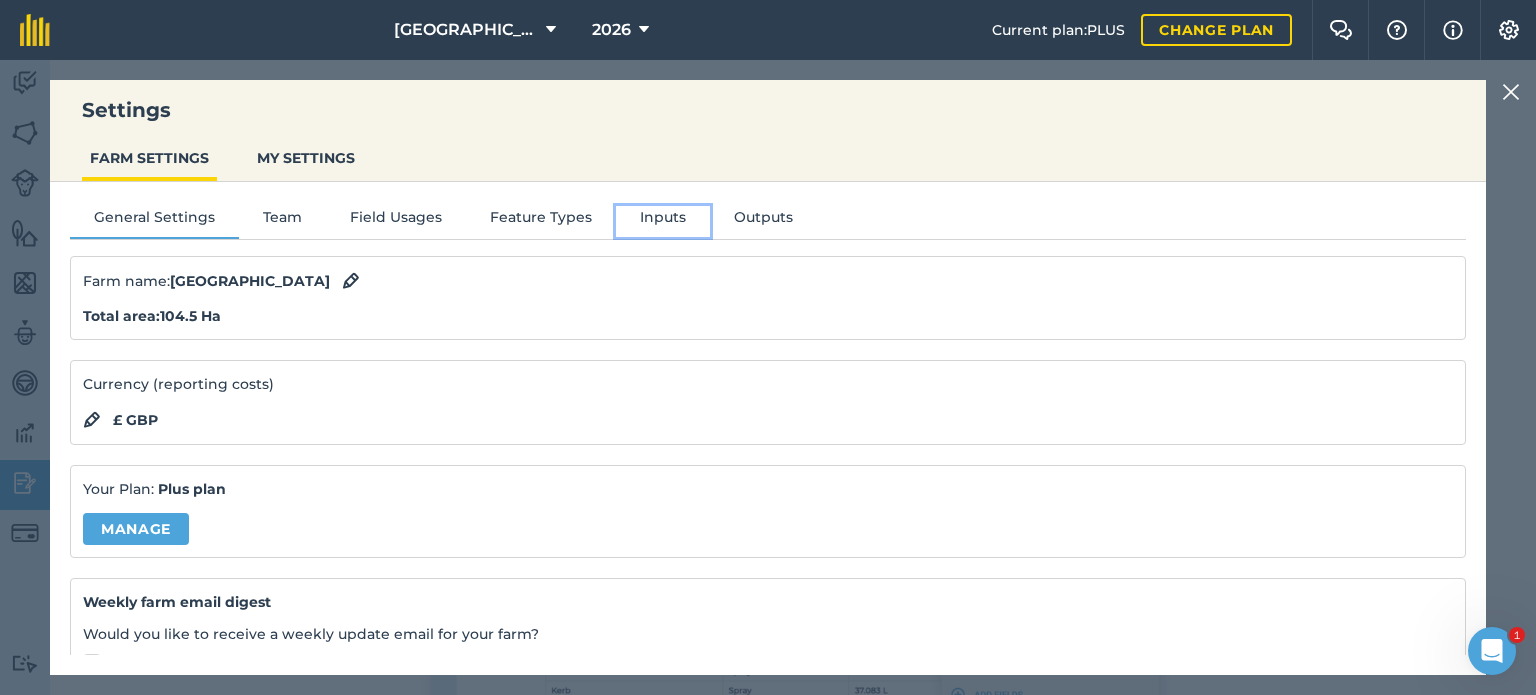 click on "Inputs" at bounding box center (663, 221) 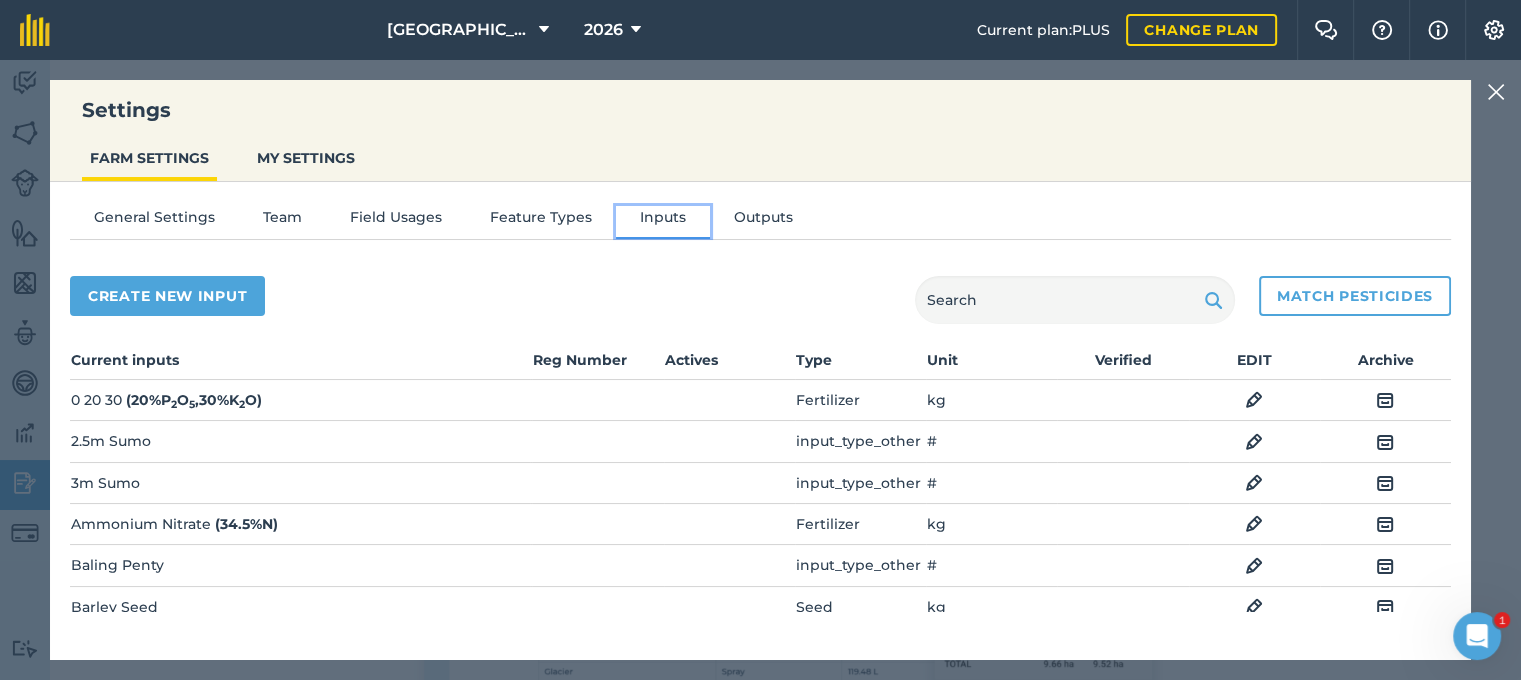 scroll, scrollTop: 2473, scrollLeft: 0, axis: vertical 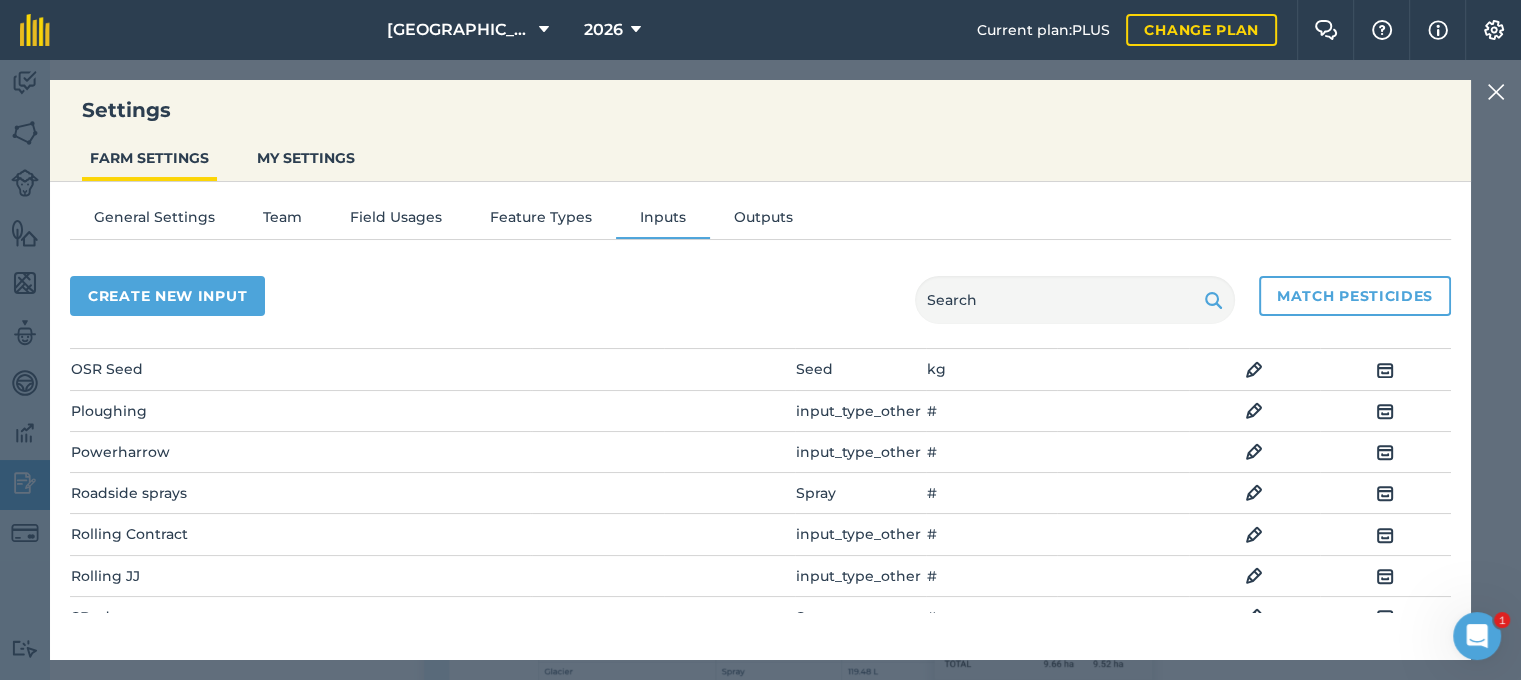 click at bounding box center (1496, 92) 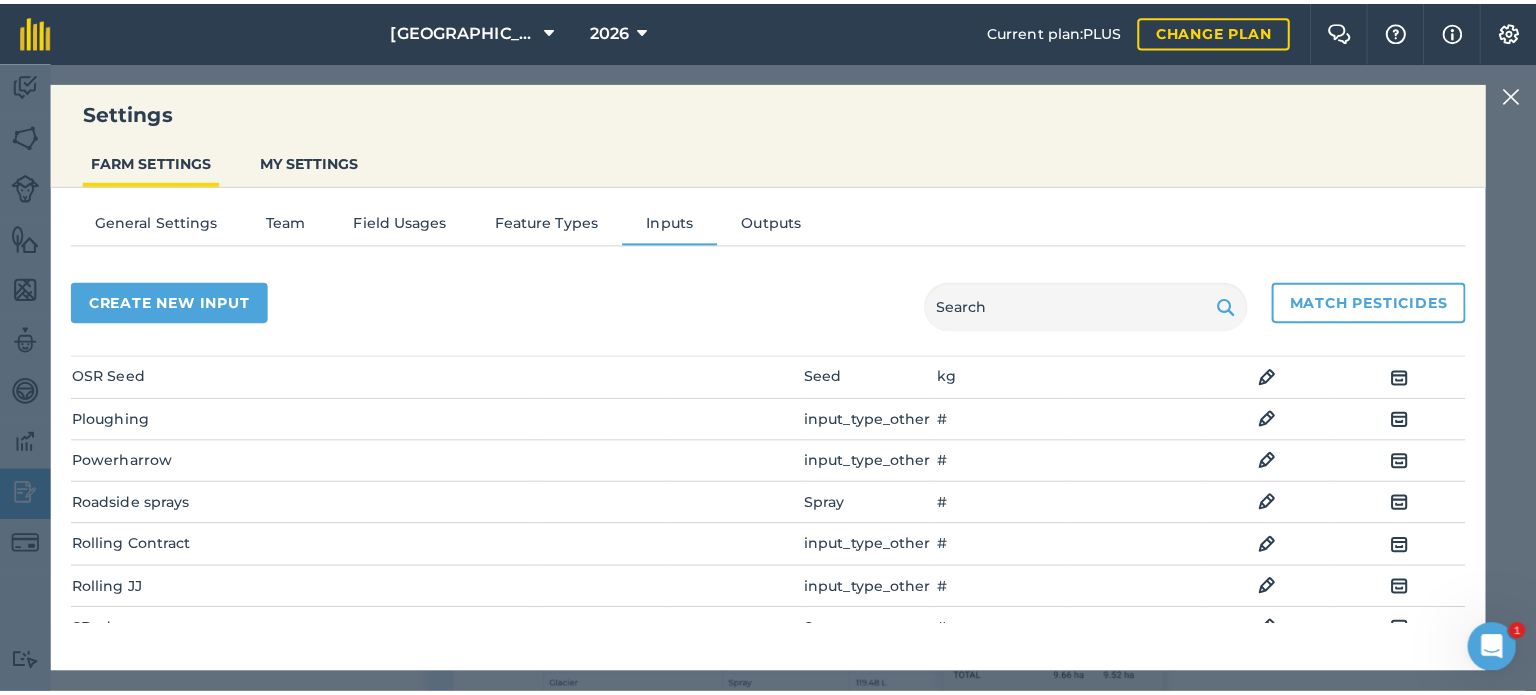 scroll, scrollTop: 2458, scrollLeft: 0, axis: vertical 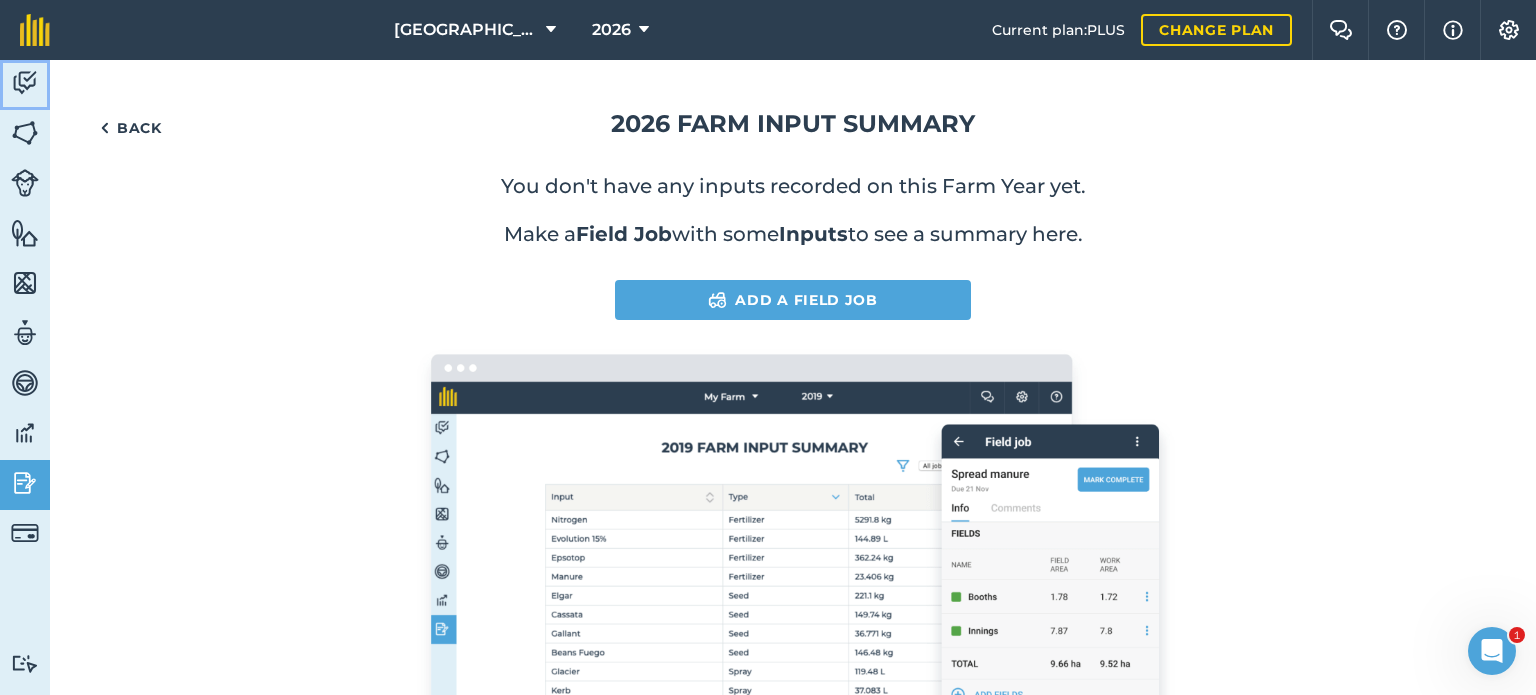 click at bounding box center [25, 83] 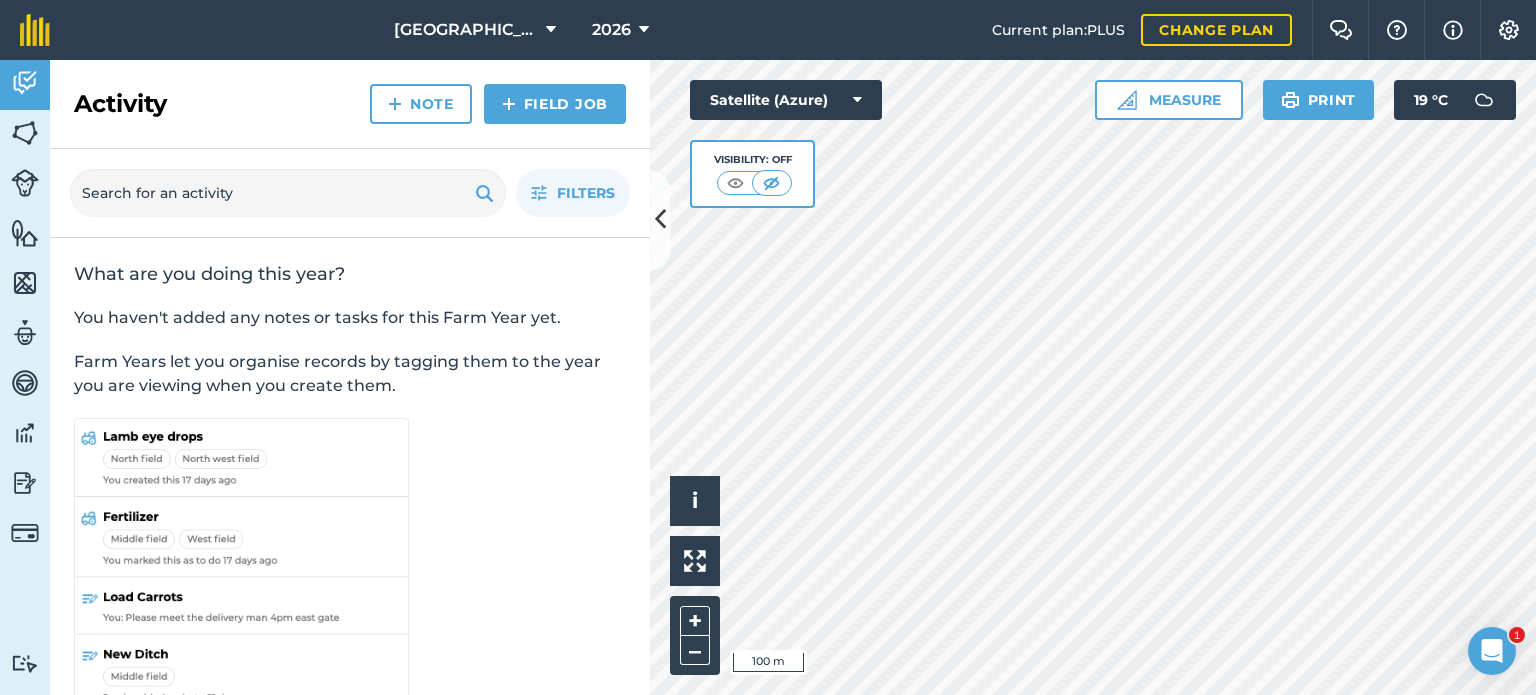 click 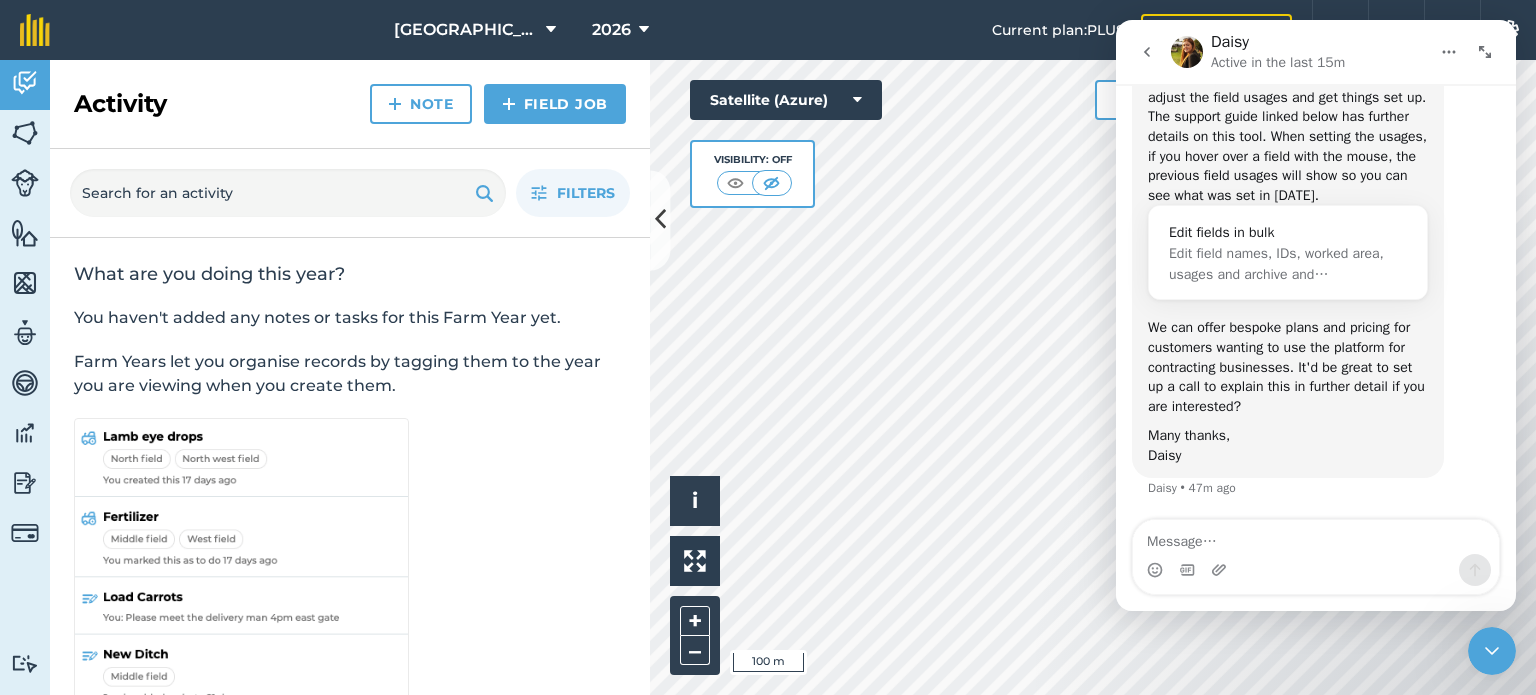 scroll, scrollTop: 2458, scrollLeft: 0, axis: vertical 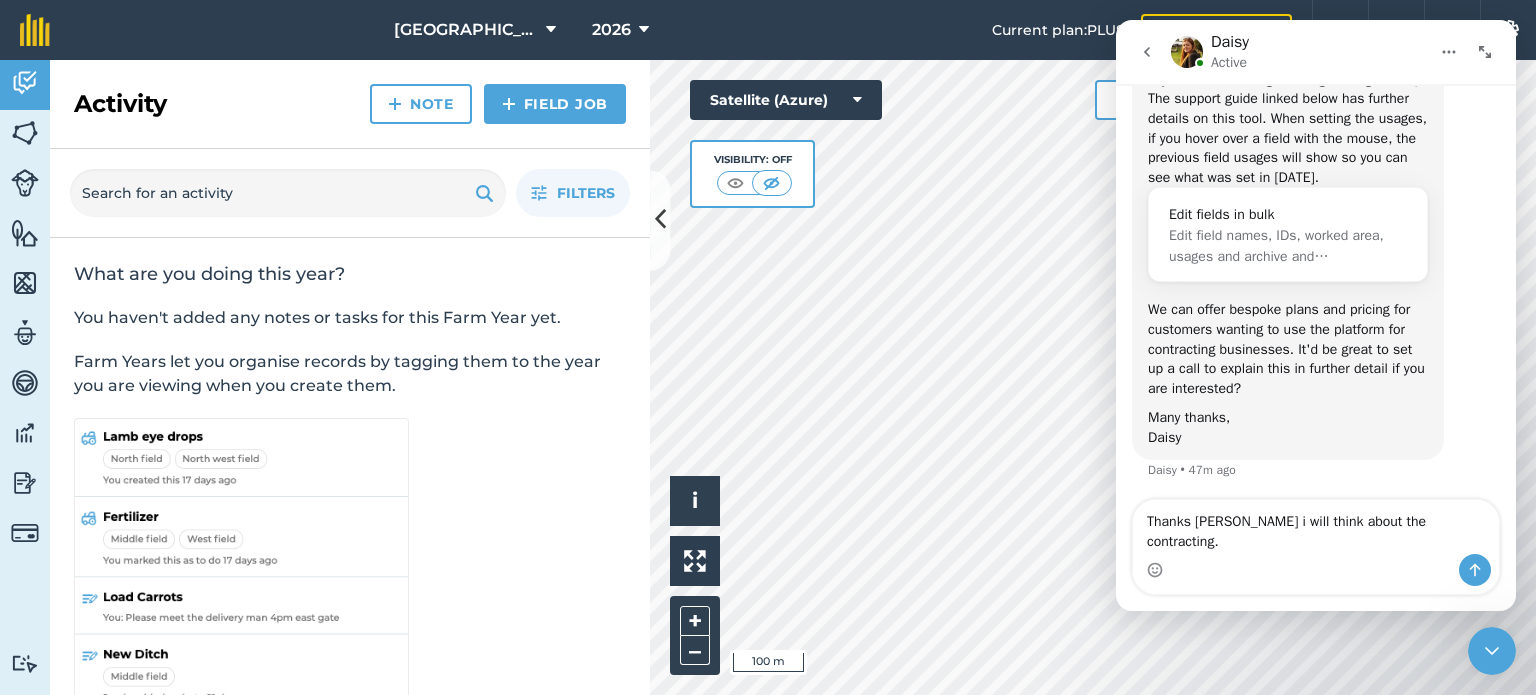 type on "Thanks [PERSON_NAME] i will think about the contracting." 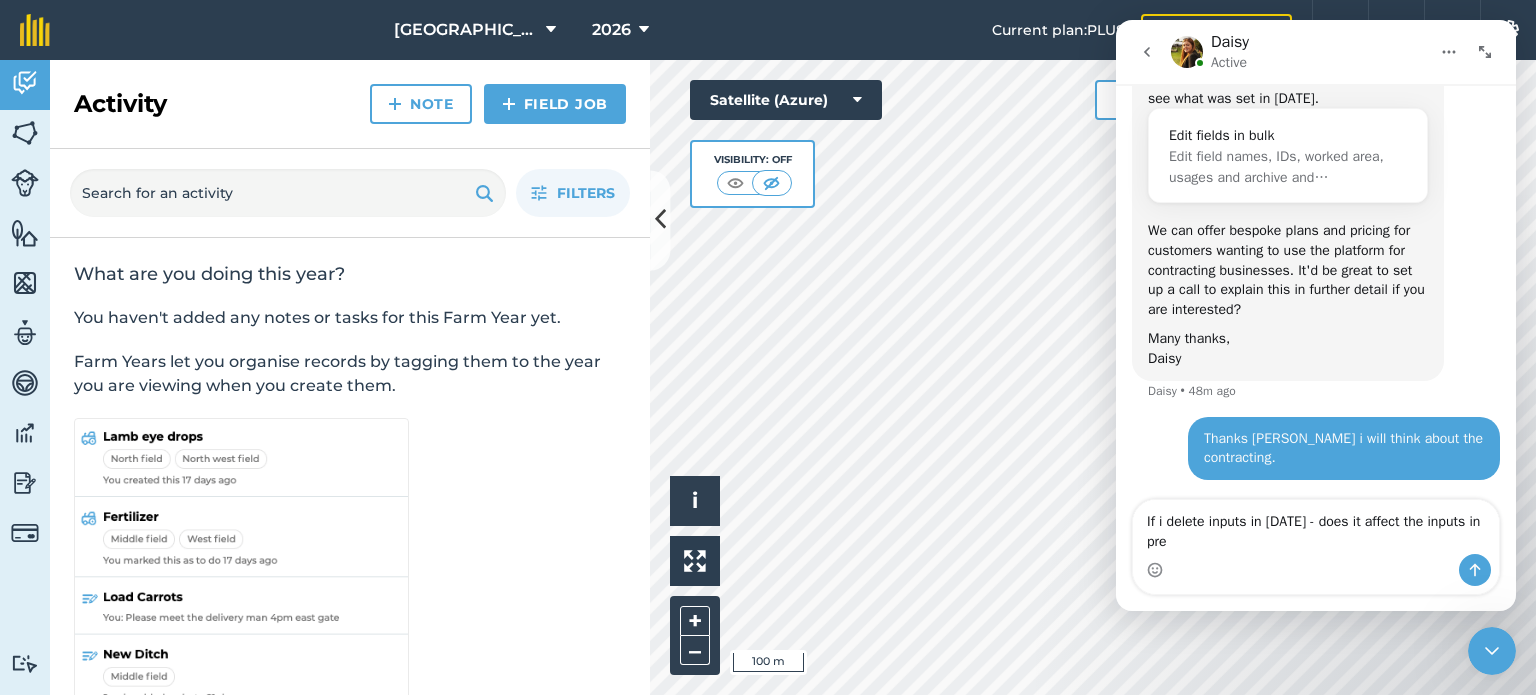 scroll, scrollTop: 2557, scrollLeft: 0, axis: vertical 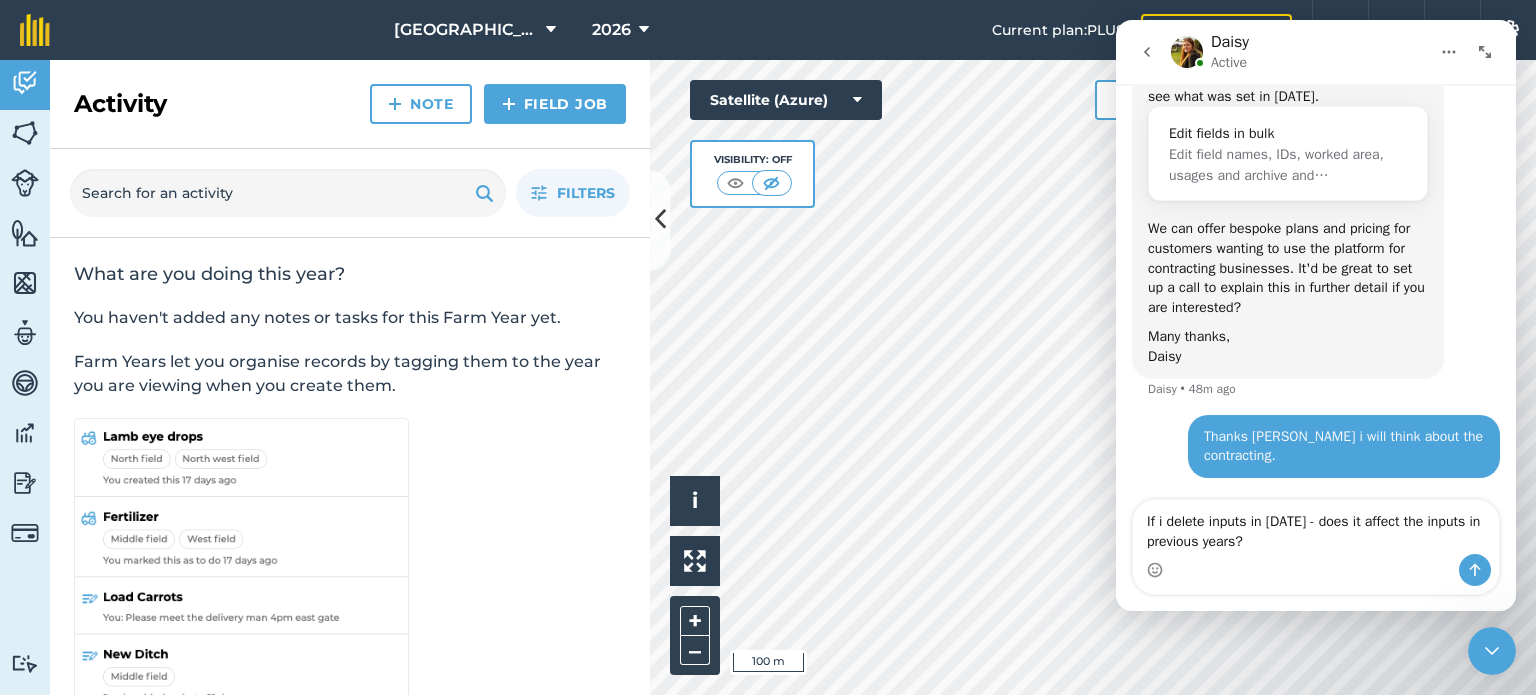 type on "If i delete inputs in [DATE] - does it affect the inputs in previous years?" 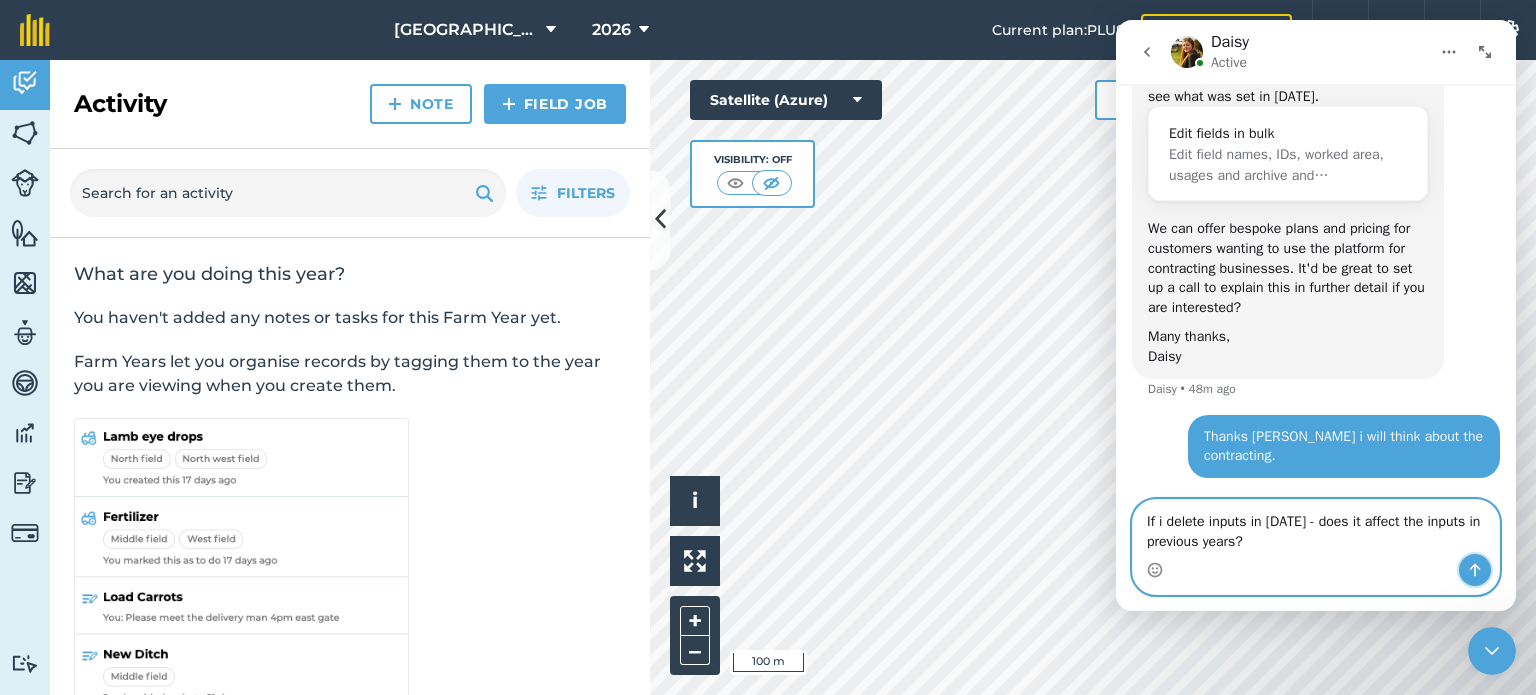 click 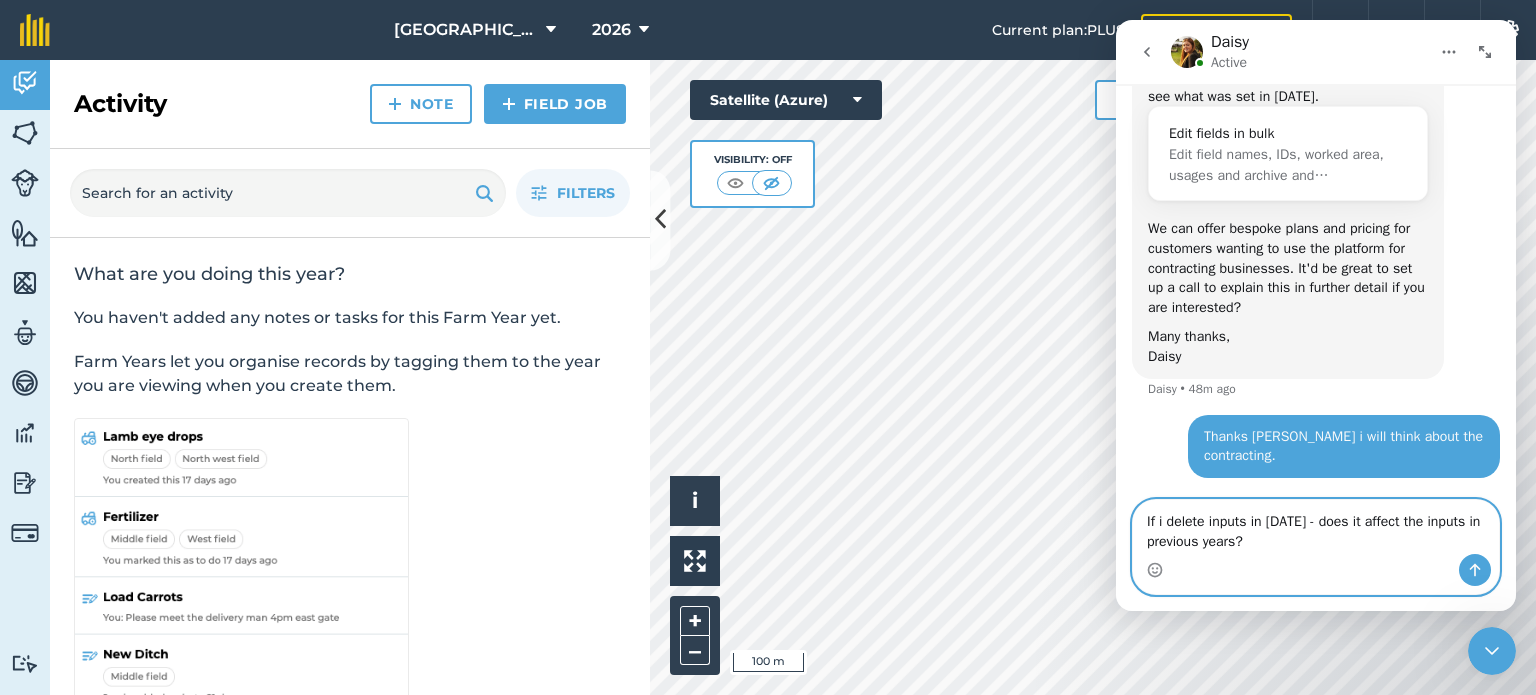 type 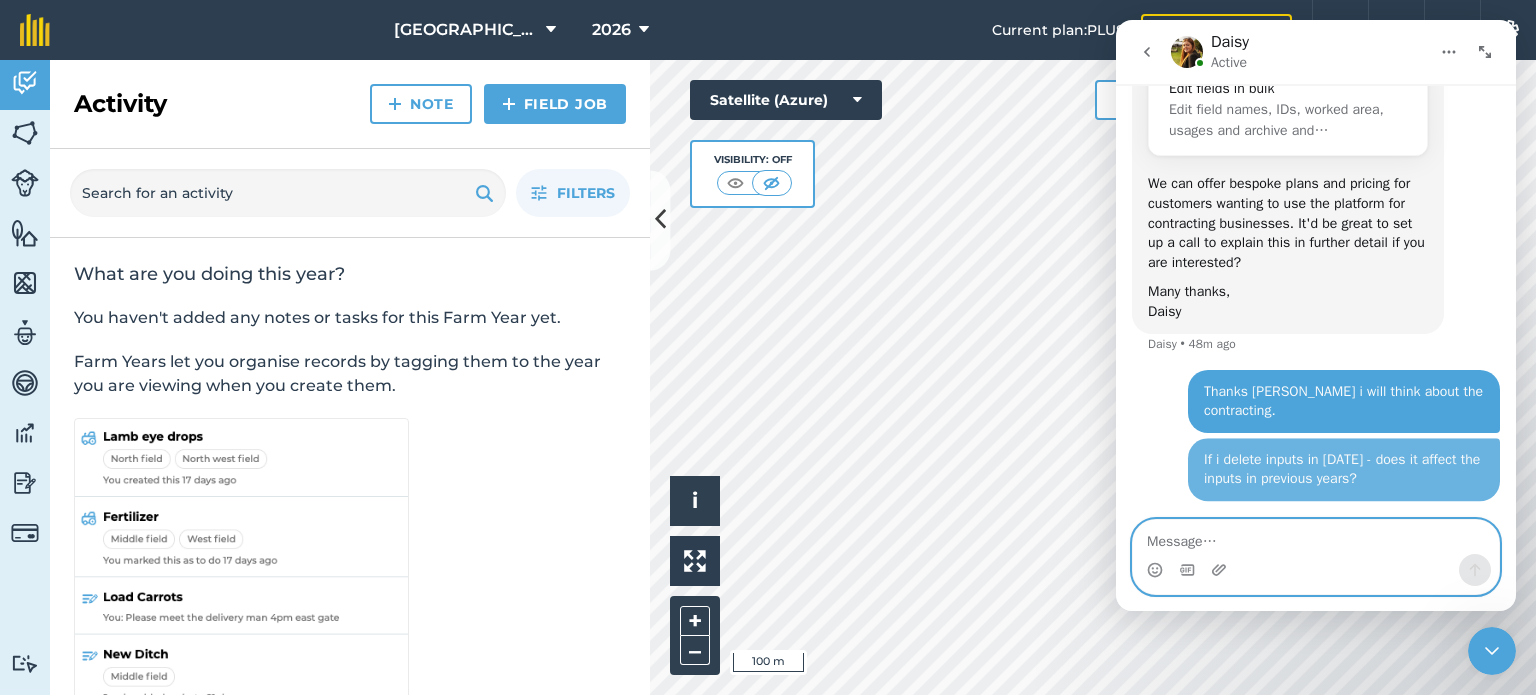 scroll, scrollTop: 2603, scrollLeft: 0, axis: vertical 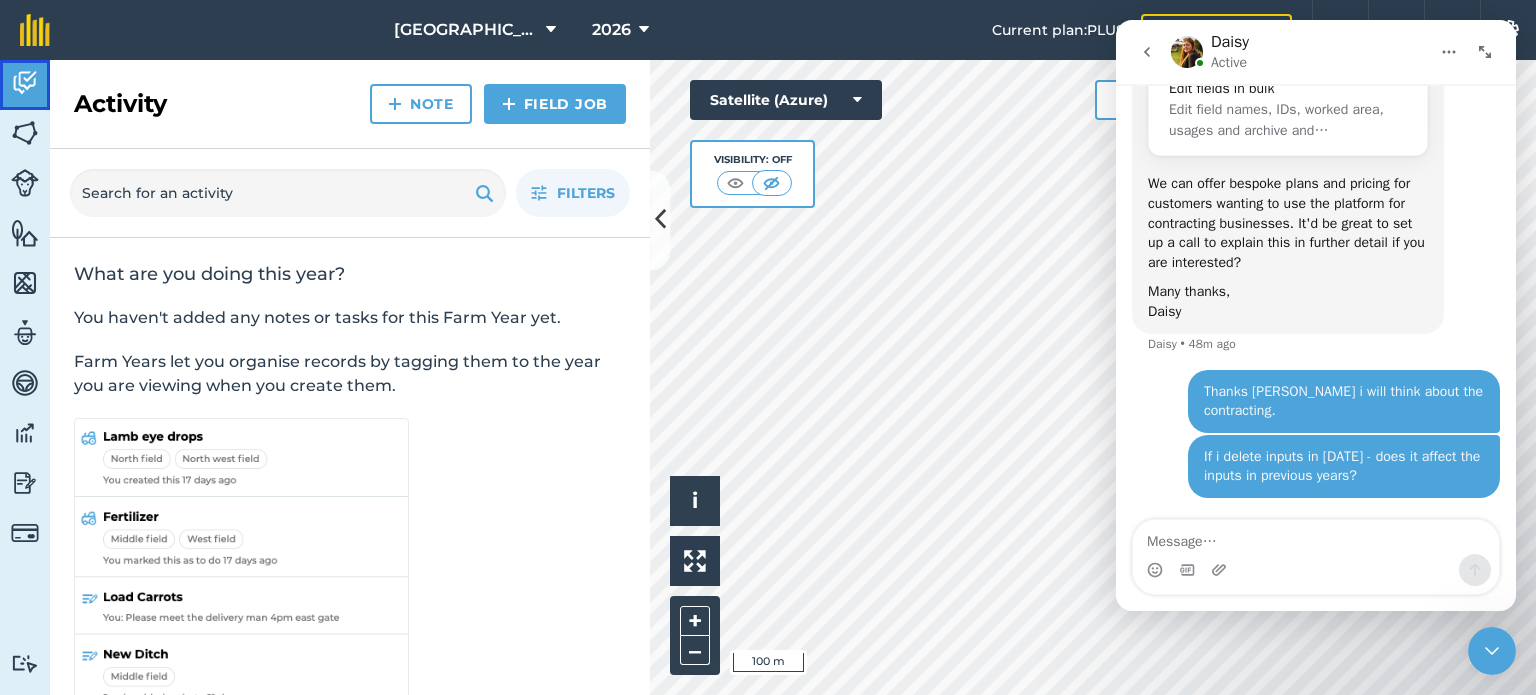 click at bounding box center [25, 83] 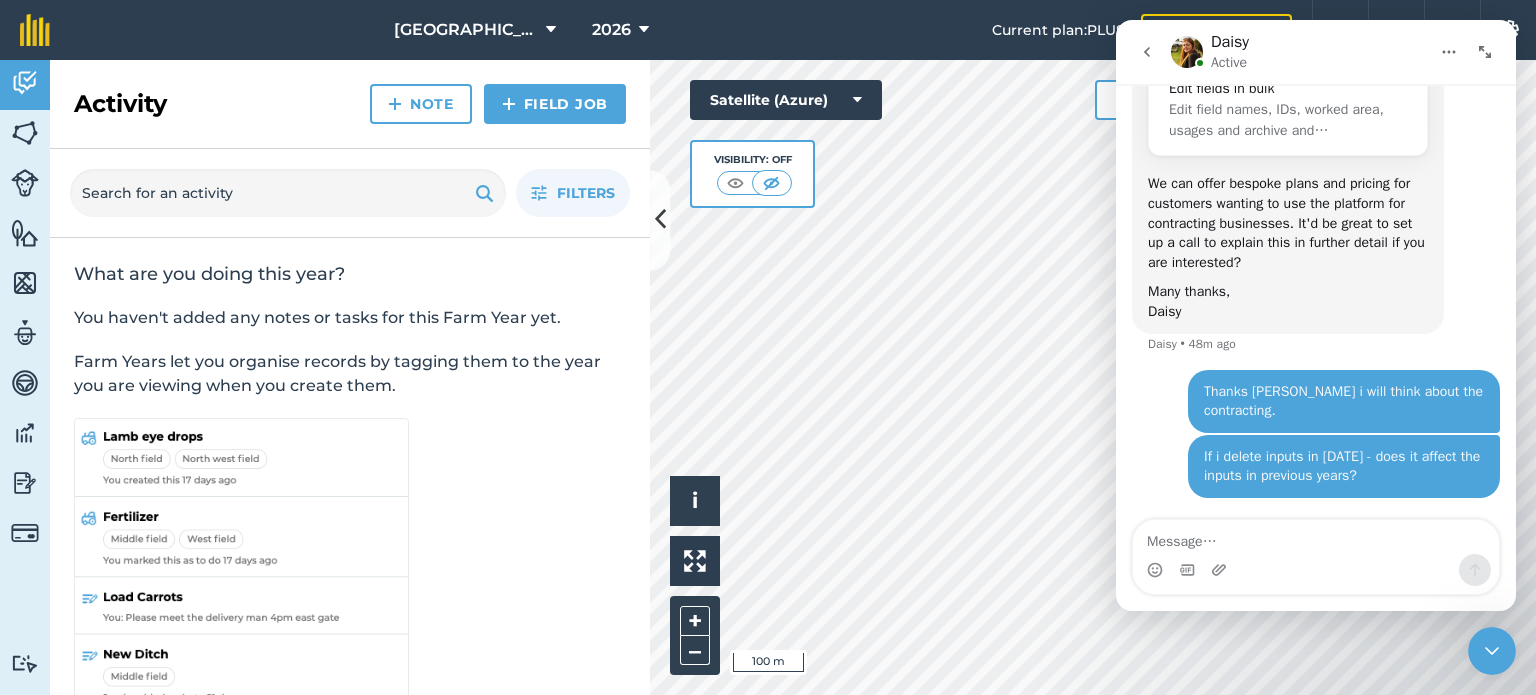 click 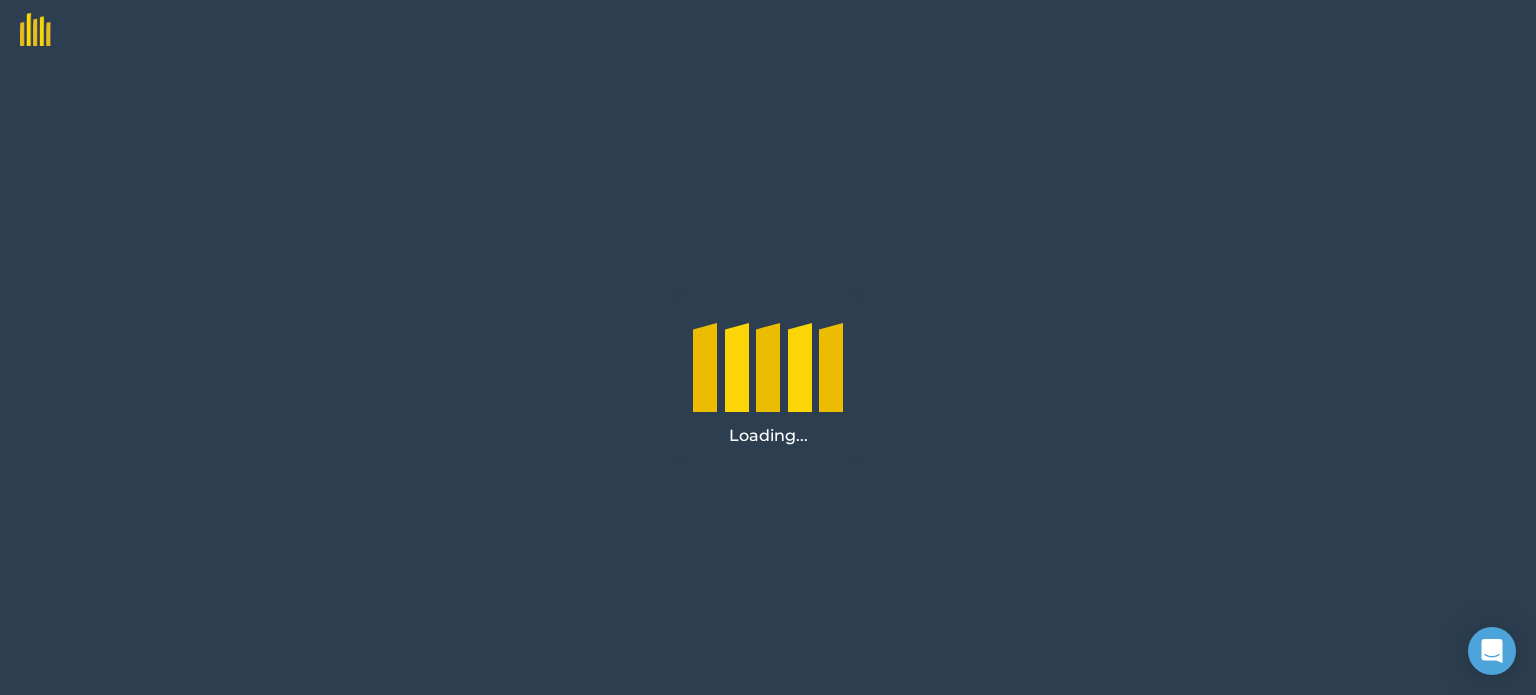scroll, scrollTop: 0, scrollLeft: 0, axis: both 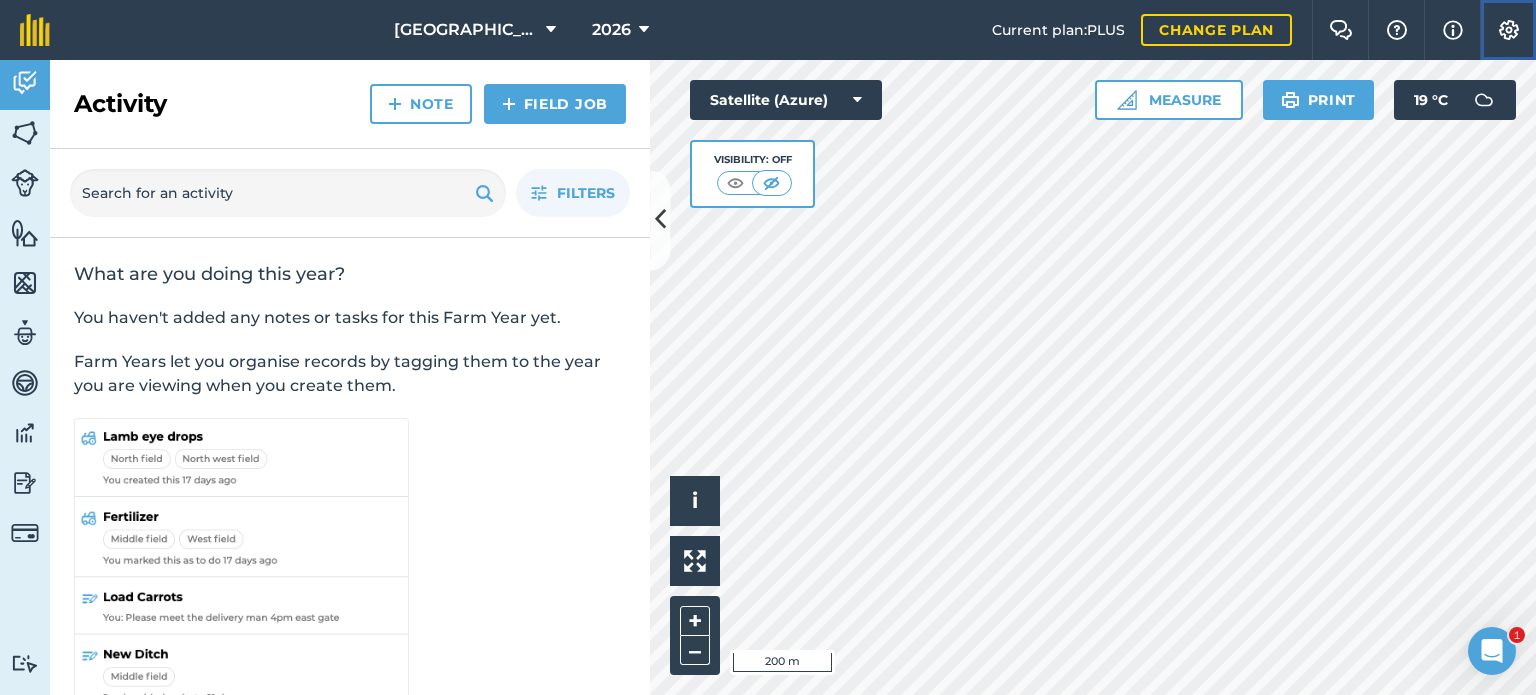click at bounding box center (1509, 30) 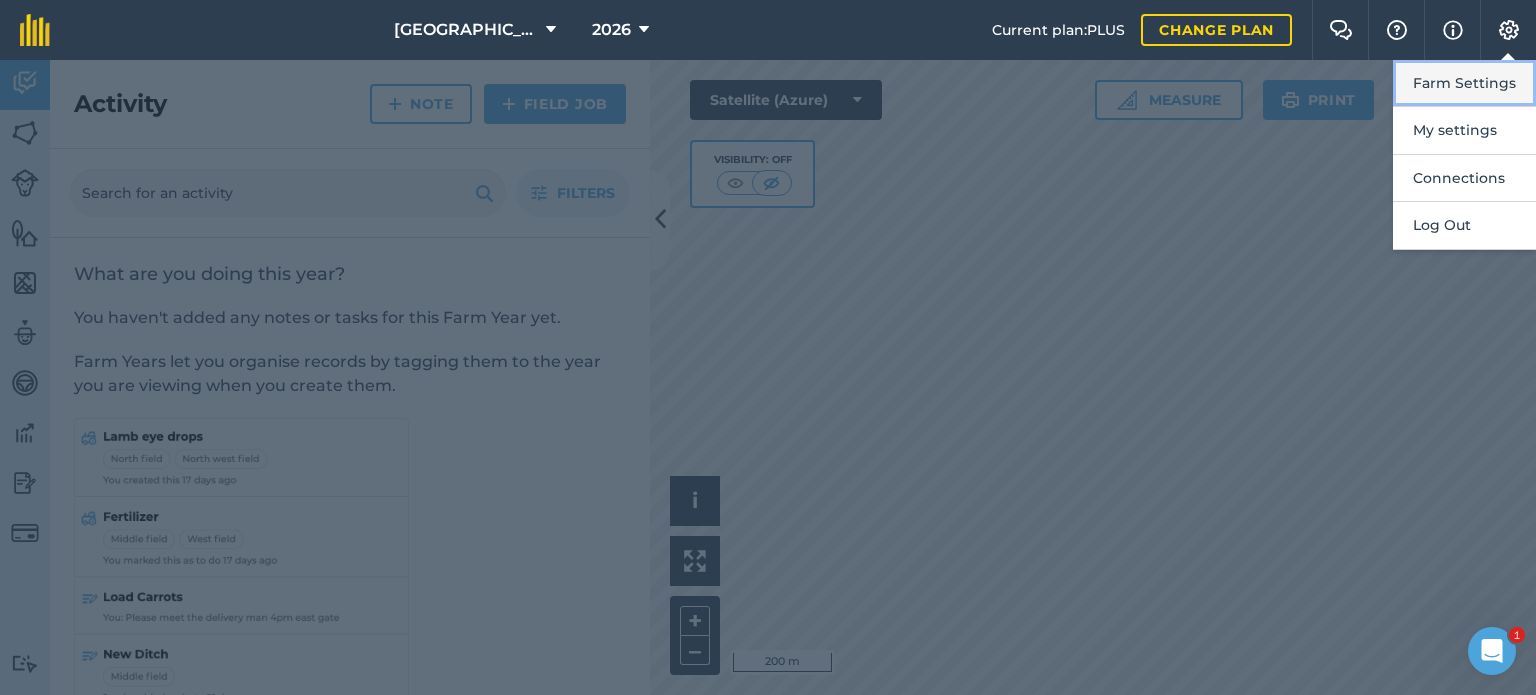 click on "Farm Settings" at bounding box center (1464, 83) 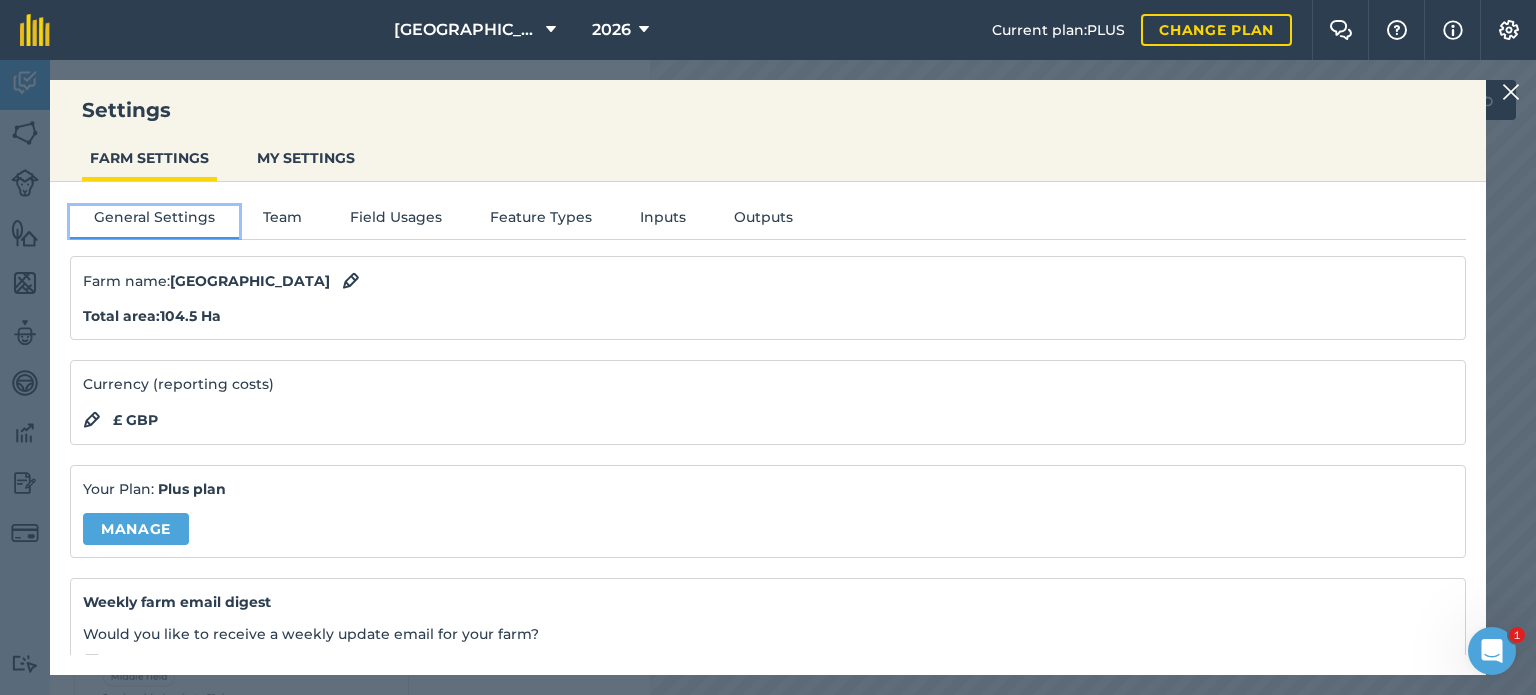 click on "General Settings" at bounding box center (154, 221) 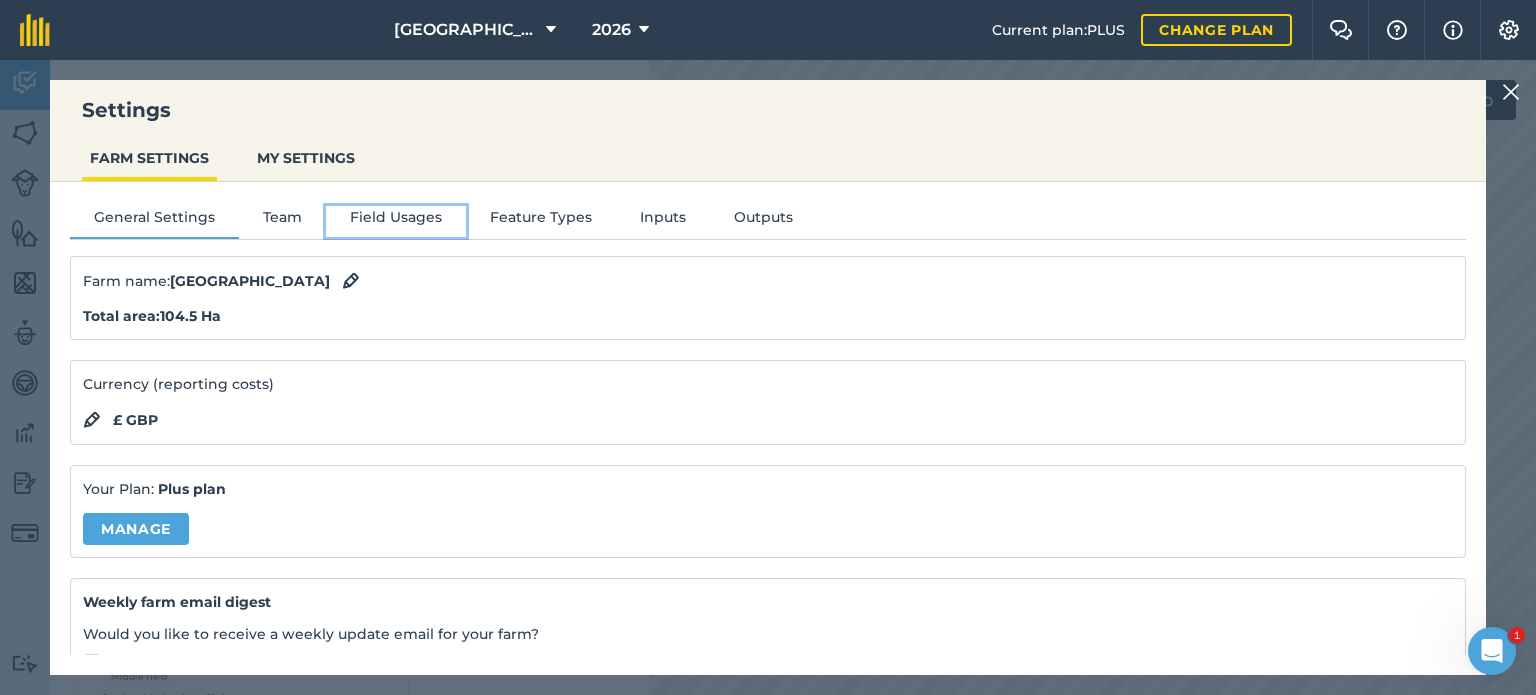 click on "Field Usages" at bounding box center [396, 221] 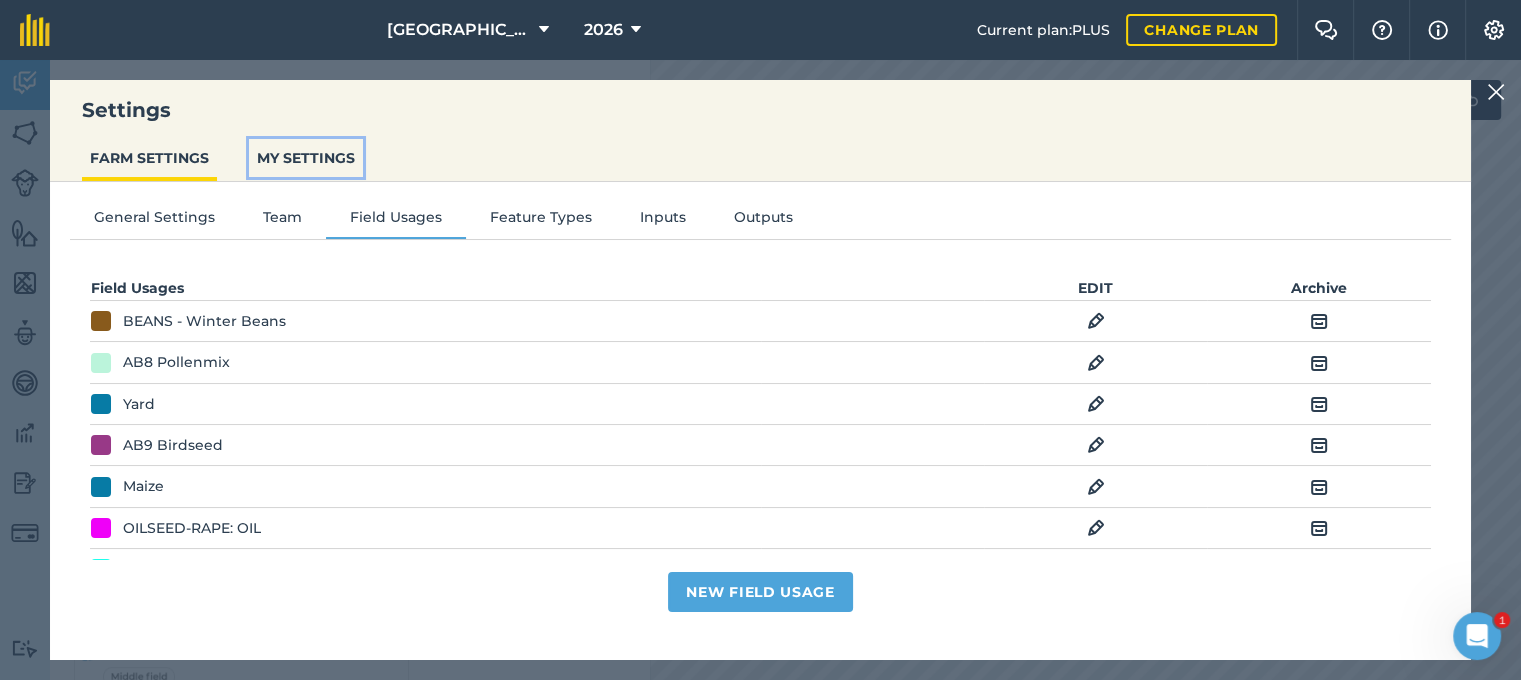 click on "MY SETTINGS" at bounding box center (306, 158) 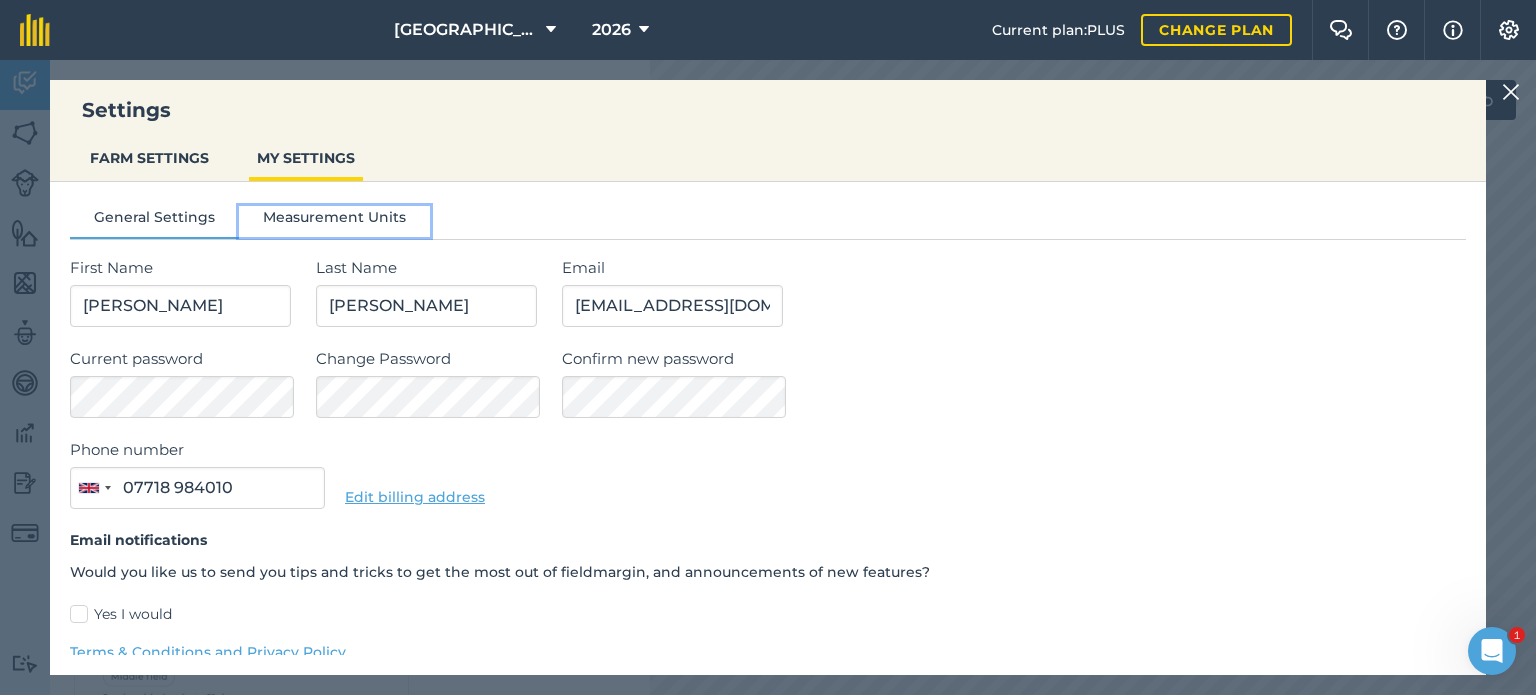 click on "Measurement Units" at bounding box center [334, 221] 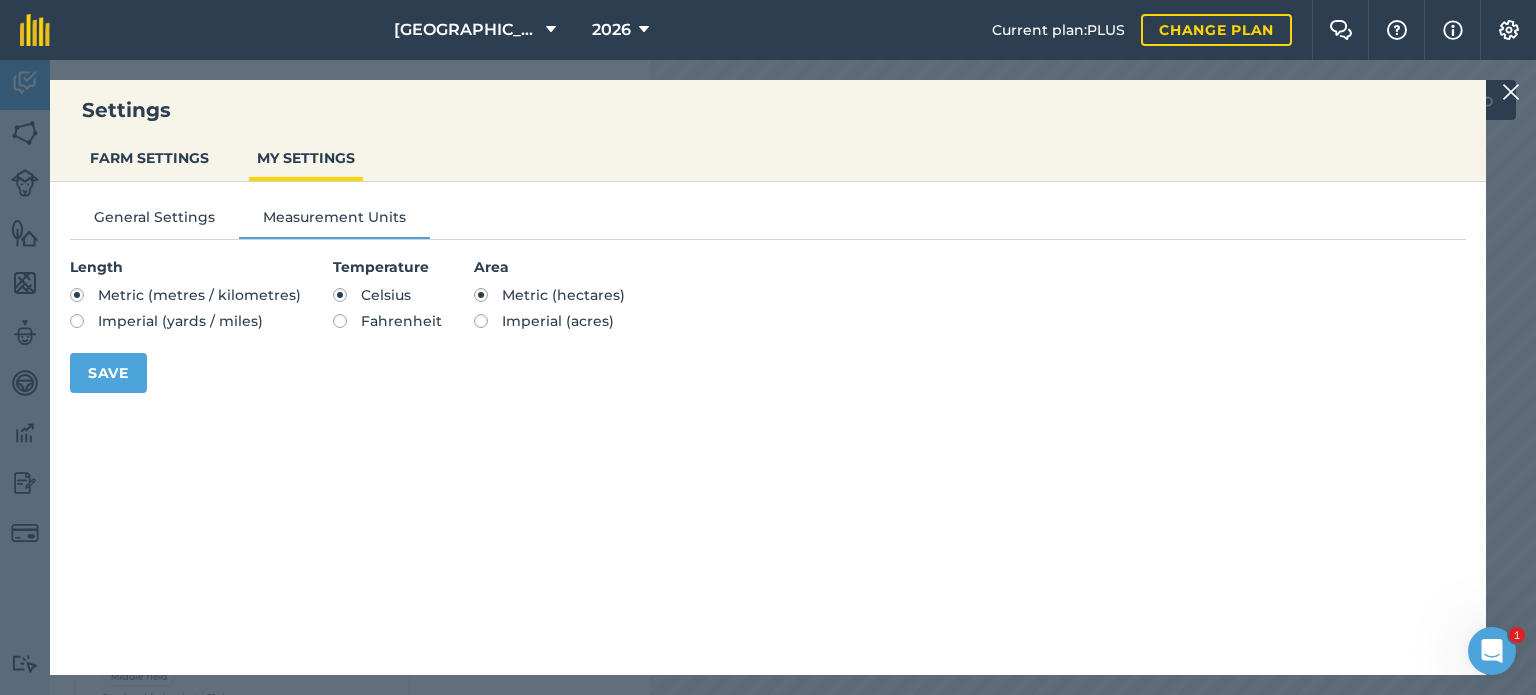 click on "Imperial (acres)" at bounding box center (549, 321) 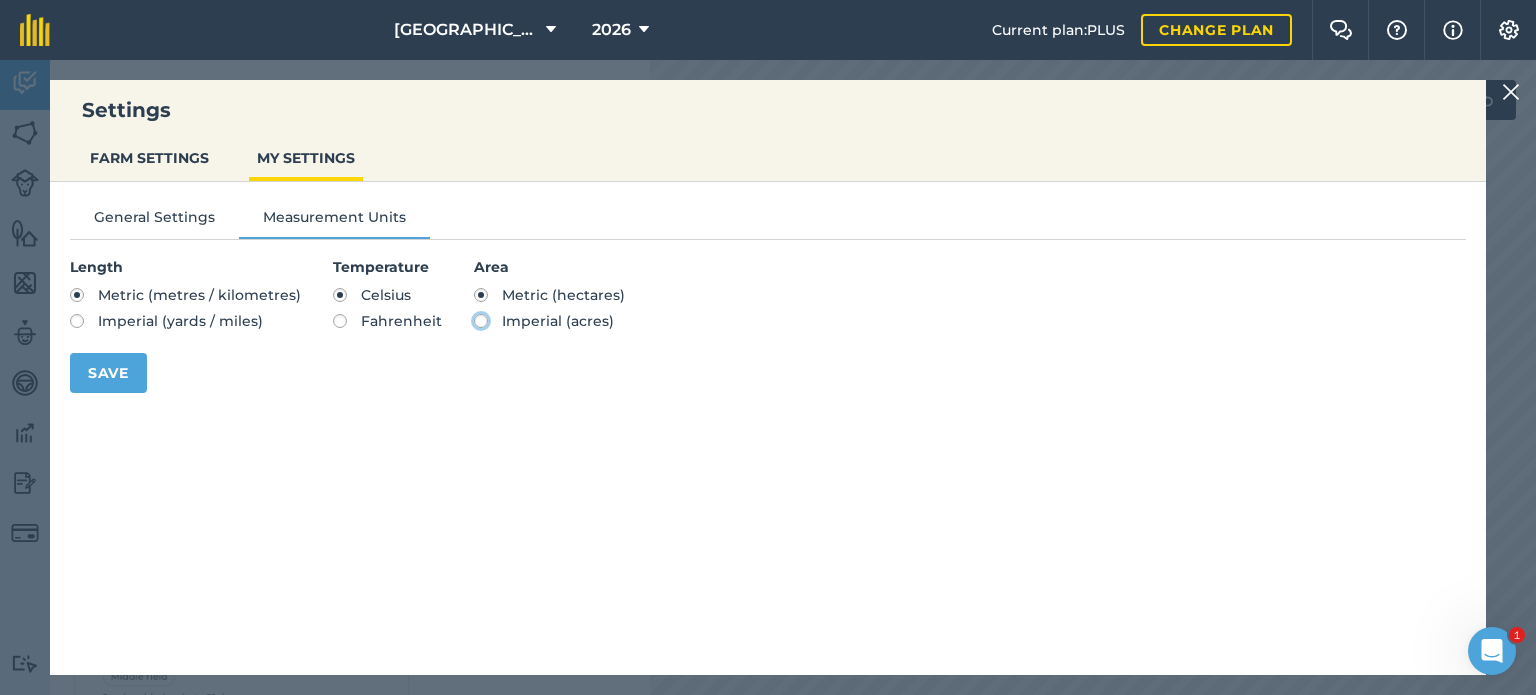 click on "Imperial (acres)" at bounding box center [-9943, 320] 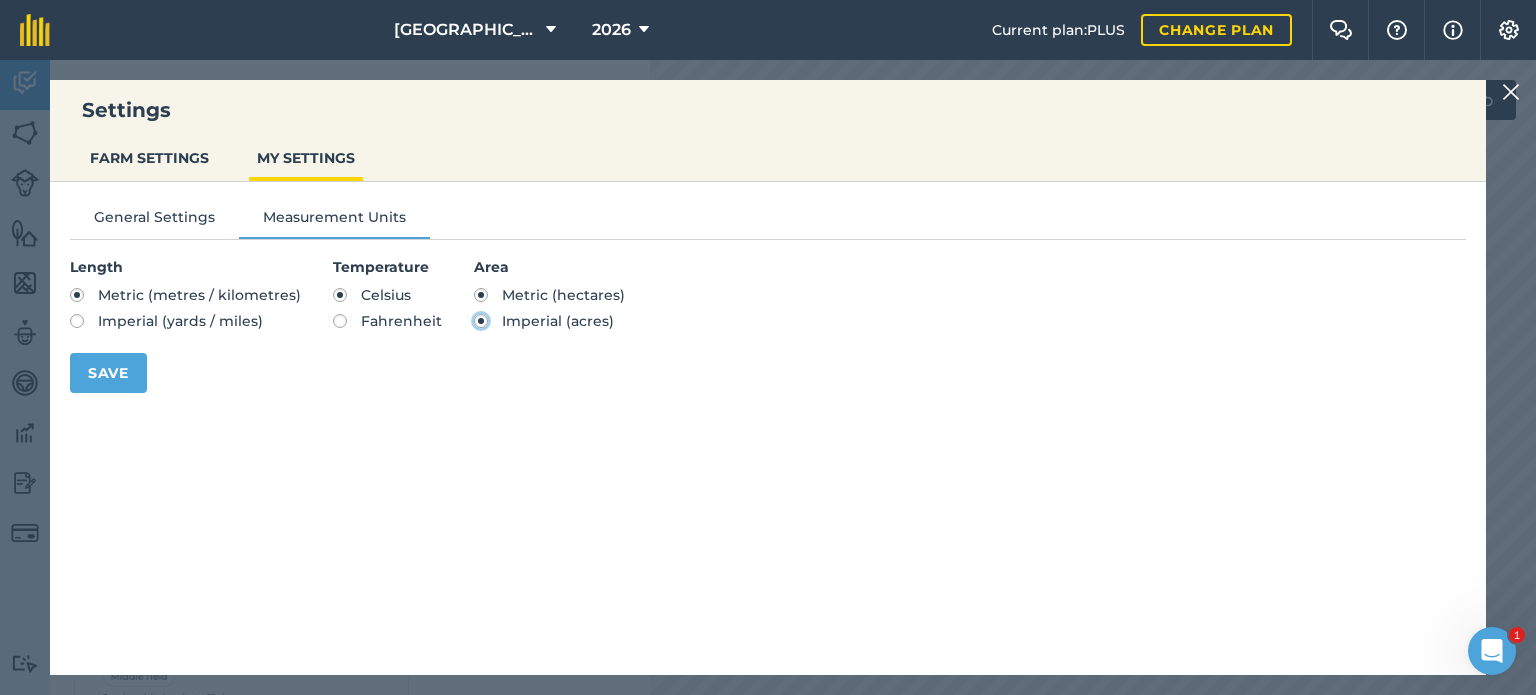 radio on "true" 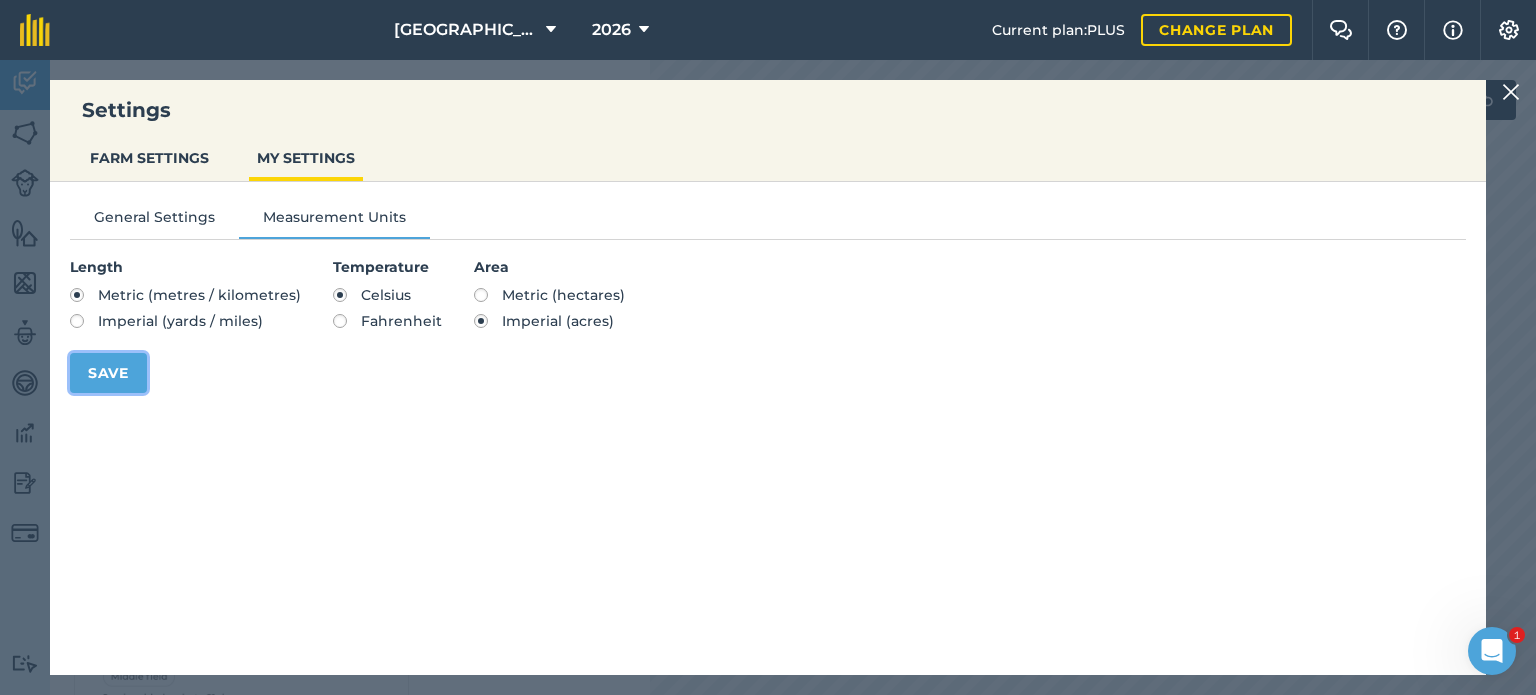 click on "Save" at bounding box center [108, 373] 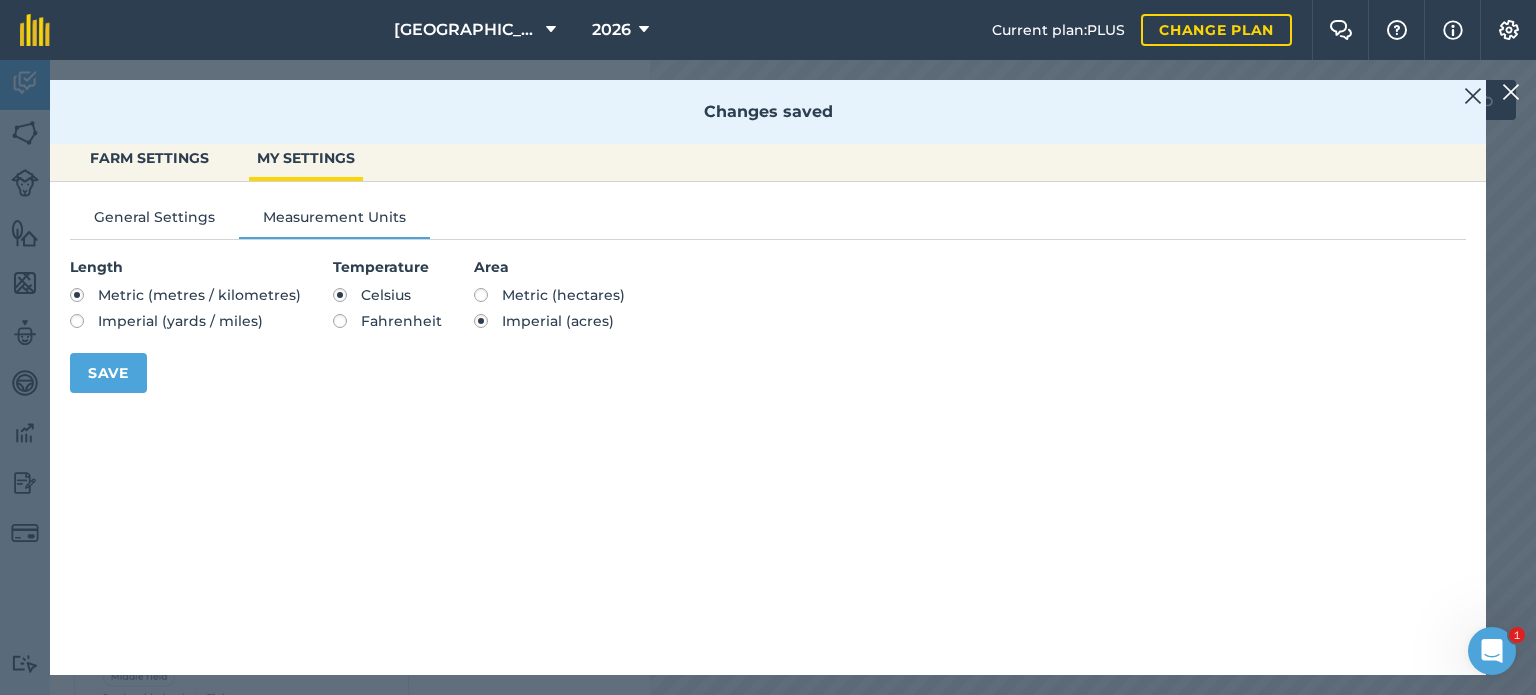 click at bounding box center (1511, 92) 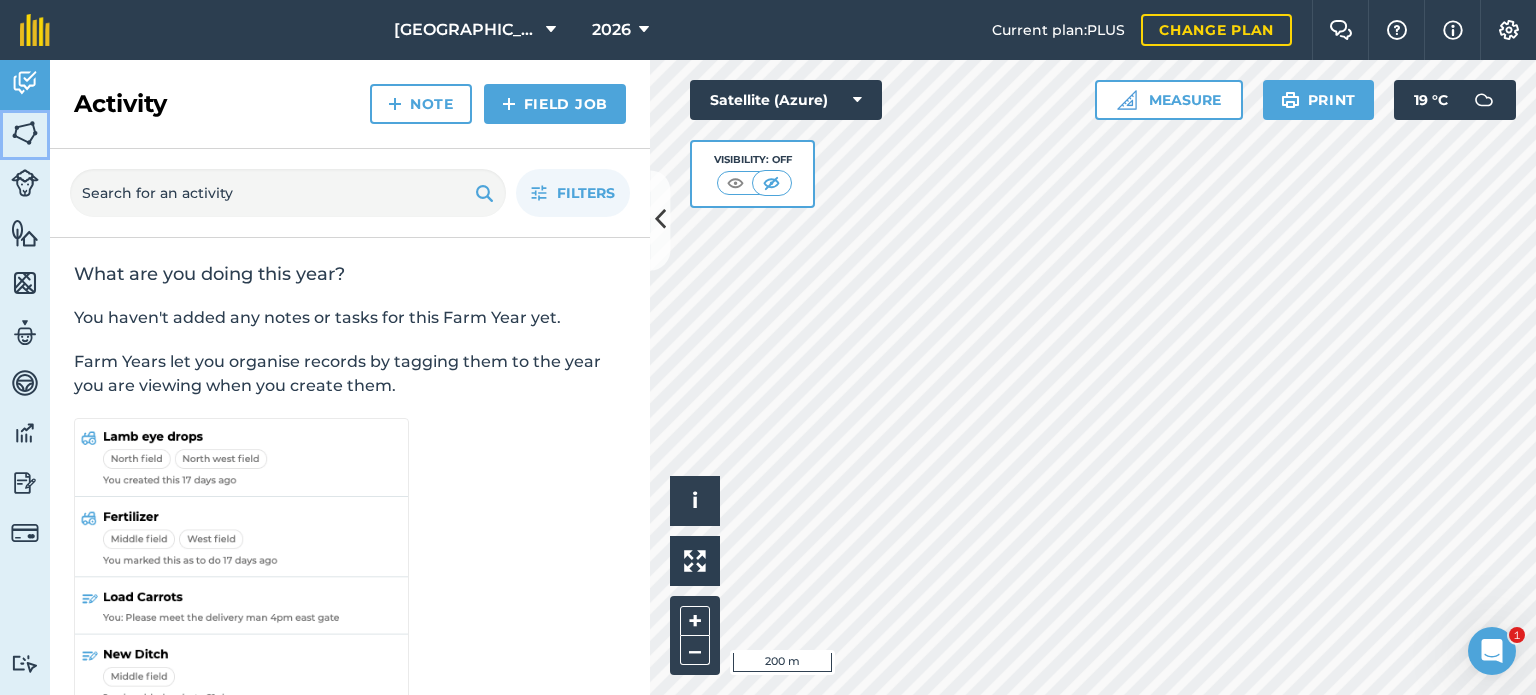 click at bounding box center [25, 133] 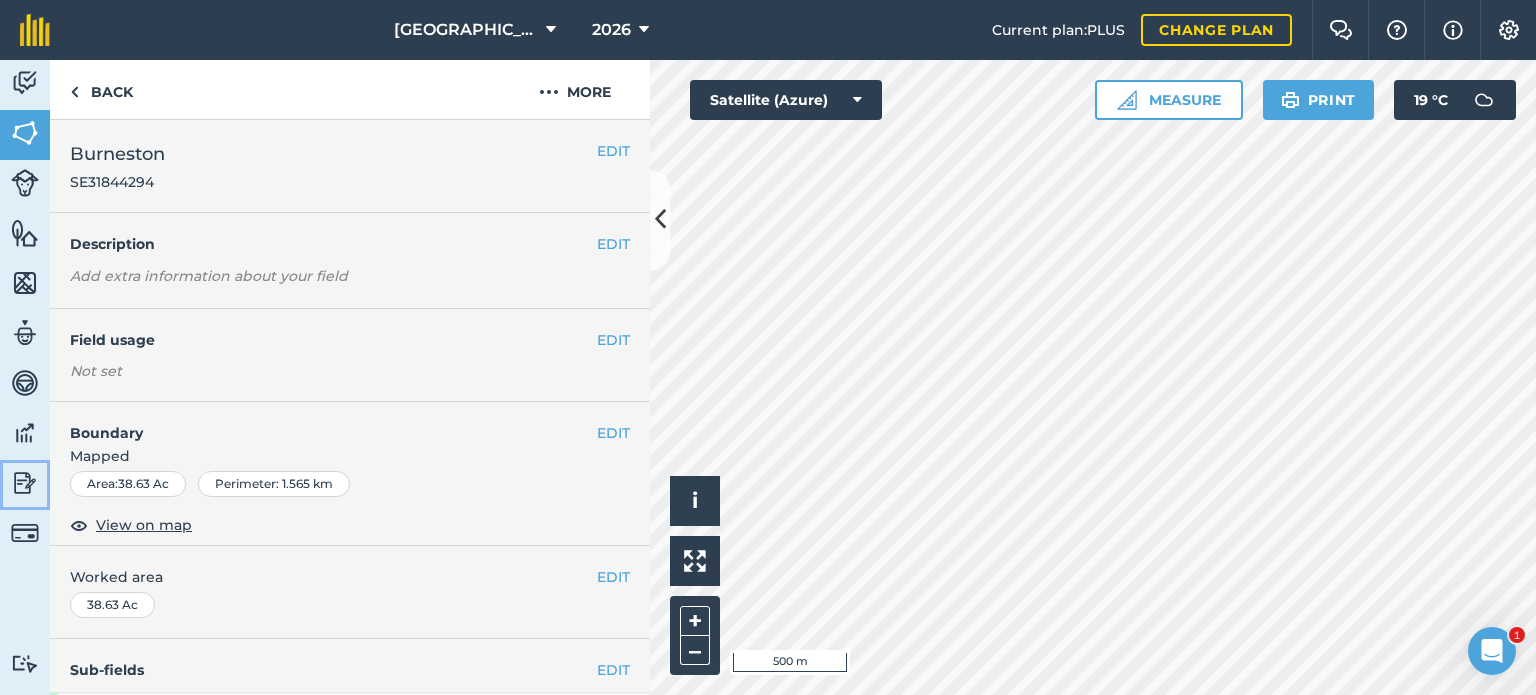 click at bounding box center (25, 483) 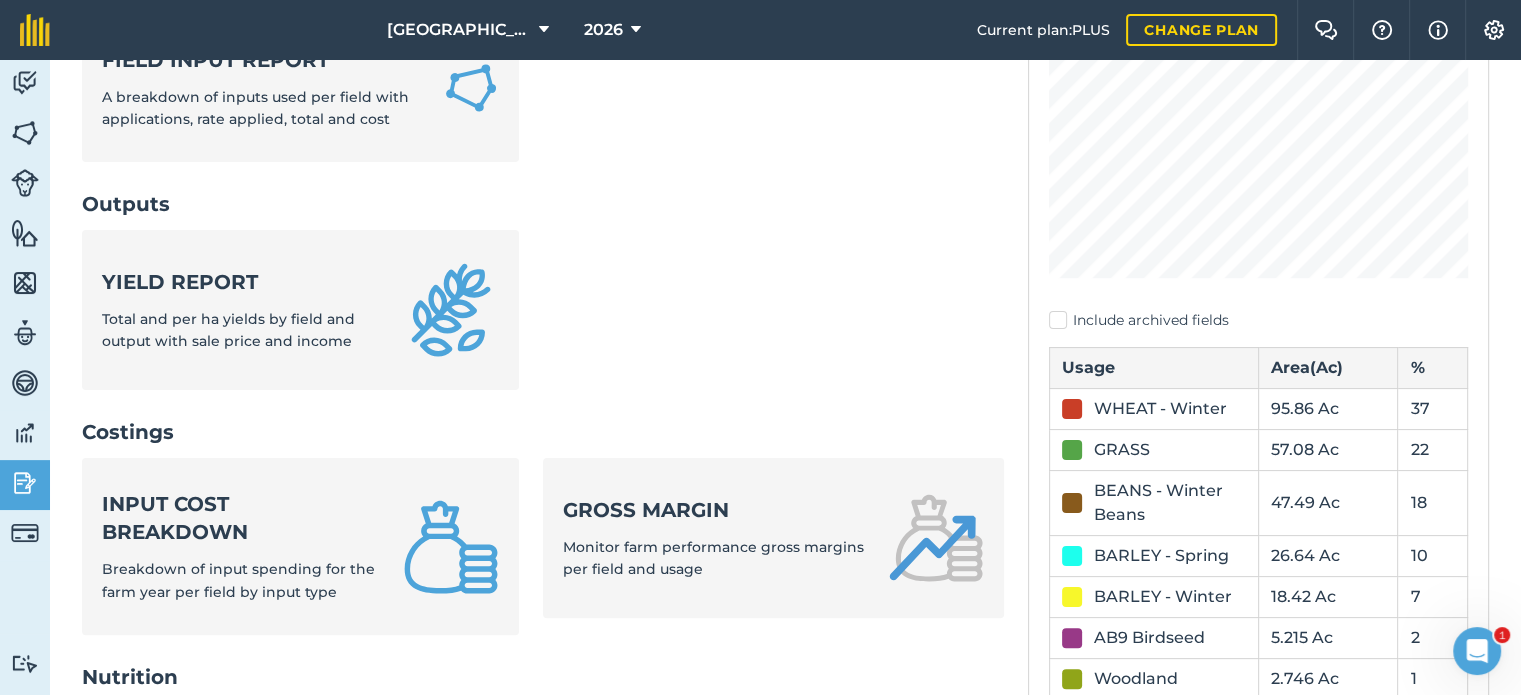 scroll, scrollTop: 400, scrollLeft: 0, axis: vertical 